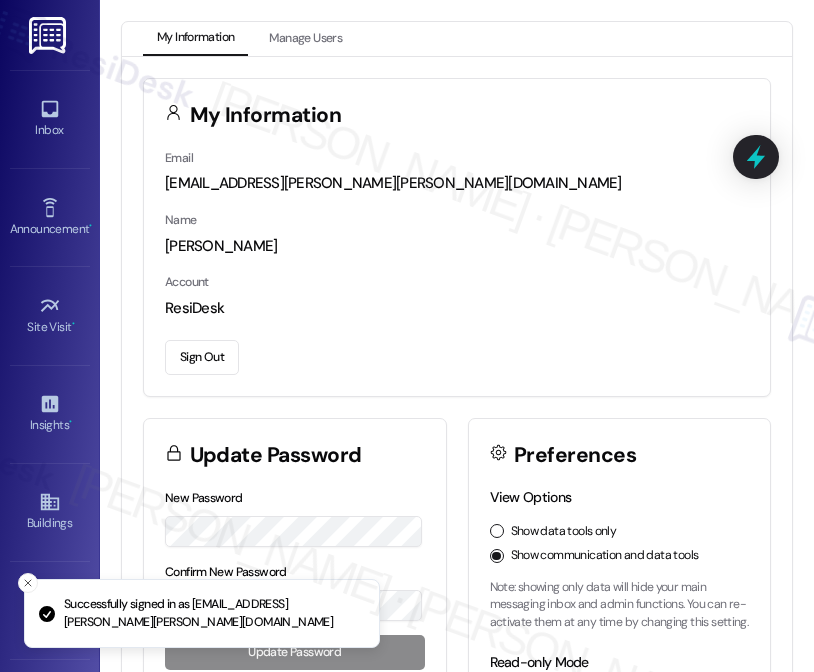 scroll, scrollTop: 0, scrollLeft: 0, axis: both 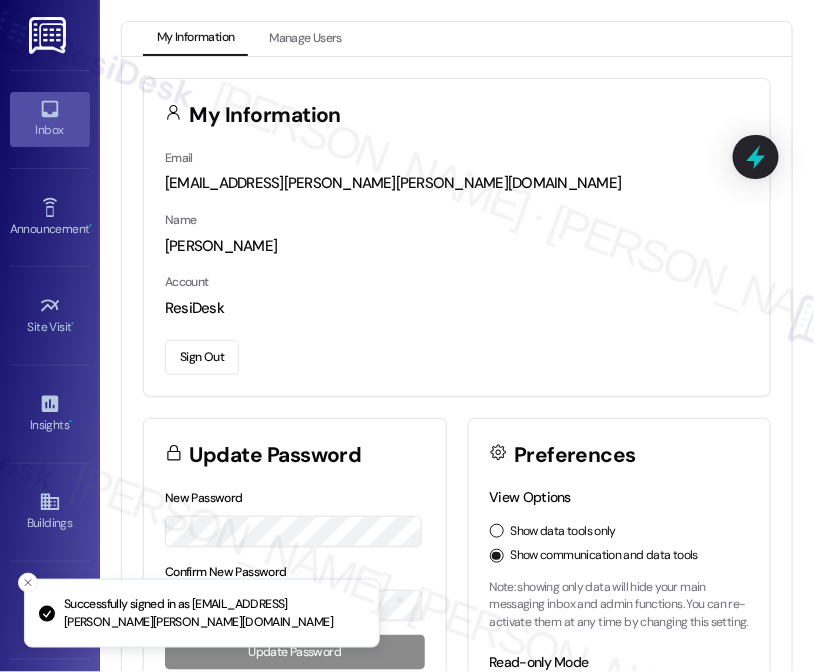 click on "Inbox" at bounding box center (50, 130) 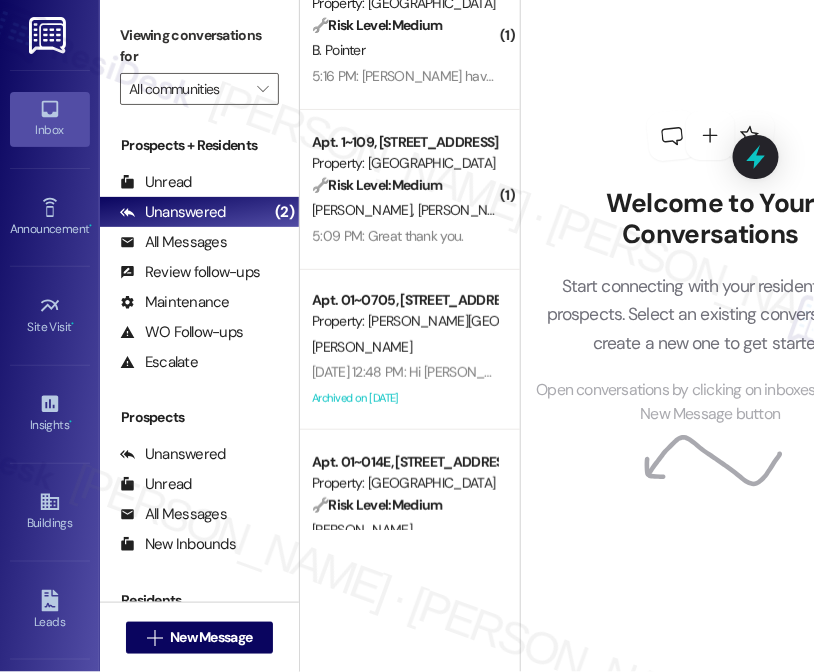 scroll, scrollTop: 0, scrollLeft: 0, axis: both 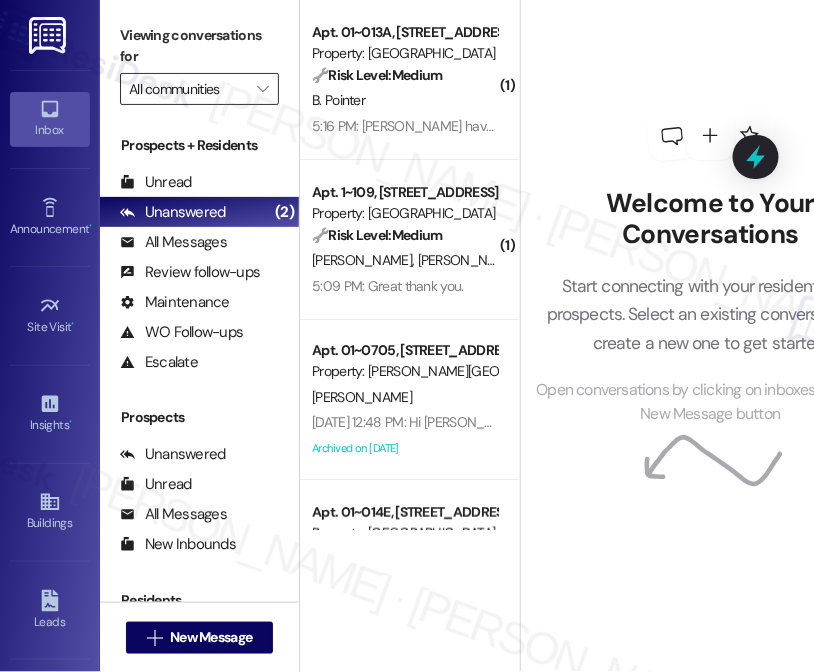 click on "All communities" at bounding box center (188, 89) 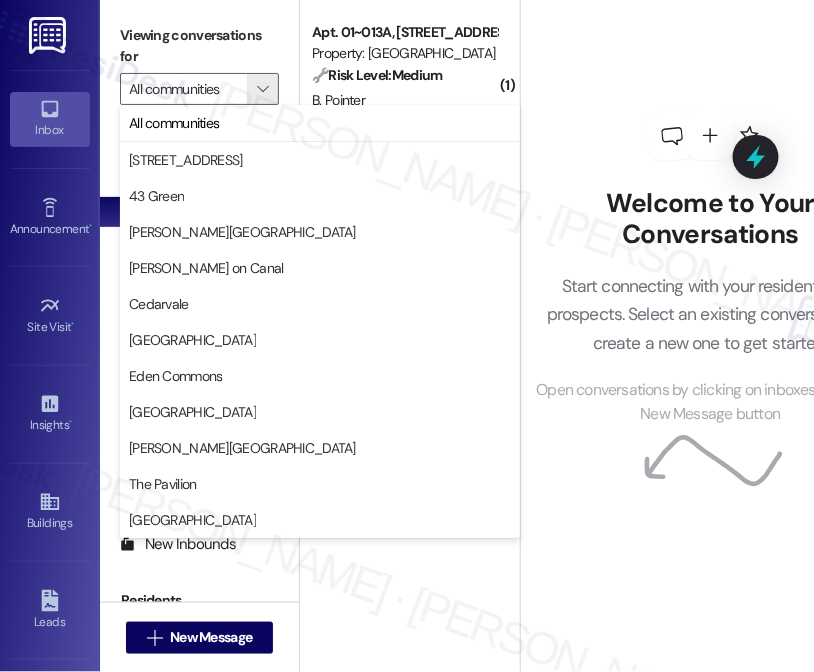click on "Welcome to Your Conversations Start connecting with your residents and prospects. Select an existing conversation or create a new one to get started. Open conversations by clicking on inboxes or use the New Message button" at bounding box center [710, 269] 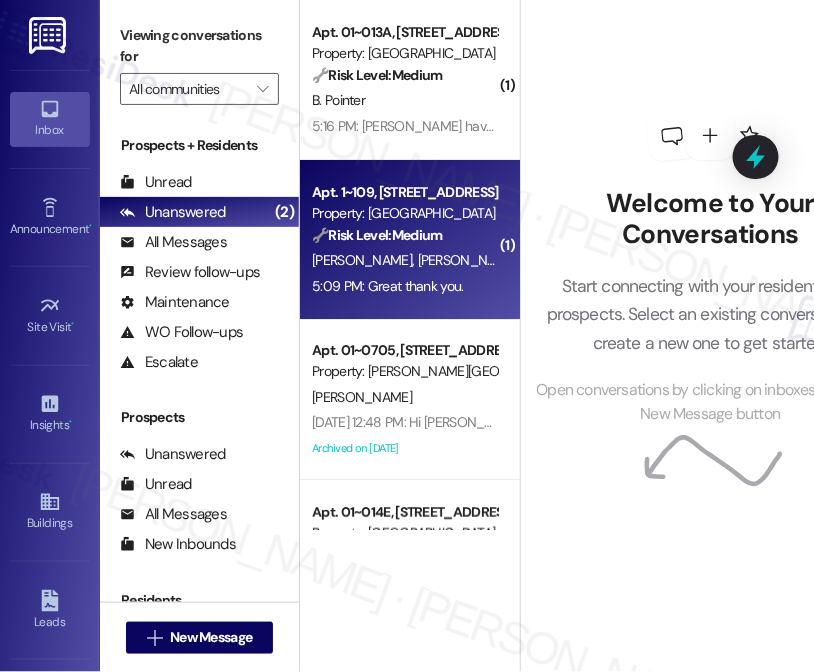 click on "🔧  Risk Level:  Medium" at bounding box center (377, 235) 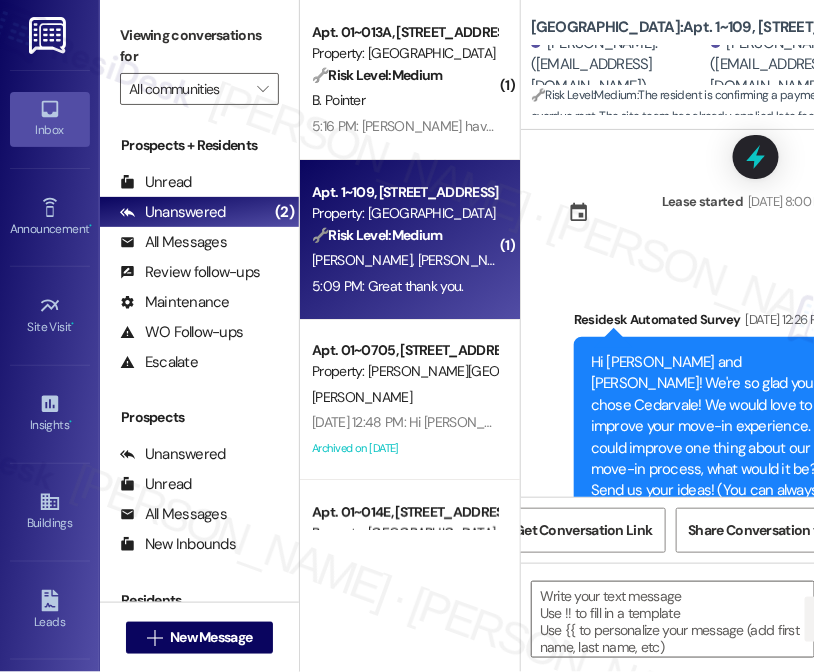 scroll, scrollTop: 0, scrollLeft: 61, axis: horizontal 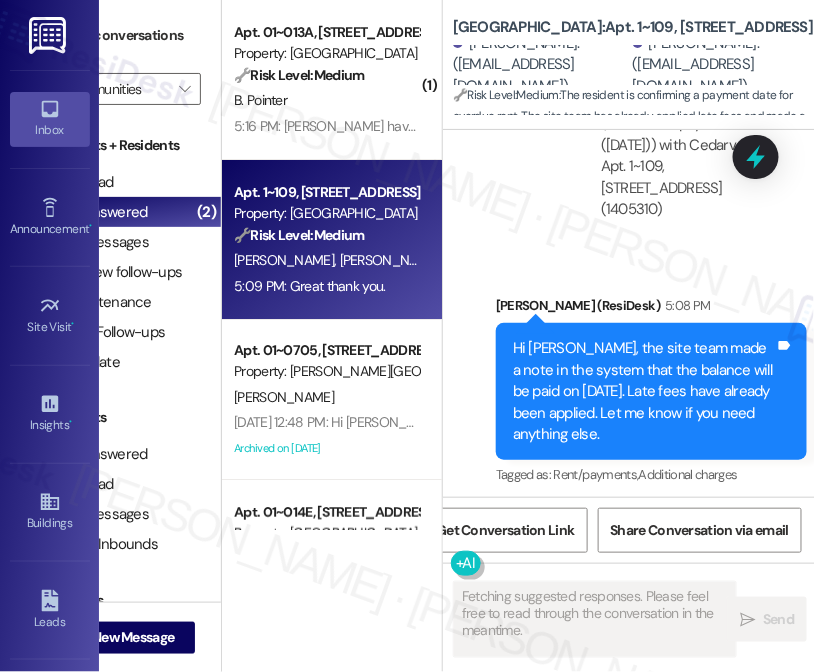 click on "Hi [PERSON_NAME], the site team made a note in the system that the balance will be paid on [DATE]. Late fees have already been applied. Let me know if you need anything else." at bounding box center [644, 391] 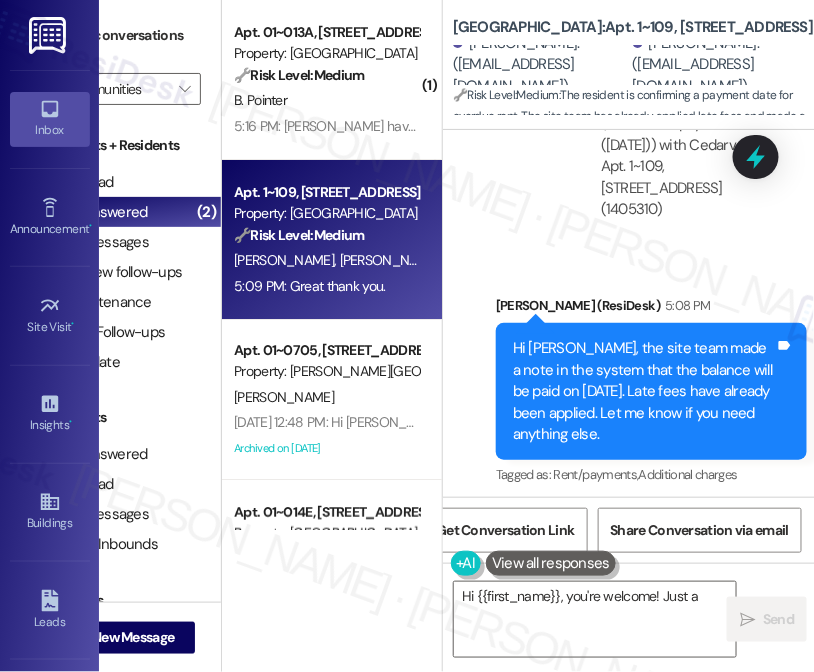 click on "Hi [PERSON_NAME], the site team made a note in the system that the balance will be paid on [DATE]. Late fees have already been applied. Let me know if you need anything else." at bounding box center (644, 391) 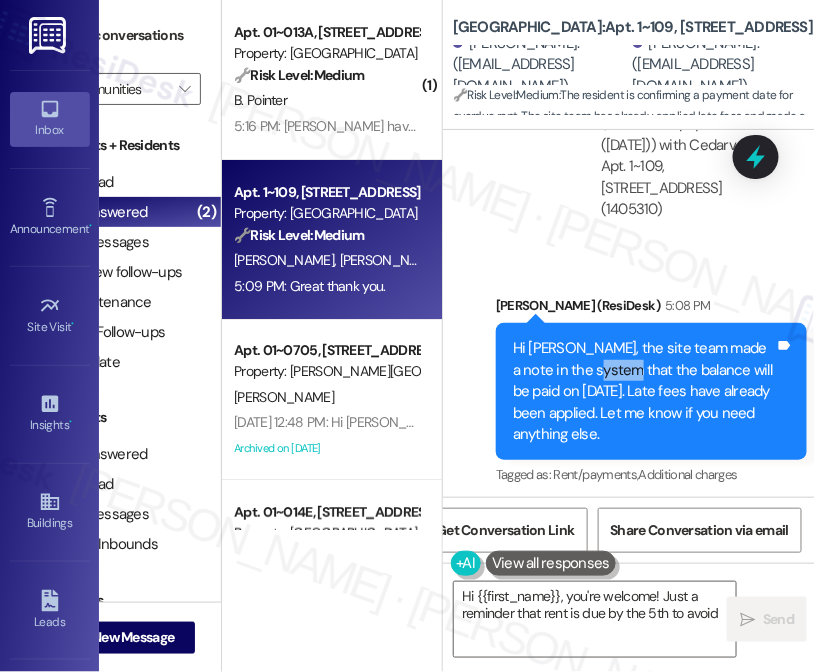 click on "Hi Michael, the site team made a note in the system that the balance will be paid on July 18, 2025. Late fees have already been applied. Let me know if you need anything else." at bounding box center (644, 391) 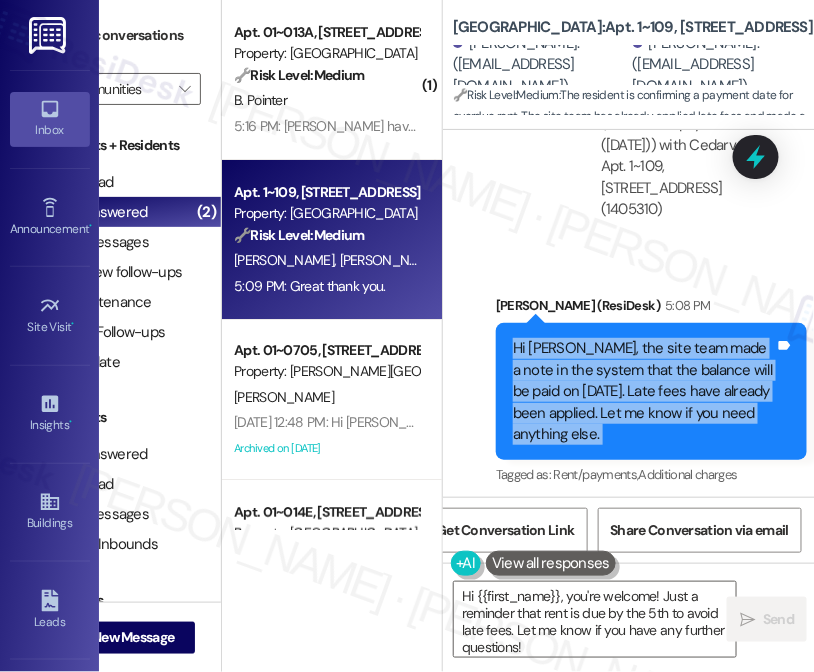 click on "Hi Michael, the site team made a note in the system that the balance will be paid on July 18, 2025. Late fees have already been applied. Let me know if you need anything else." at bounding box center (644, 391) 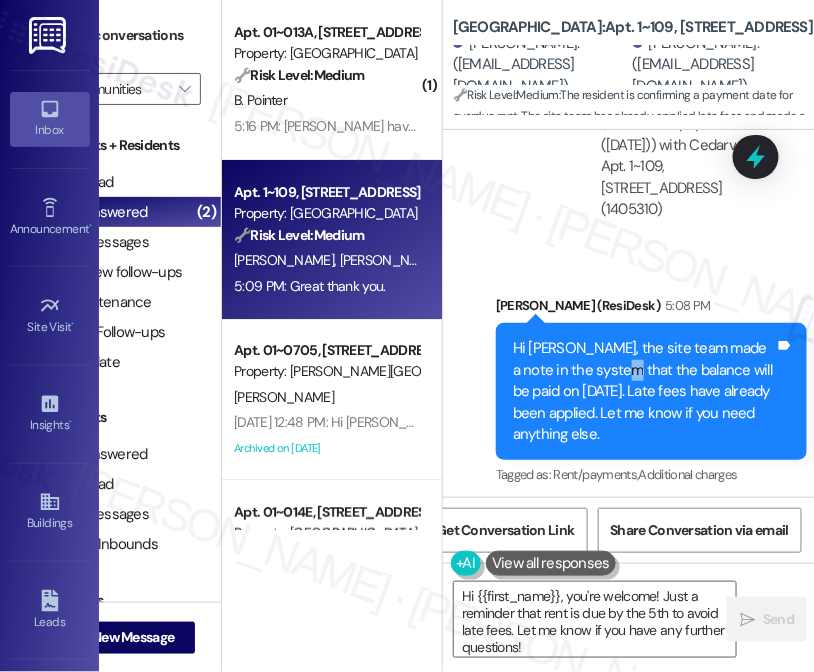 click on "Hi Michael, the site team made a note in the system that the balance will be paid on July 18, 2025. Late fees have already been applied. Let me know if you need anything else." at bounding box center [644, 391] 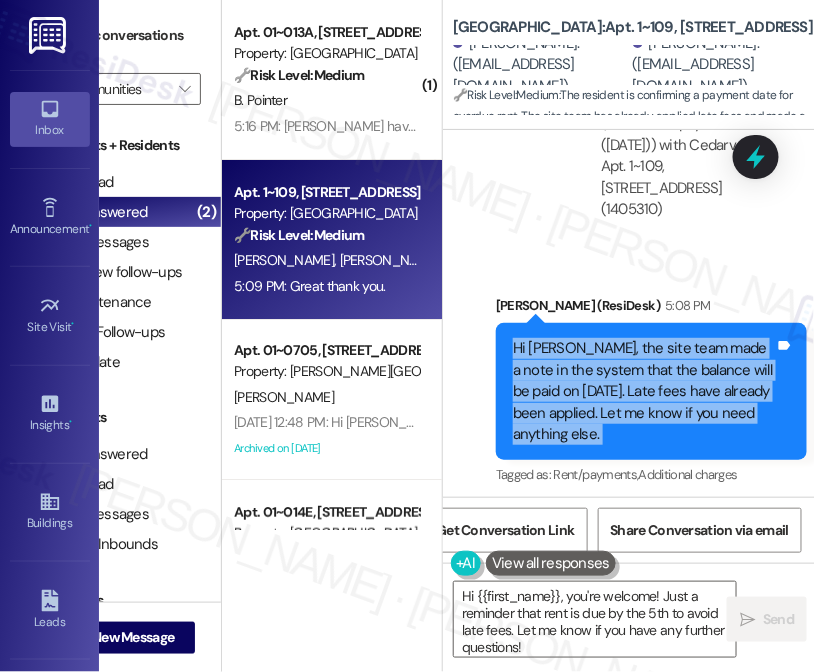click on "Hi Michael, the site team made a note in the system that the balance will be paid on July 18, 2025. Late fees have already been applied. Let me know if you need anything else." at bounding box center (644, 391) 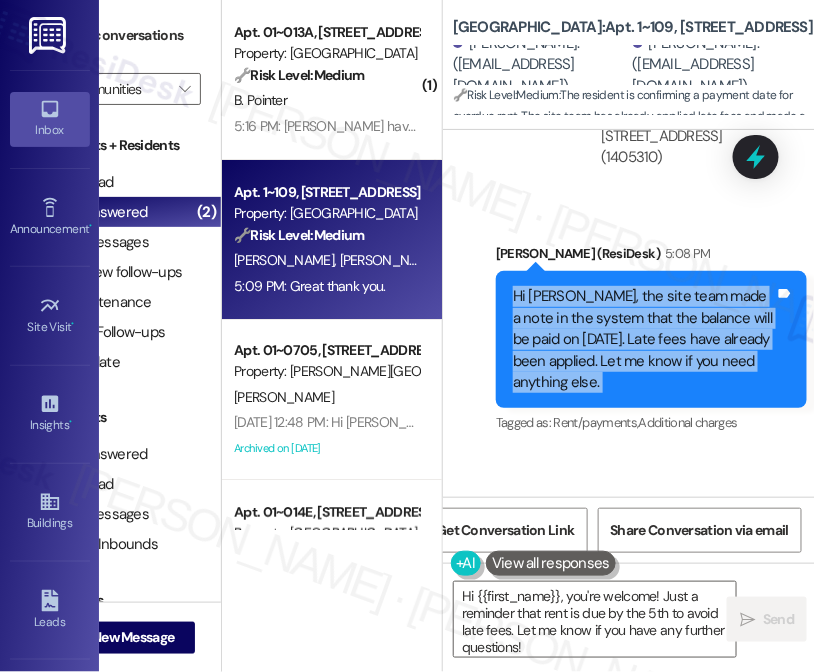 scroll, scrollTop: 3248, scrollLeft: 0, axis: vertical 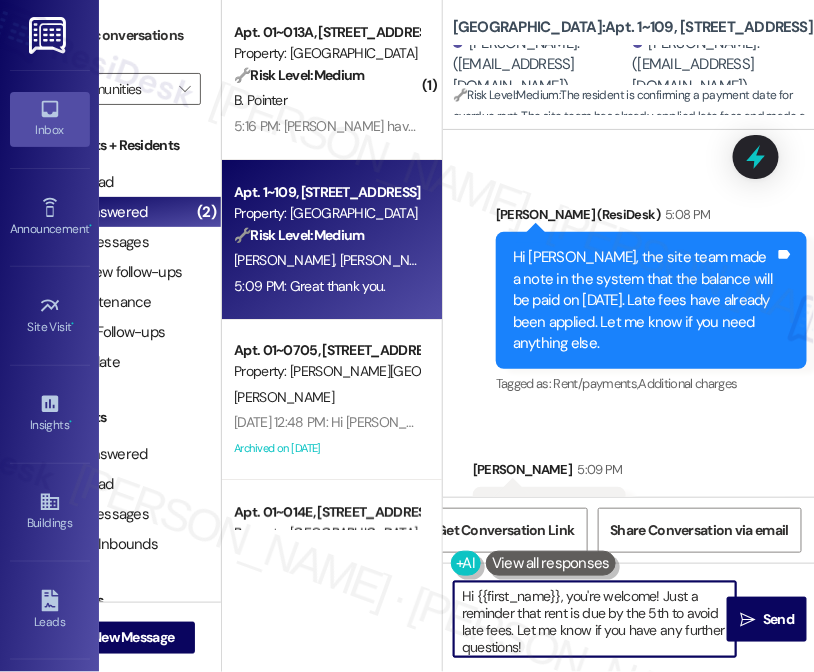 click on "Hi {{first_name}}, you're welcome! Just a reminder that rent is due by the 5th to avoid late fees. Let me know if you have any further questions!" at bounding box center [595, 619] 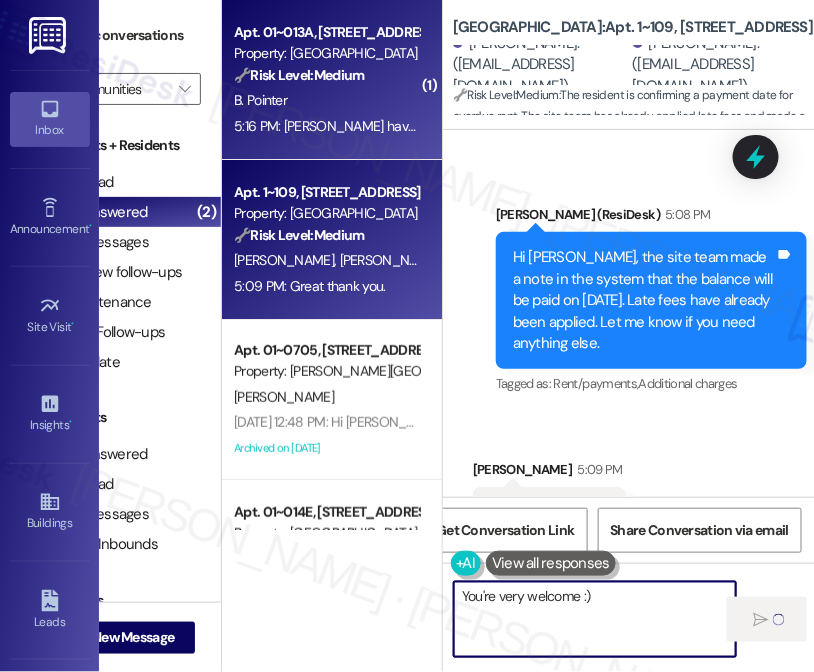 type on "You're very welcome :)" 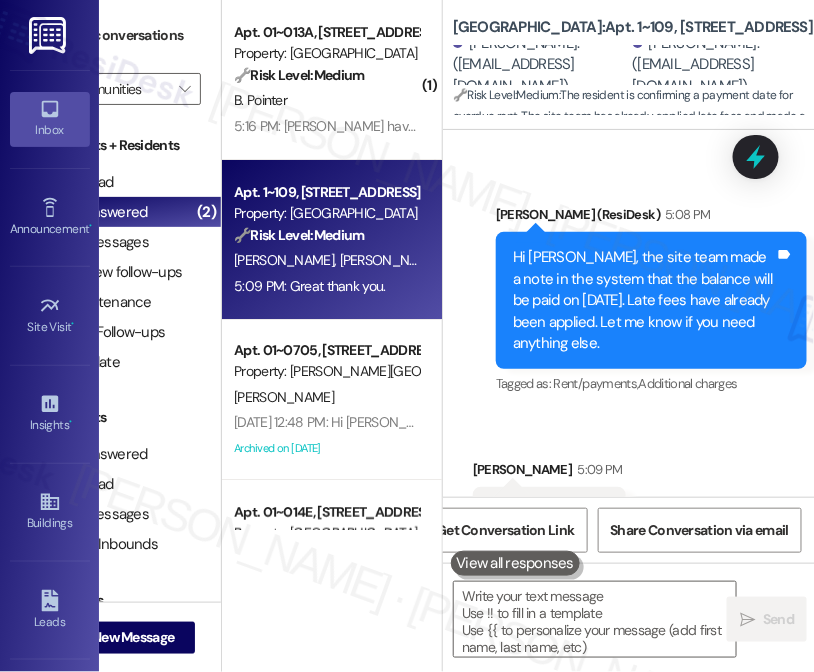 scroll, scrollTop: 3248, scrollLeft: 0, axis: vertical 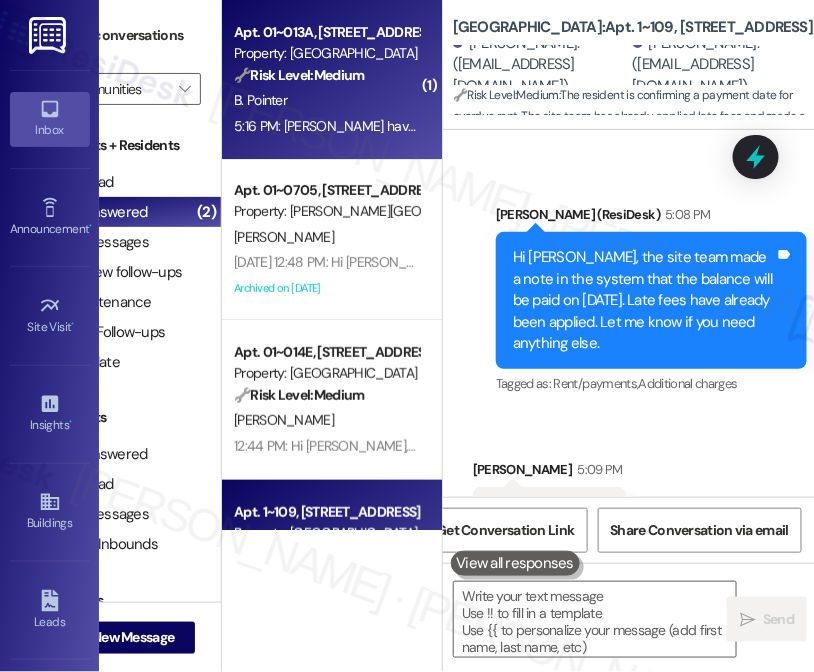click on "5:16 PM: Brandi have a section 8 voucher and she has been paid 5:16 PM: Brandi have a section 8 voucher and she has been paid" at bounding box center [452, 126] 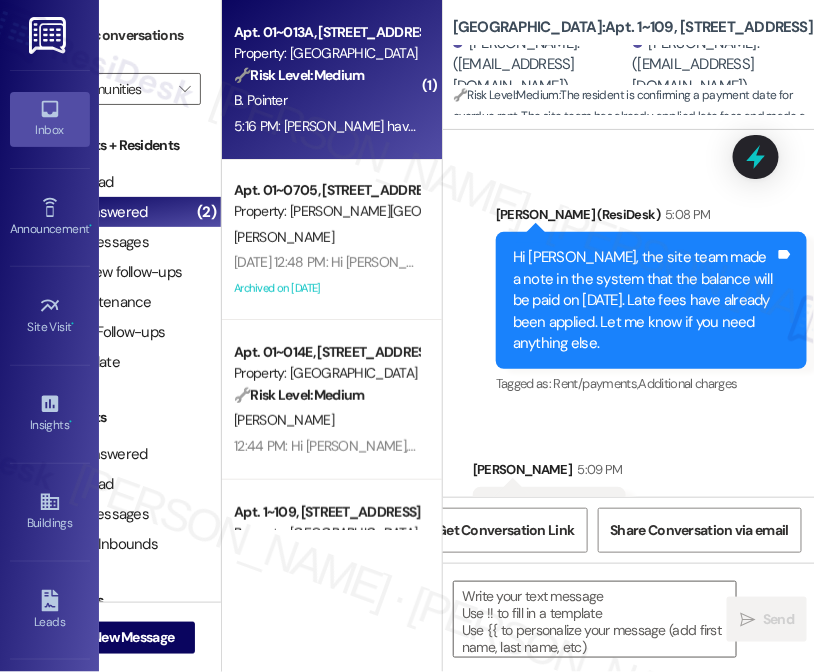 type on "Fetching suggested responses. Please feel free to read through the conversation in the meantime." 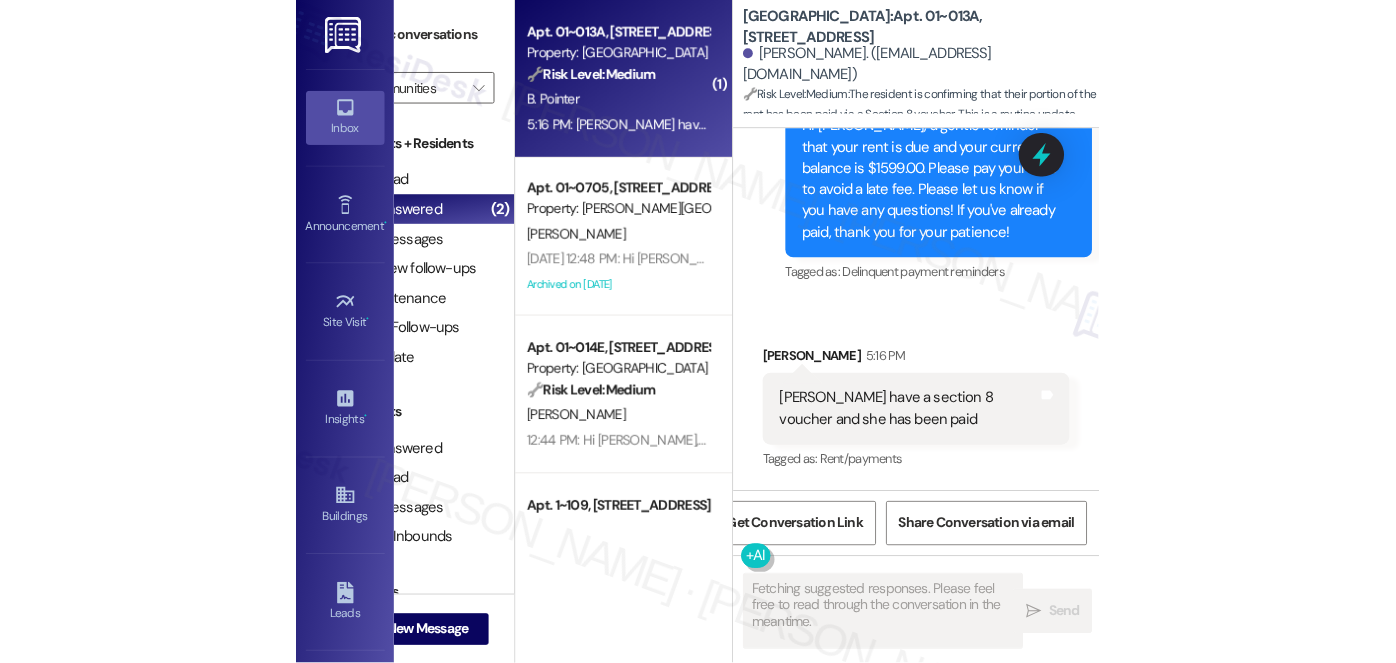 scroll, scrollTop: 11289, scrollLeft: 0, axis: vertical 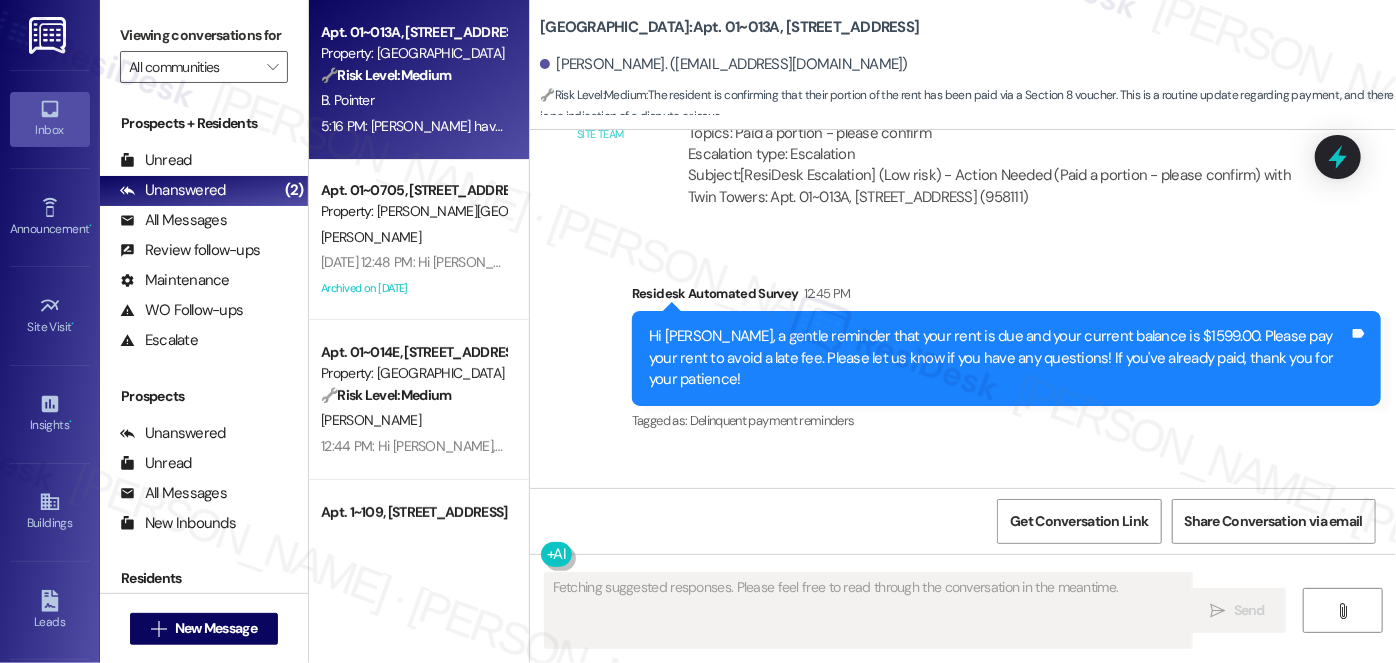 click on "Hi Brandi, a gentle reminder that your rent is due and your current balance is $1599.00. Please pay your rent to avoid a late fee. Please let us know if you have any questions! If you've already paid, thank you for your patience!" at bounding box center [999, 358] 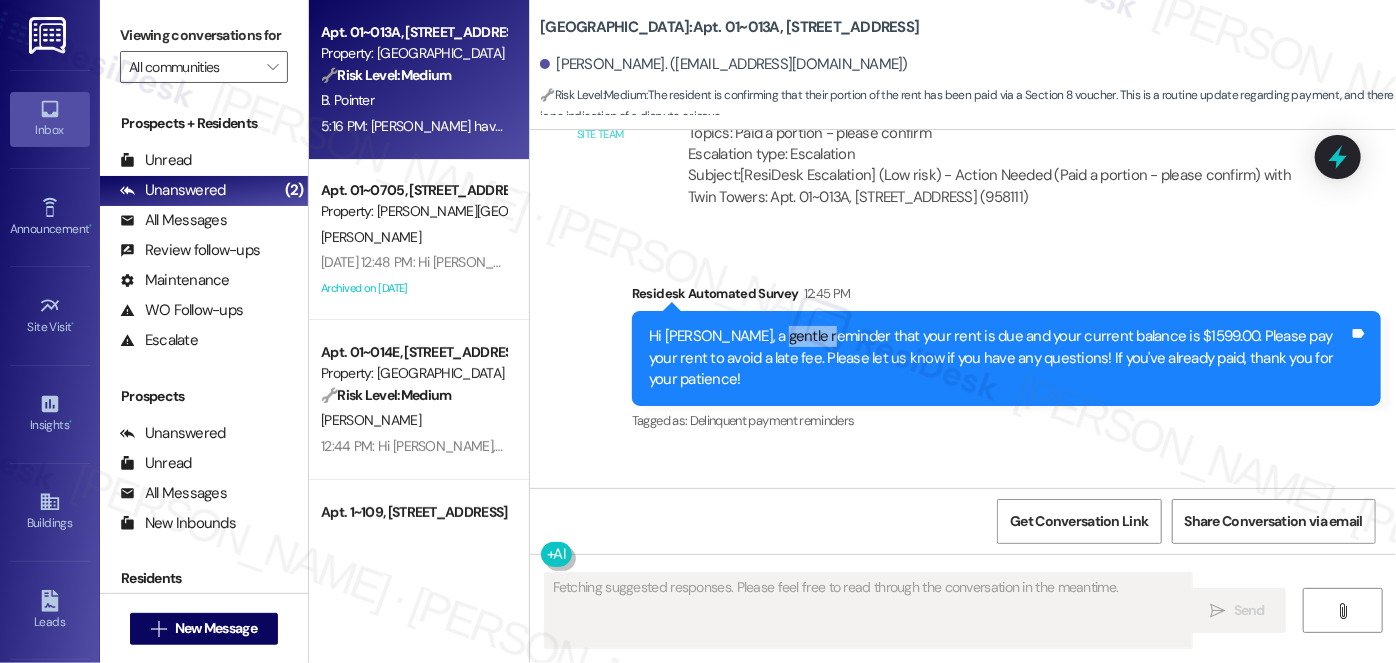 click on "Hi Brandi, a gentle reminder that your rent is due and your current balance is $1599.00. Please pay your rent to avoid a late fee. Please let us know if you have any questions! If you've already paid, thank you for your patience!" at bounding box center [999, 358] 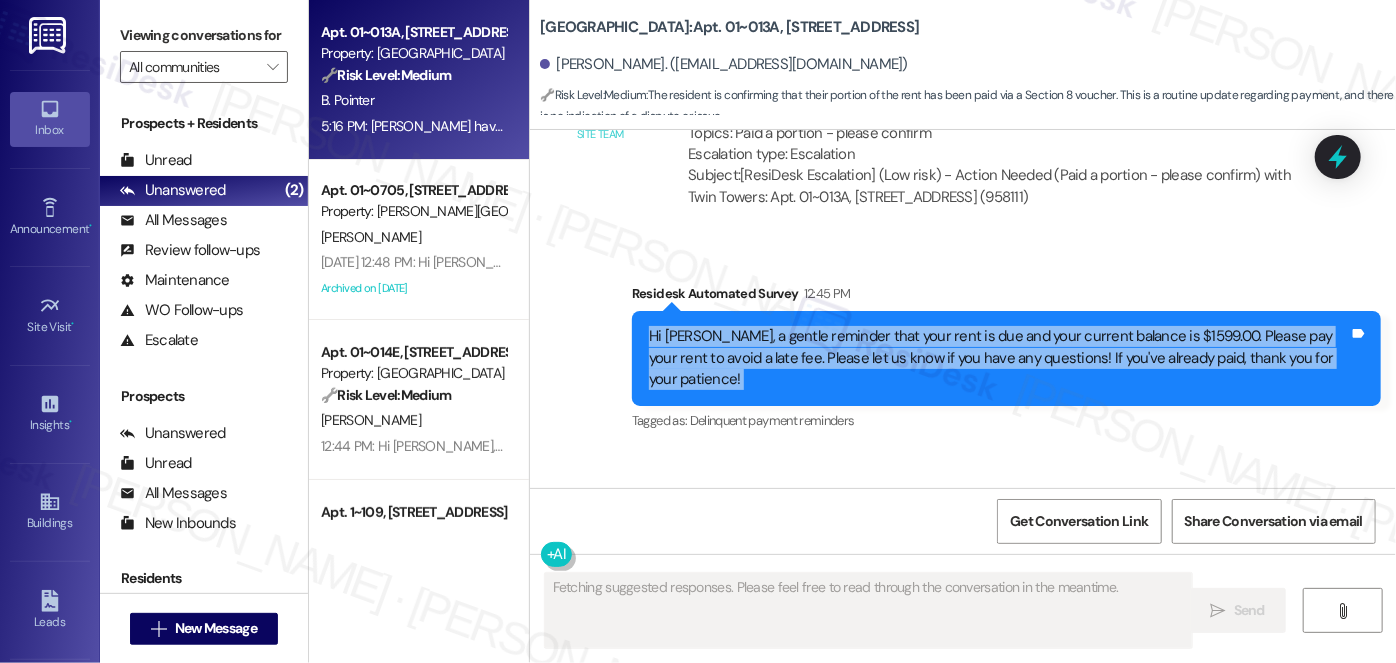 click on "Hi Brandi, a gentle reminder that your rent is due and your current balance is $1599.00. Please pay your rent to avoid a late fee. Please let us know if you have any questions! If you've already paid, thank you for your patience!" at bounding box center (999, 358) 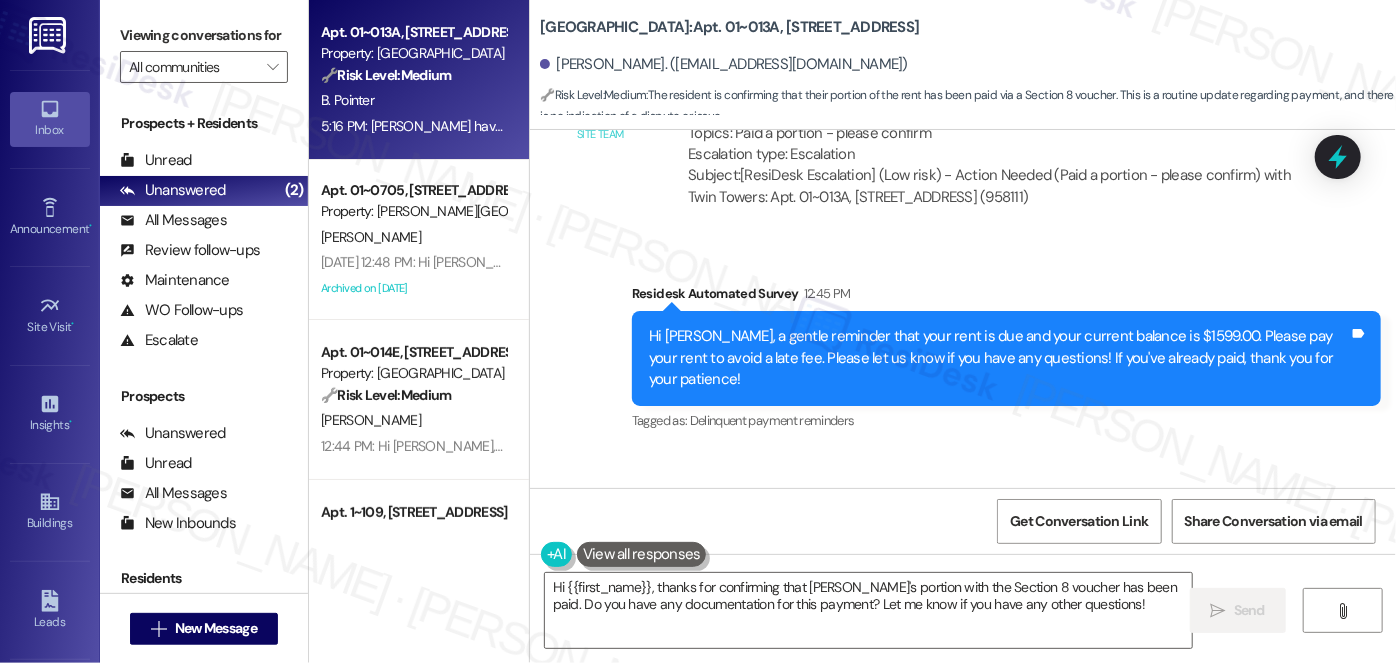 click on "Brandi have a section 8 voucher and she has been paid" at bounding box center [787, 548] 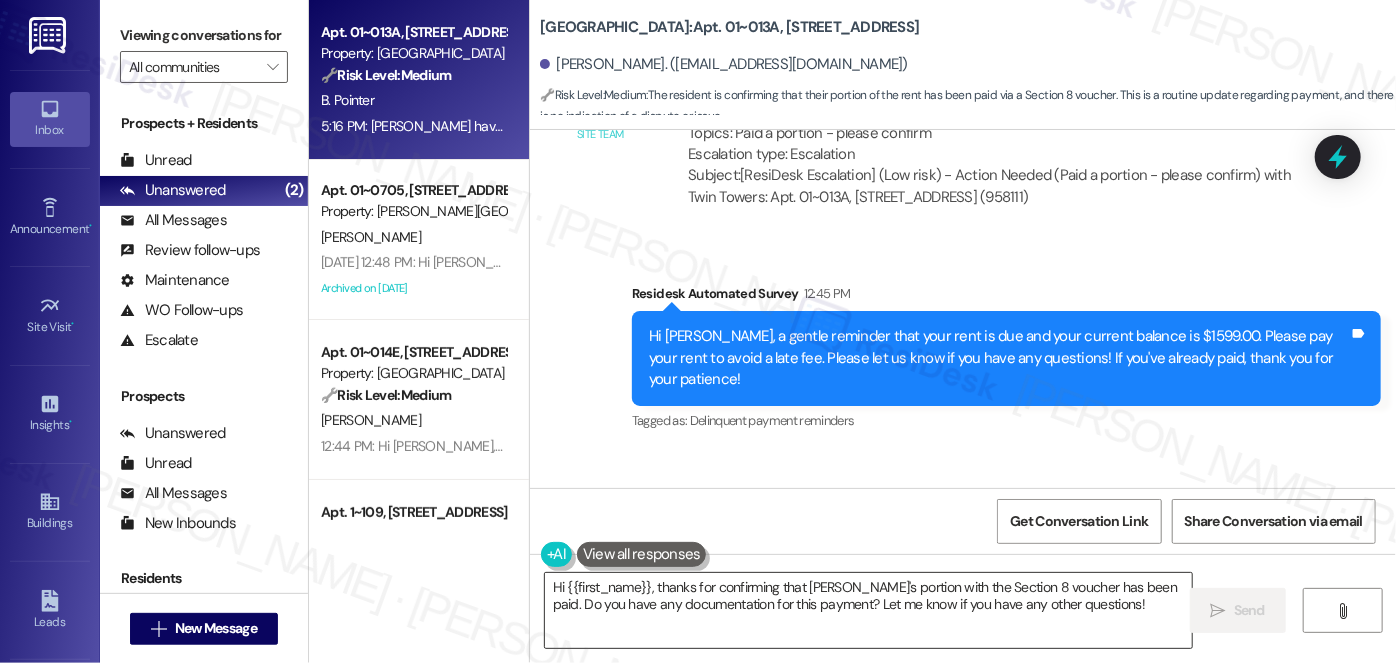 click on "Hi {{first_name}}, thanks for confirming that Brandi's portion with the Section 8 voucher has been paid. Do you have any documentation for this payment? Let me know if you have any other questions!" at bounding box center (868, 610) 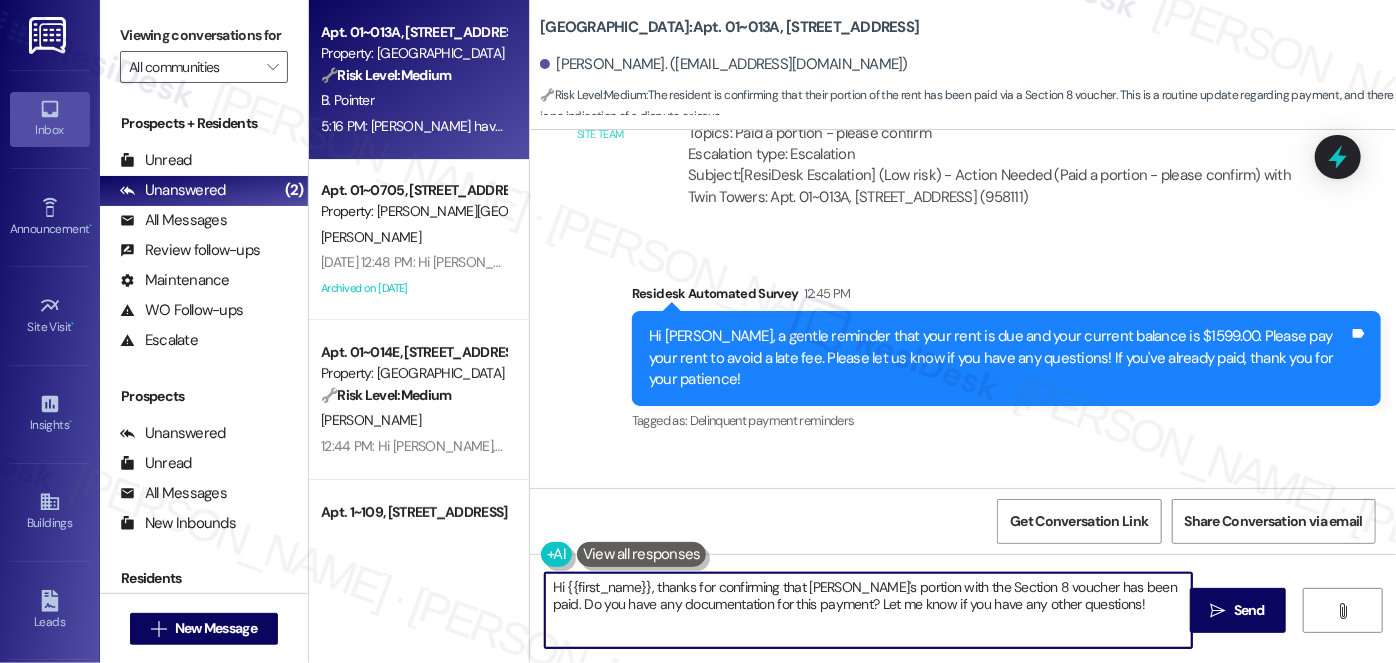 click on "Hi {{first_name}}, thanks for confirming that Brandi's portion with the Section 8 voucher has been paid. Do you have any documentation for this payment? Let me know if you have any other questions!" at bounding box center (868, 610) 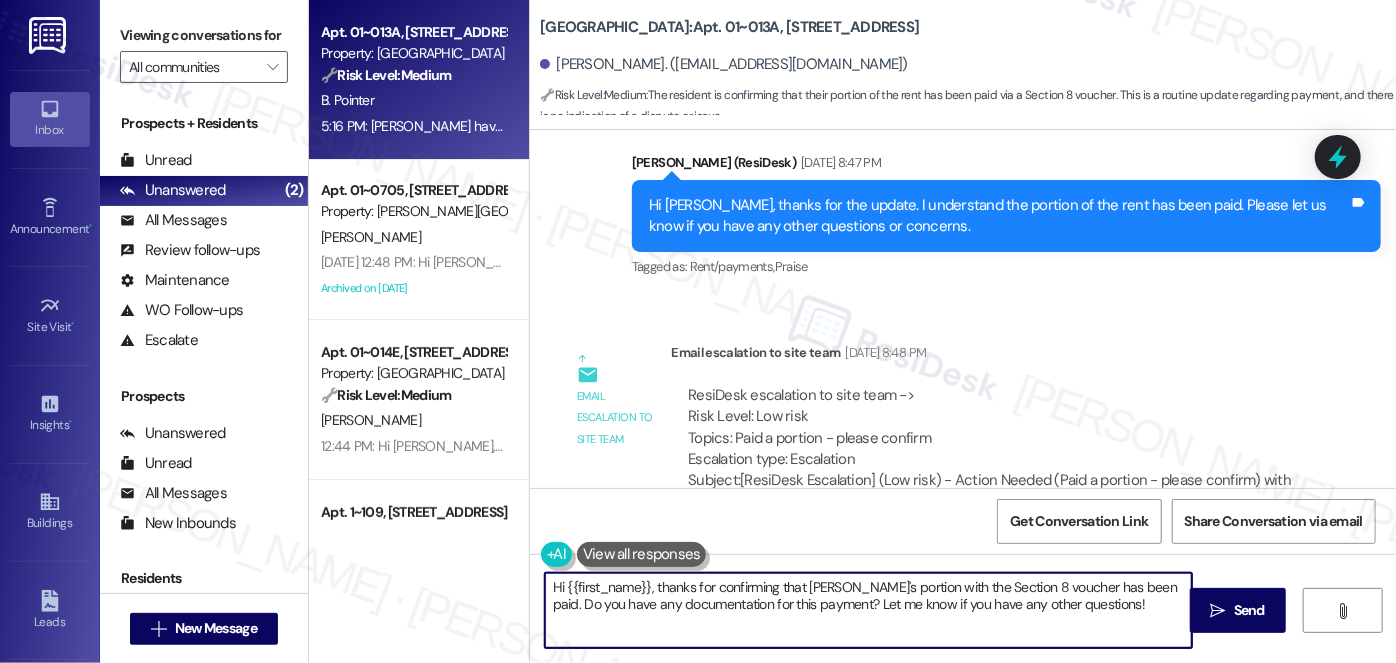 scroll, scrollTop: 10926, scrollLeft: 0, axis: vertical 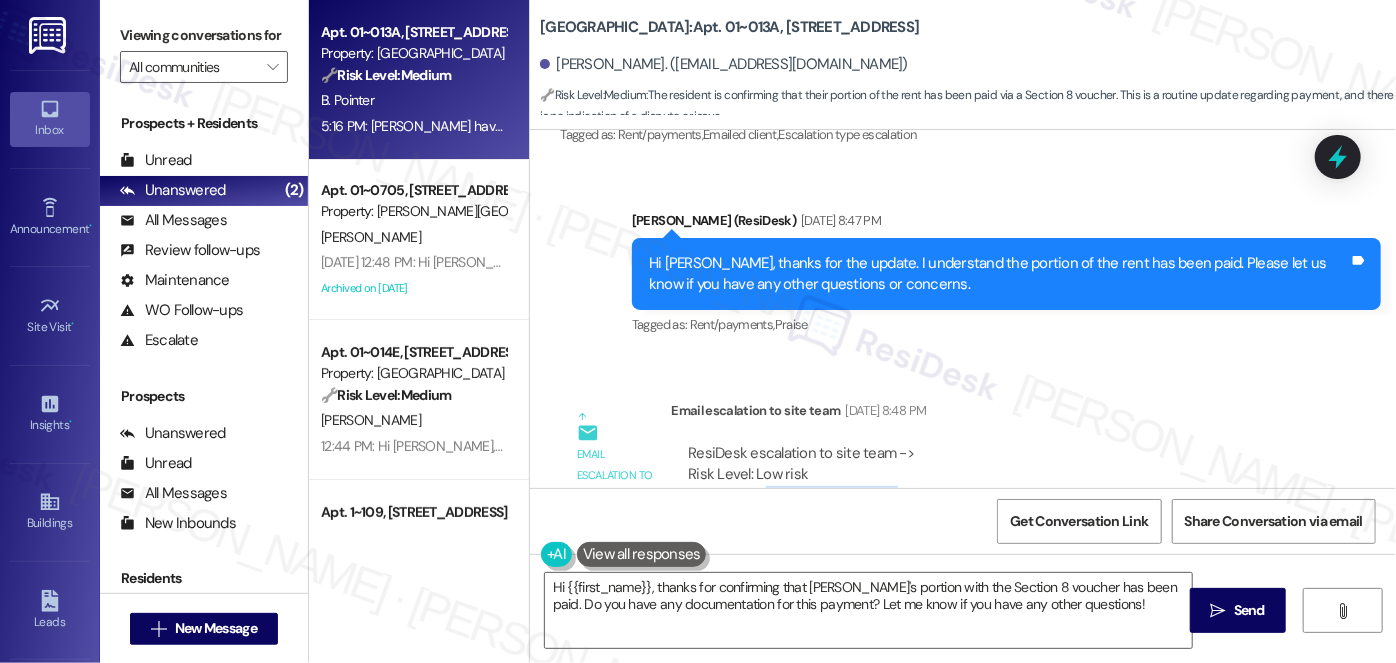 drag, startPoint x: 754, startPoint y: 392, endPoint x: 886, endPoint y: 391, distance: 132.00378 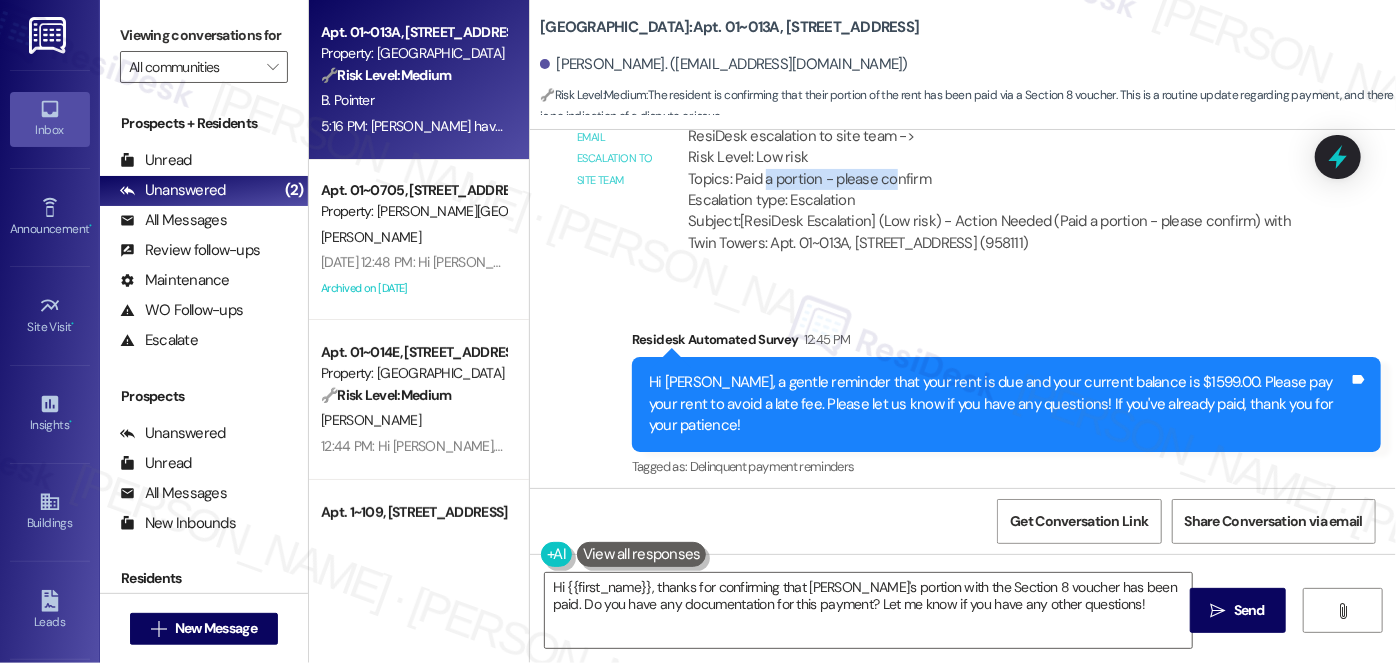 scroll, scrollTop: 11289, scrollLeft: 0, axis: vertical 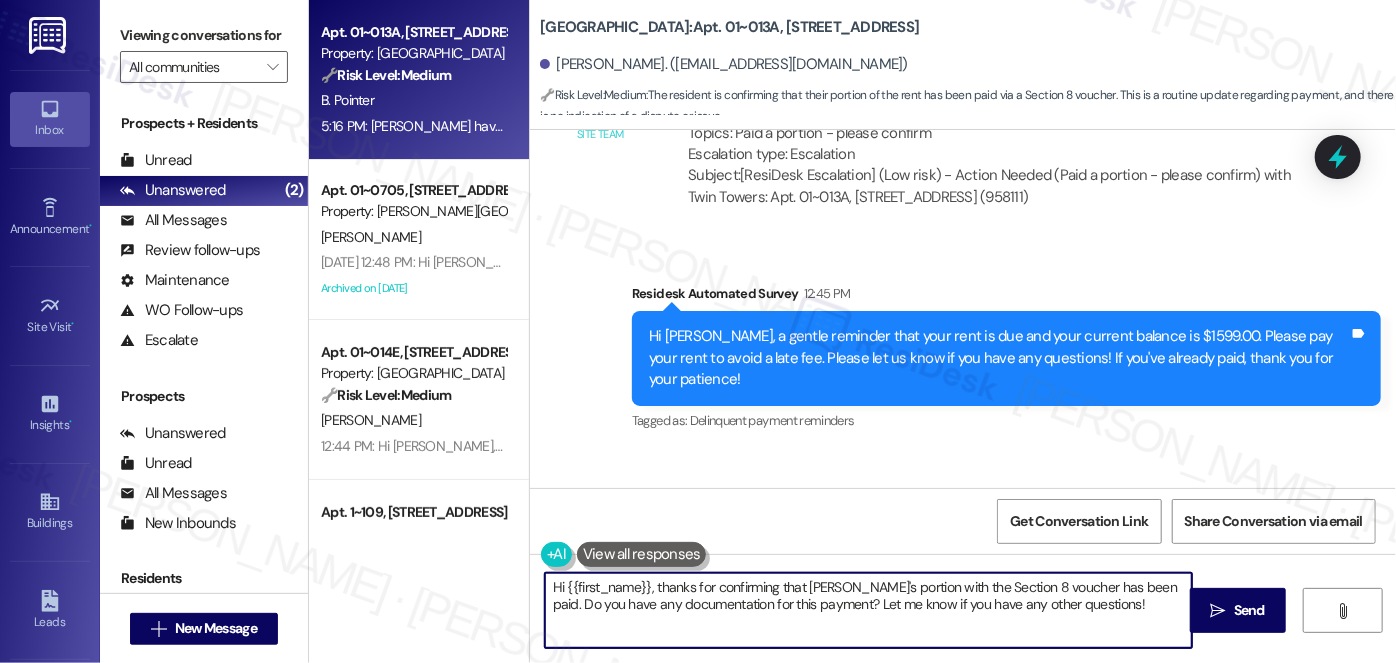 click on "Hi {{first_name}}, thanks for confirming that Brandi's portion with the Section 8 voucher has been paid. Do you have any documentation for this payment? Let me know if you have any other questions!" at bounding box center (868, 610) 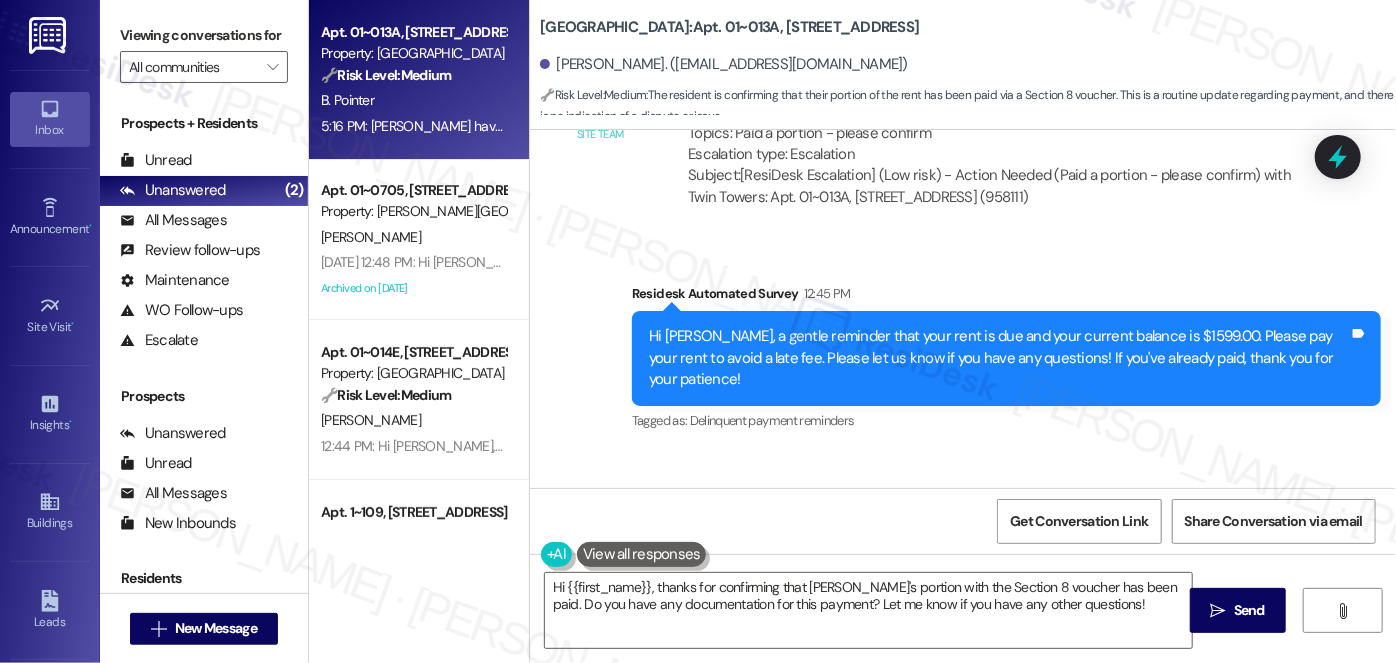 click on "Brandi have a section 8 voucher and she has been paid Tags and notes" at bounding box center [794, 548] 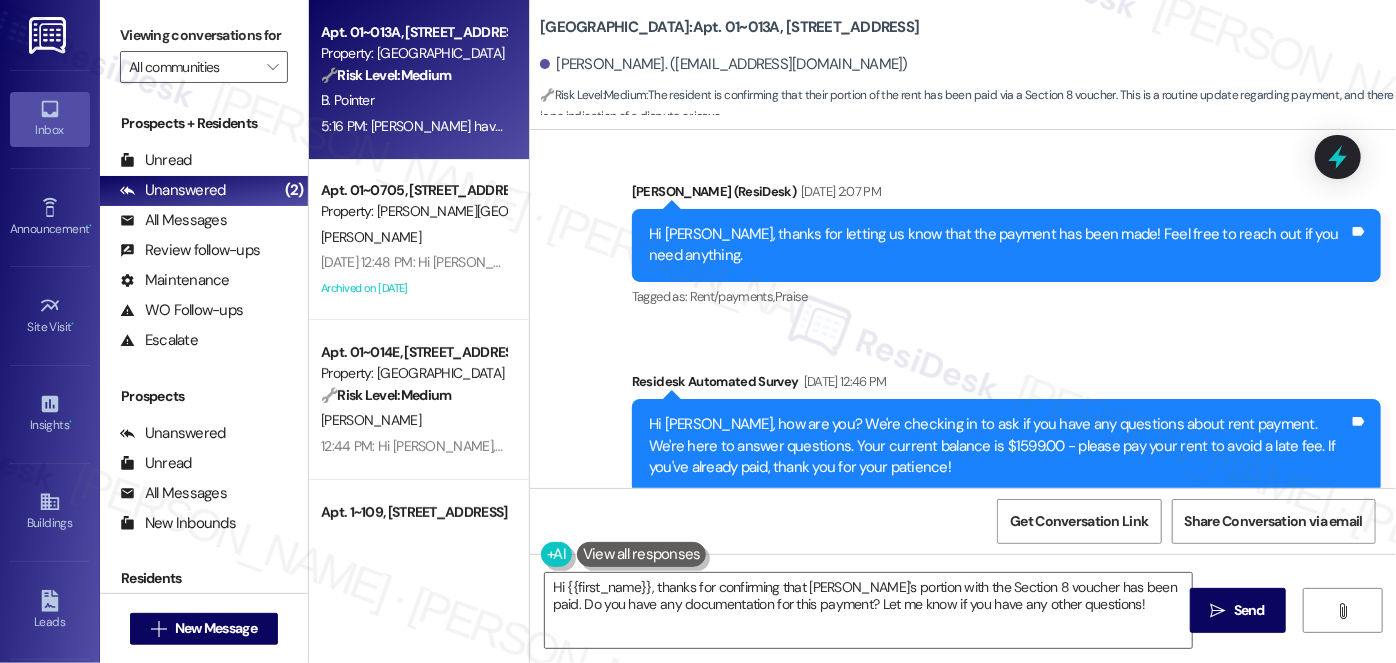 scroll, scrollTop: 10380, scrollLeft: 0, axis: vertical 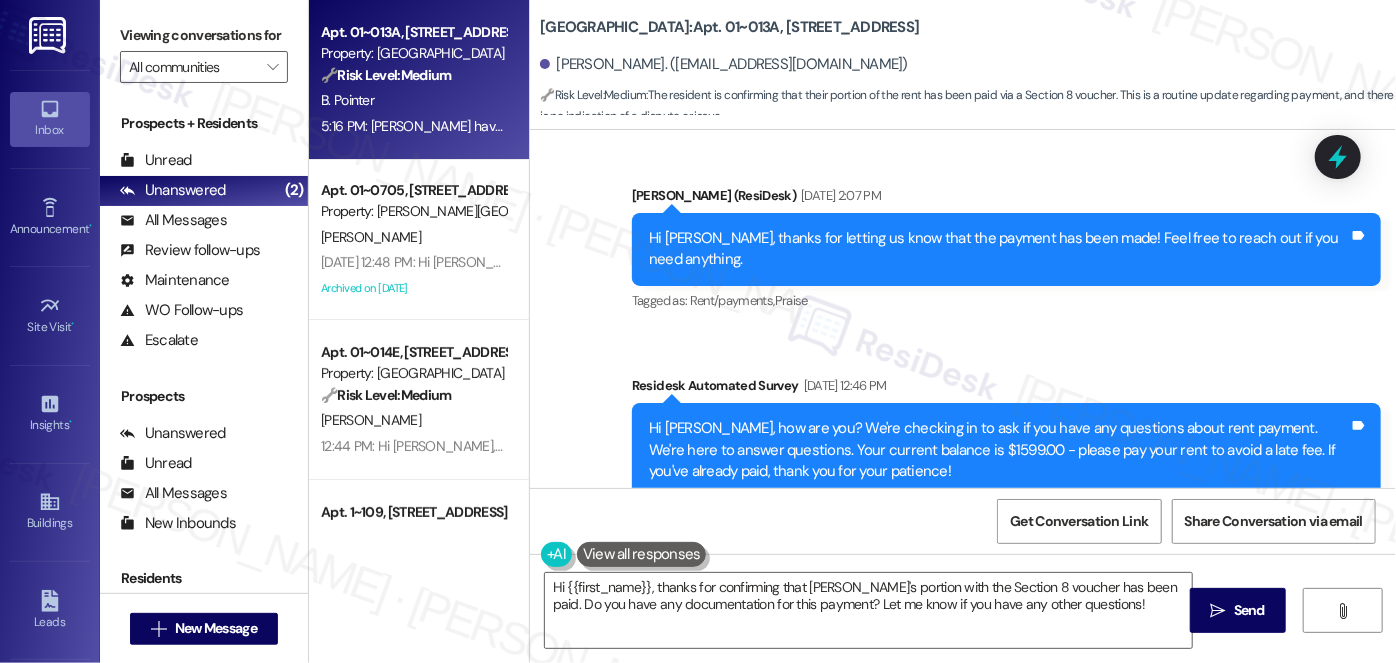 click on "Hi Brandi, how are you? We're checking in to ask if you have any questions about rent payment. We're here to answer questions. Your current balance is $1599.00 - please pay your rent to avoid a late fee. If you've already paid, thank you for your patience! Tags and notes" at bounding box center (1006, 450) 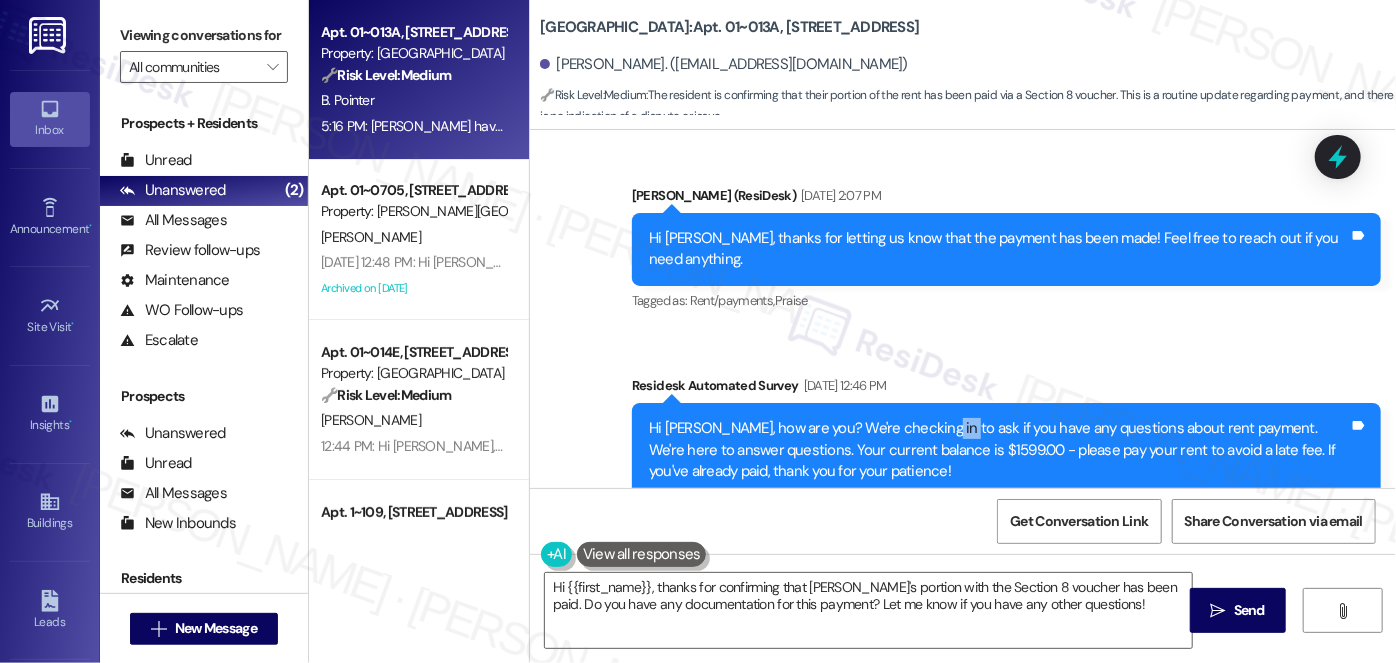 click on "Hi Brandi, how are you? We're checking in to ask if you have any questions about rent payment. We're here to answer questions. Your current balance is $1599.00 - please pay your rent to avoid a late fee. If you've already paid, thank you for your patience! Tags and notes" at bounding box center (1006, 450) 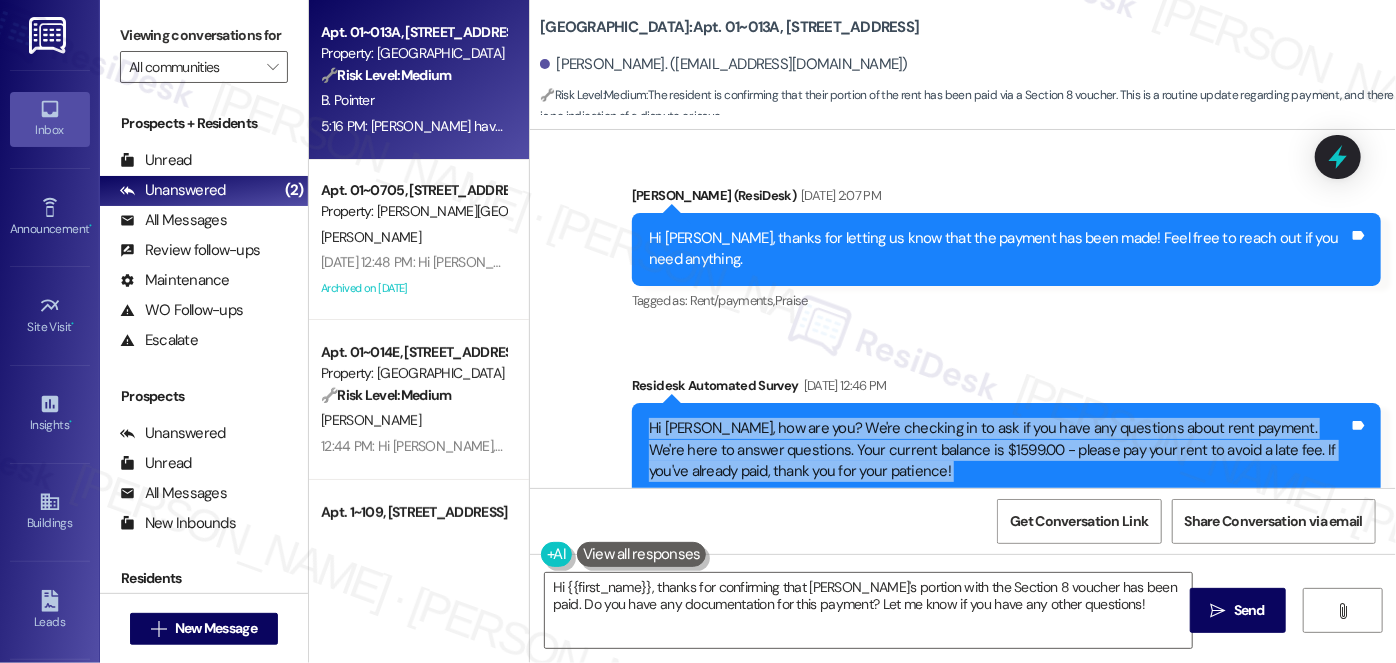 click on "Hi Brandi, how are you? We're checking in to ask if you have any questions about rent payment. We're here to answer questions. Your current balance is $1599.00 - please pay your rent to avoid a late fee. If you've already paid, thank you for your patience! Tags and notes" at bounding box center [1006, 450] 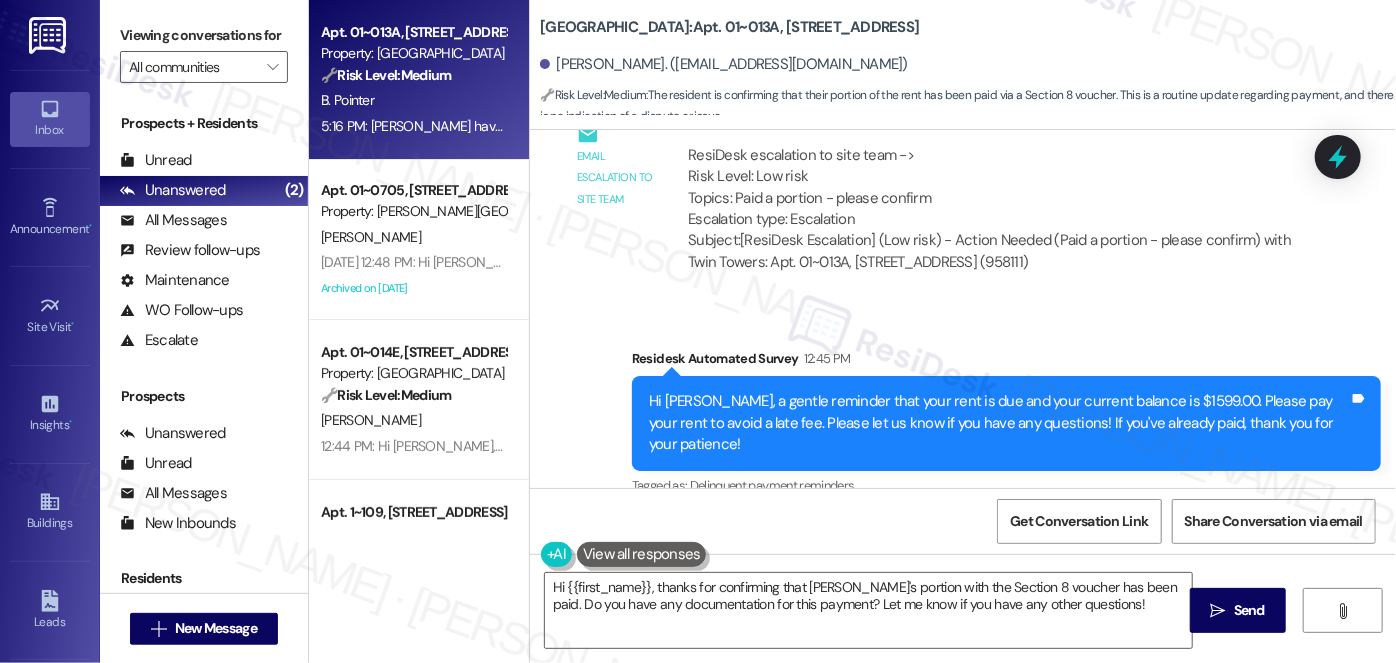 scroll, scrollTop: 11289, scrollLeft: 0, axis: vertical 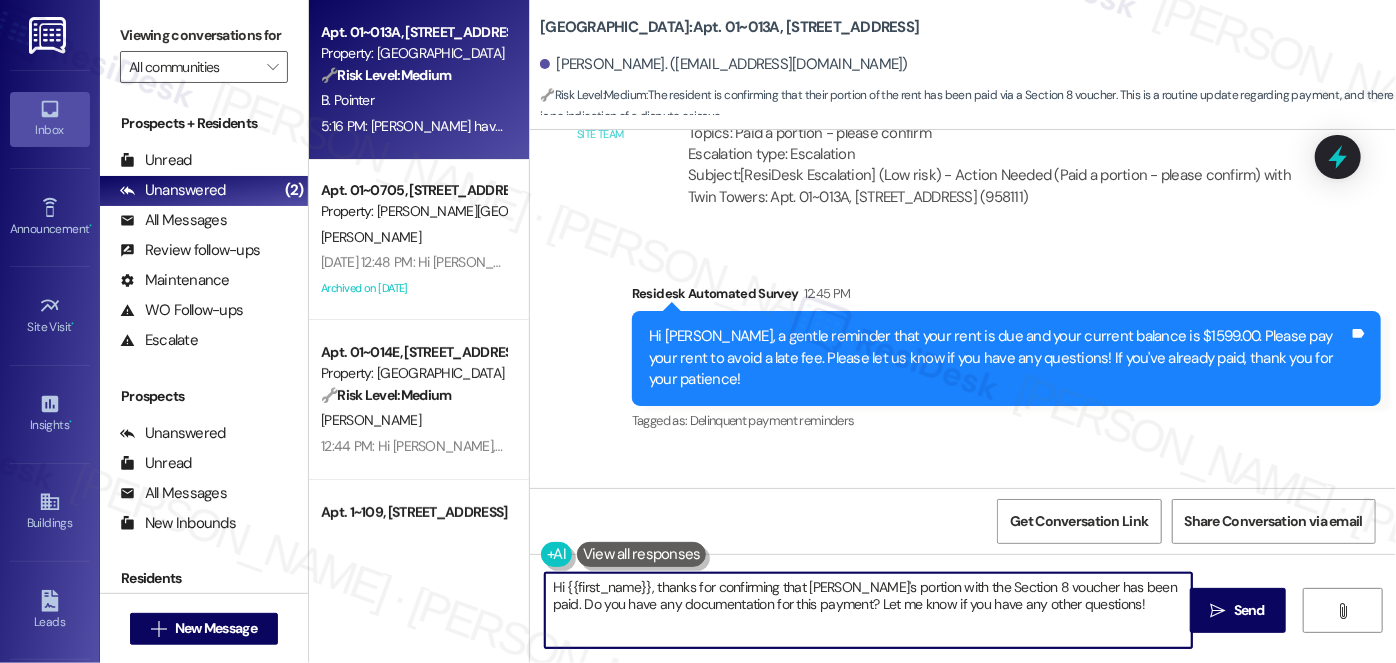click on "Hi {{first_name}}, thanks for confirming that Brandi's portion with the Section 8 voucher has been paid. Do you have any documentation for this payment? Let me know if you have any other questions!" at bounding box center [868, 610] 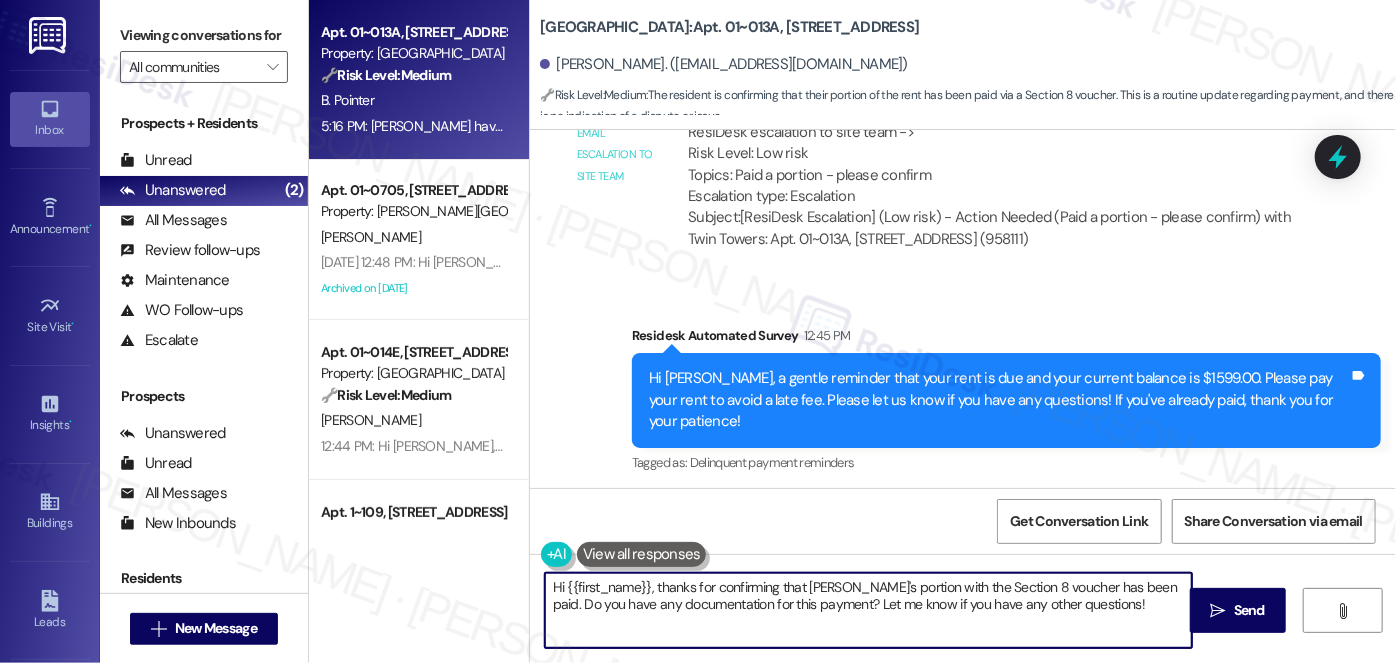 scroll, scrollTop: 11289, scrollLeft: 0, axis: vertical 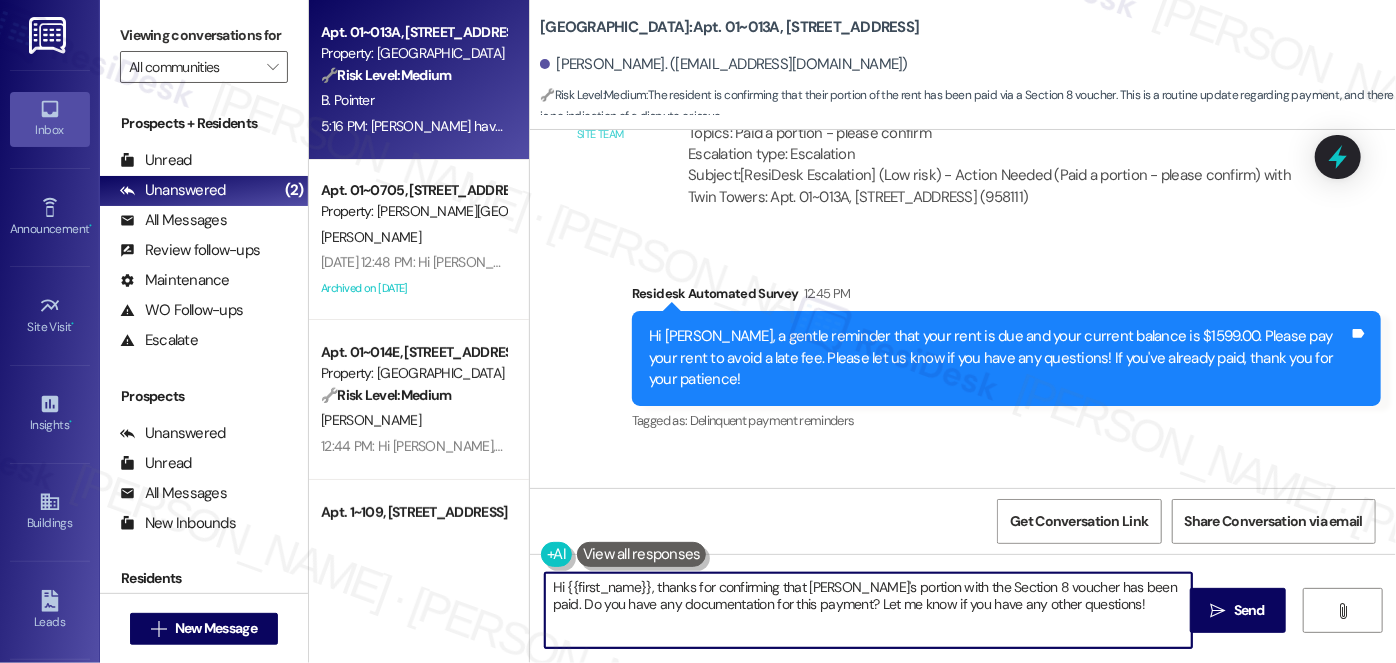 drag, startPoint x: 772, startPoint y: 587, endPoint x: 1104, endPoint y: 614, distance: 333.09607 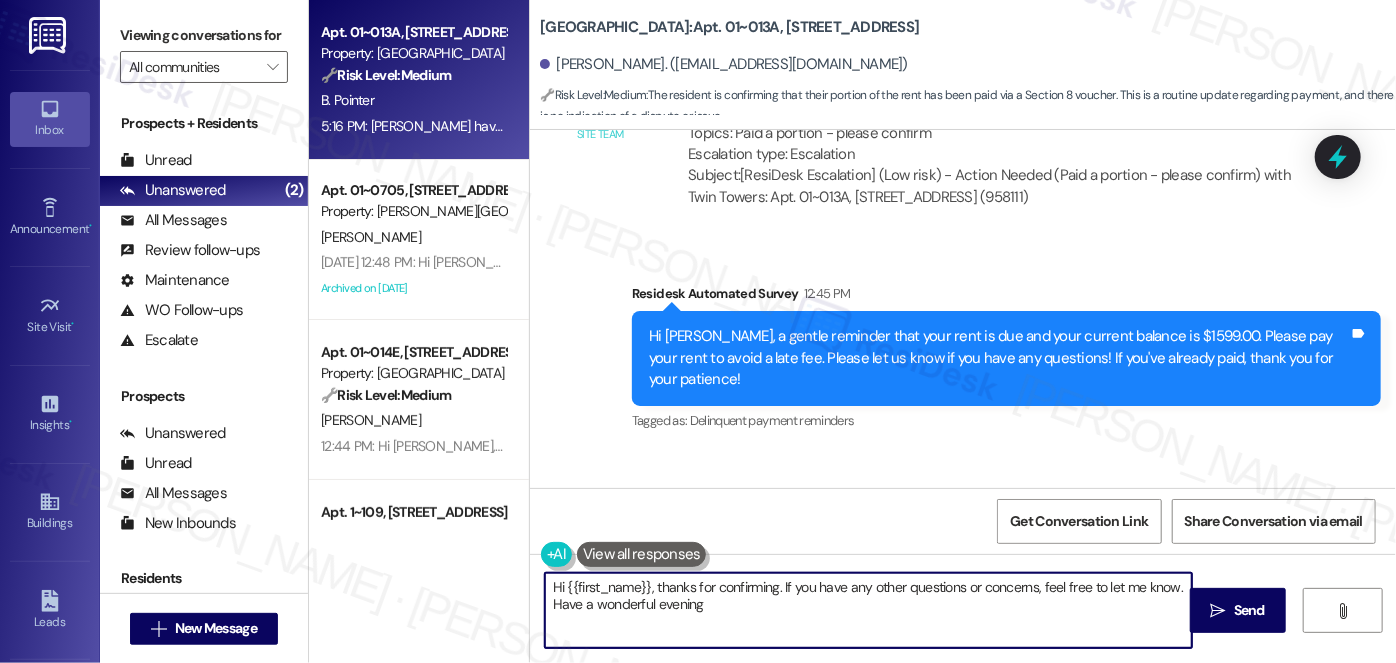 type on "Hi {{first_name}}, thanks for confirming. If you have any other questions or concerns, feel free to let me know. Have a wonderful evening!" 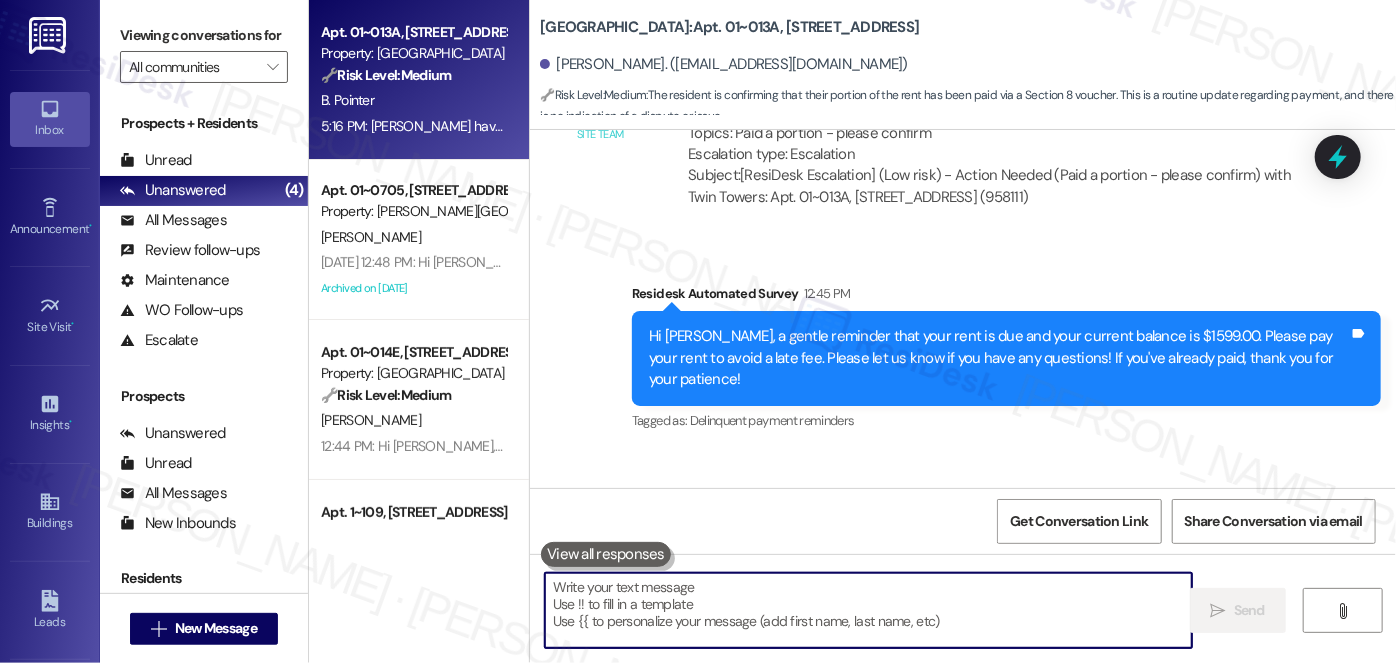 scroll, scrollTop: 11288, scrollLeft: 0, axis: vertical 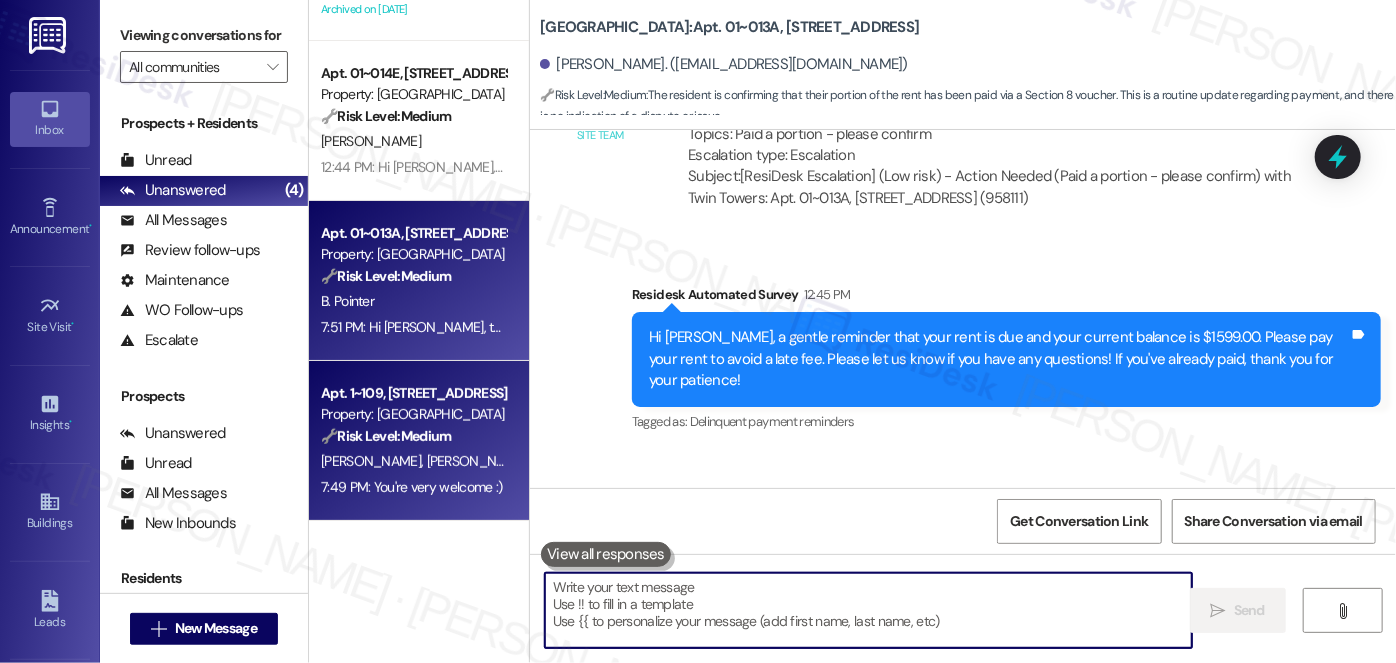 type 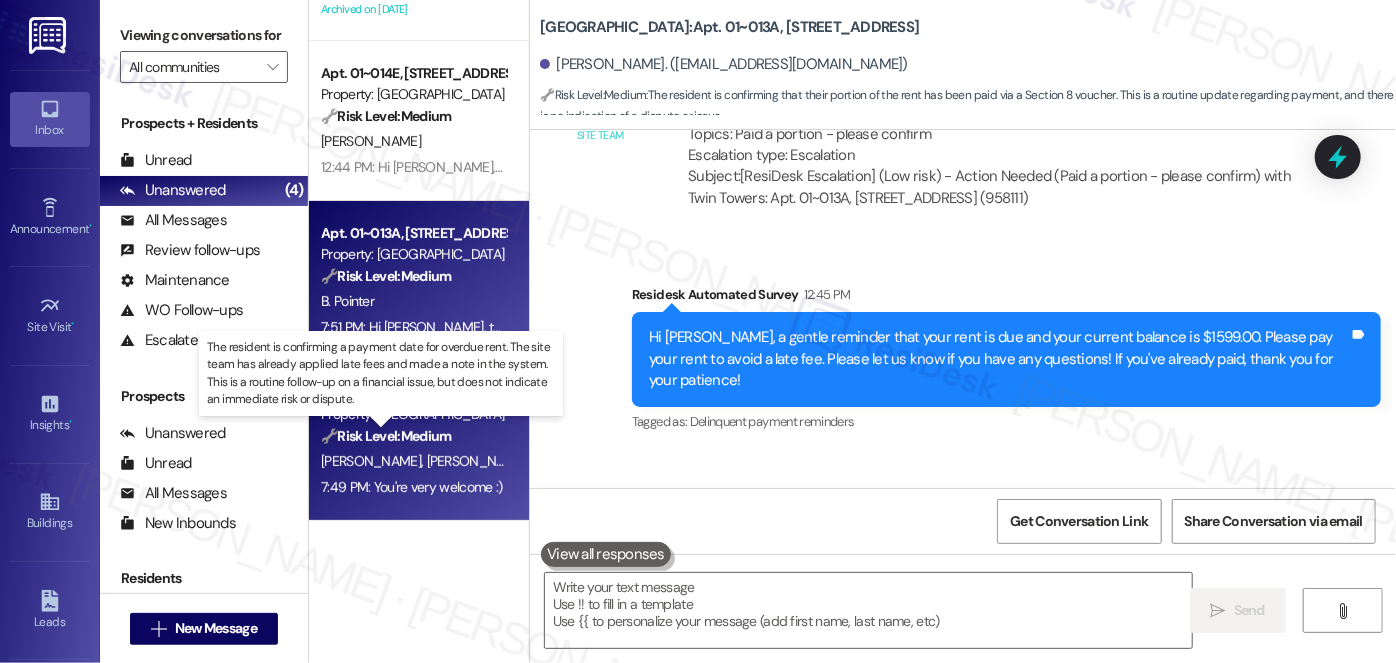 click on "🔧  Risk Level:  Medium" at bounding box center [386, 436] 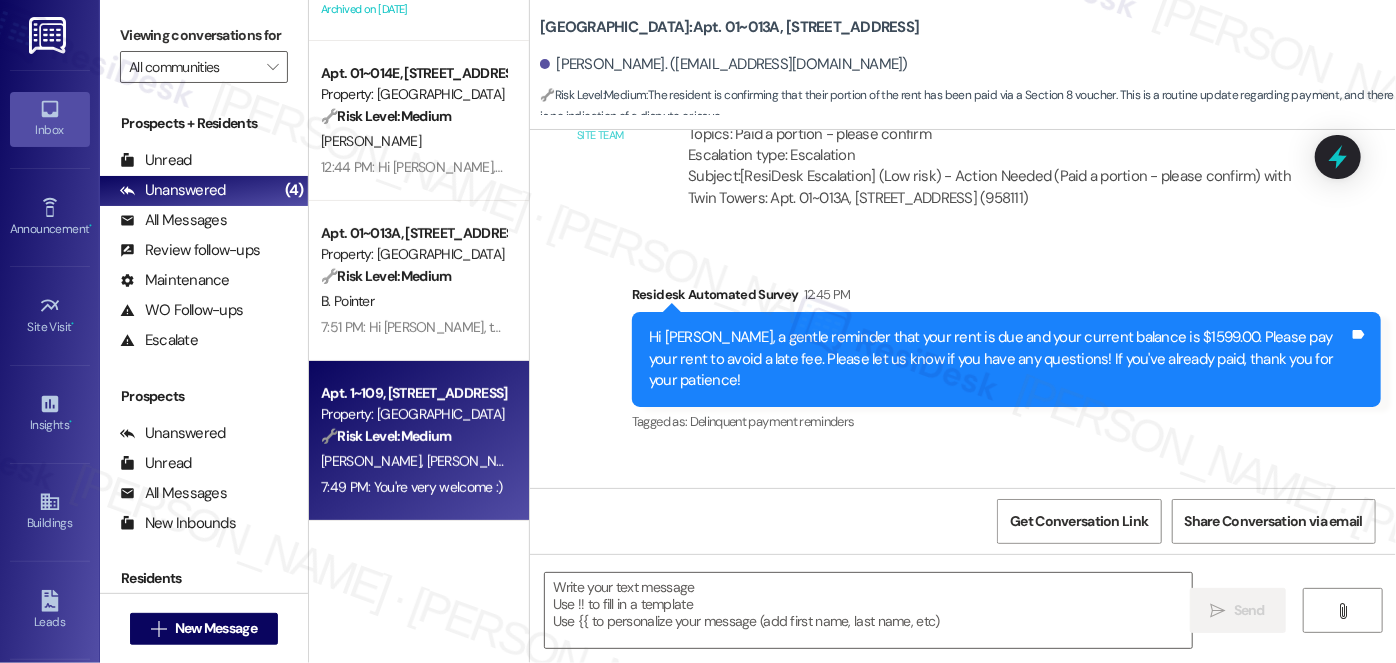type on "Fetching suggested responses. Please feel free to read through the conversation in the meantime." 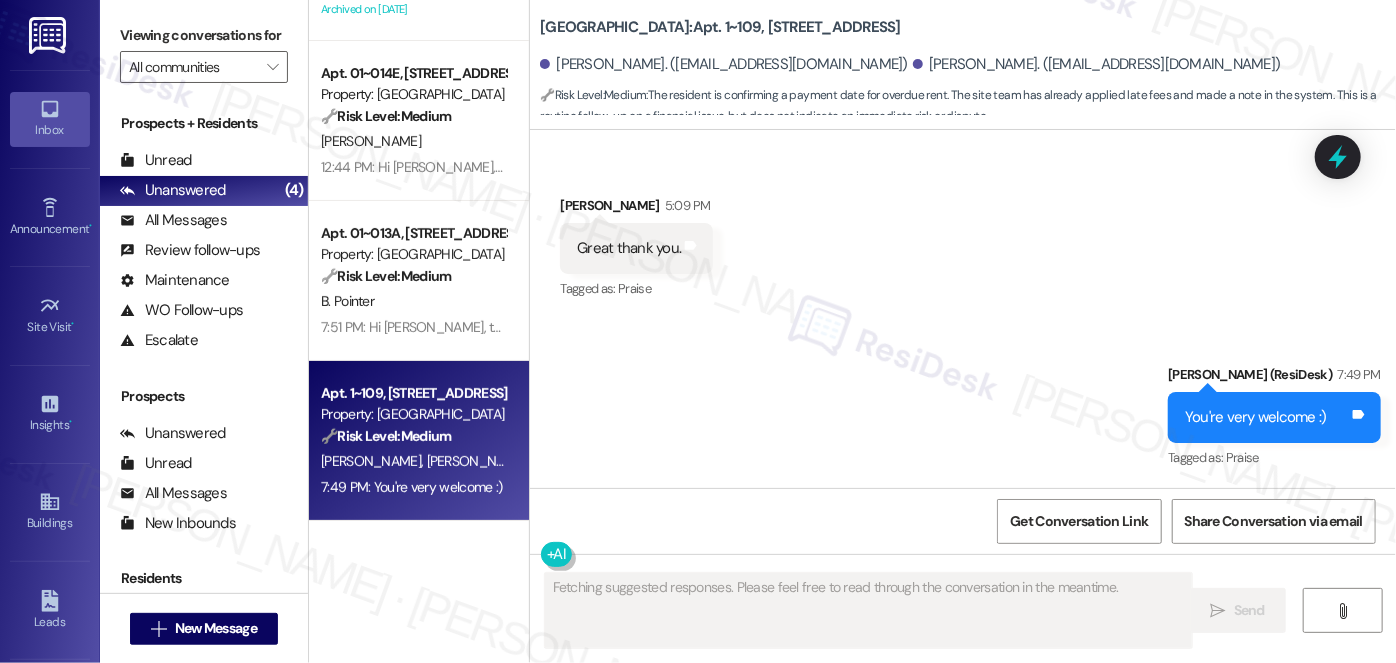 scroll, scrollTop: 2526, scrollLeft: 0, axis: vertical 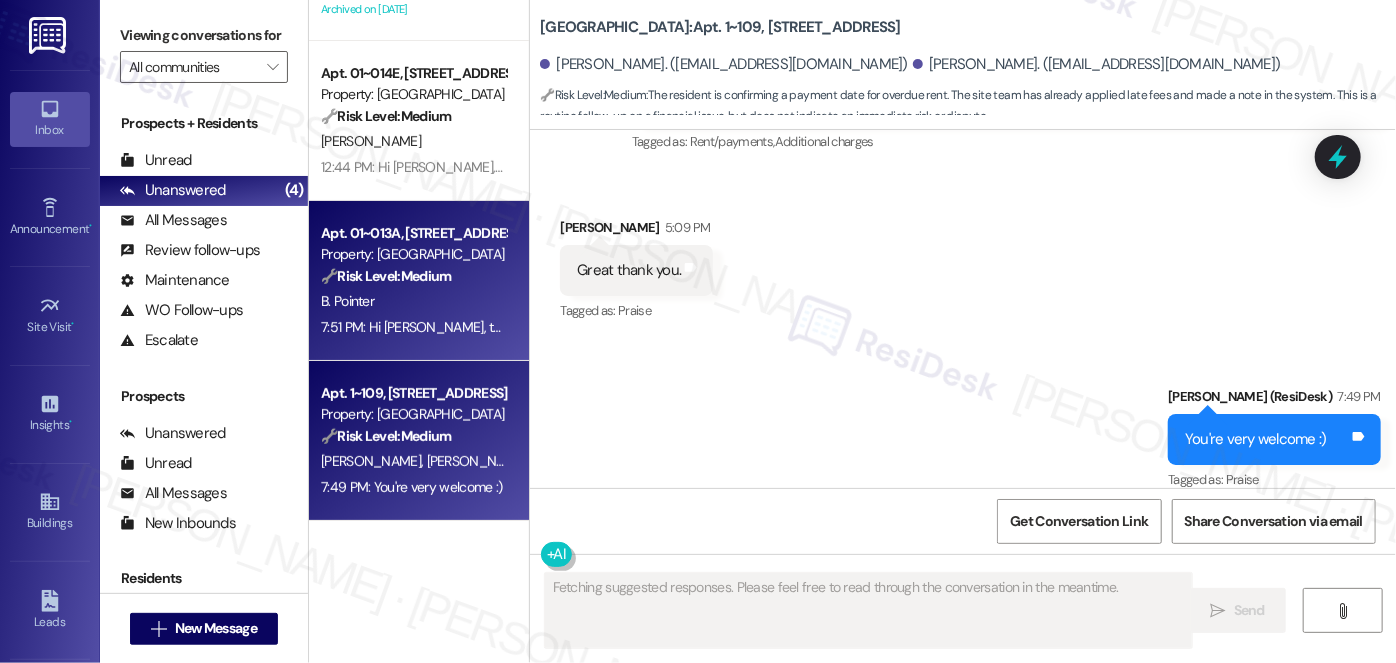 click on "🔧  Risk Level:  Medium" at bounding box center (386, 276) 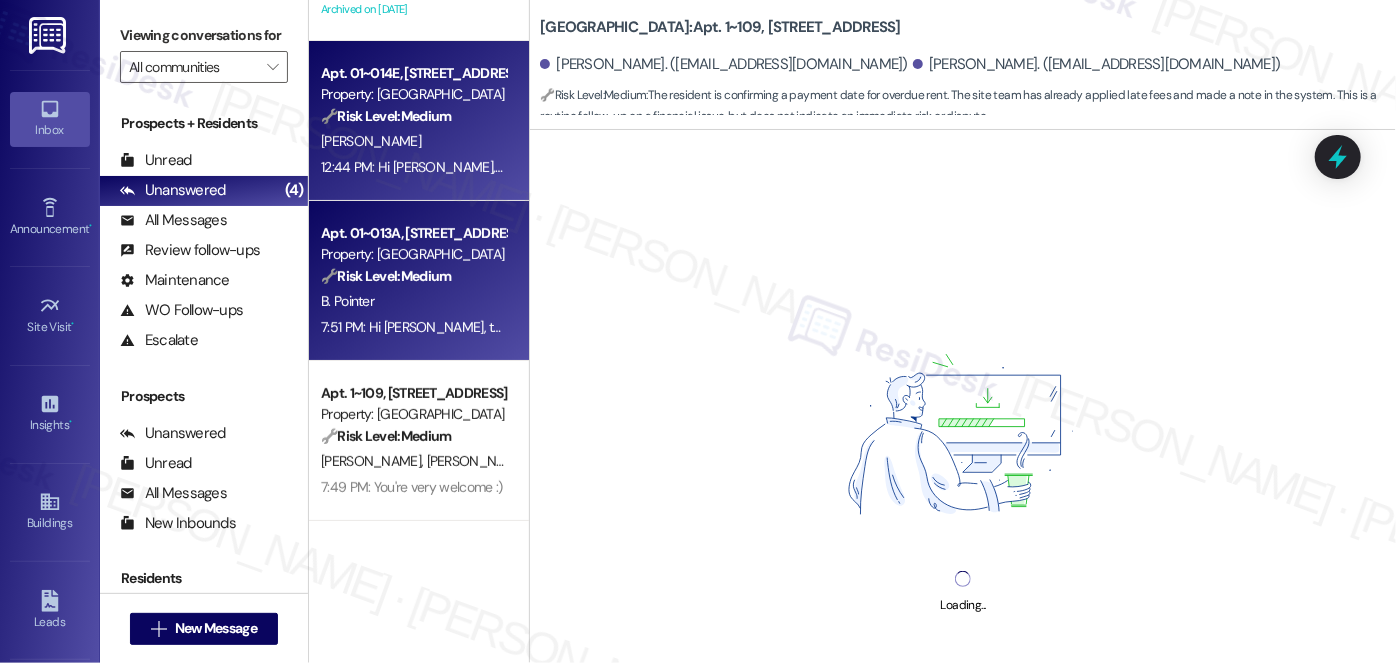 click on "12:44 PM: Hi Tramone, a gentle reminder that your rent is due and your current balance is $1679.00. Please pay your rent to avoid a late fee. Please let us know if you have any questions! If you've already paid, thank you for your patience! 12:44 PM: Hi Tramone, a gentle reminder that your rent is due and your current balance is $1679.00. Please pay your rent to avoid a late fee. Please let us know if you have any questions! If you've already paid, thank you for your patience!" at bounding box center (413, 167) 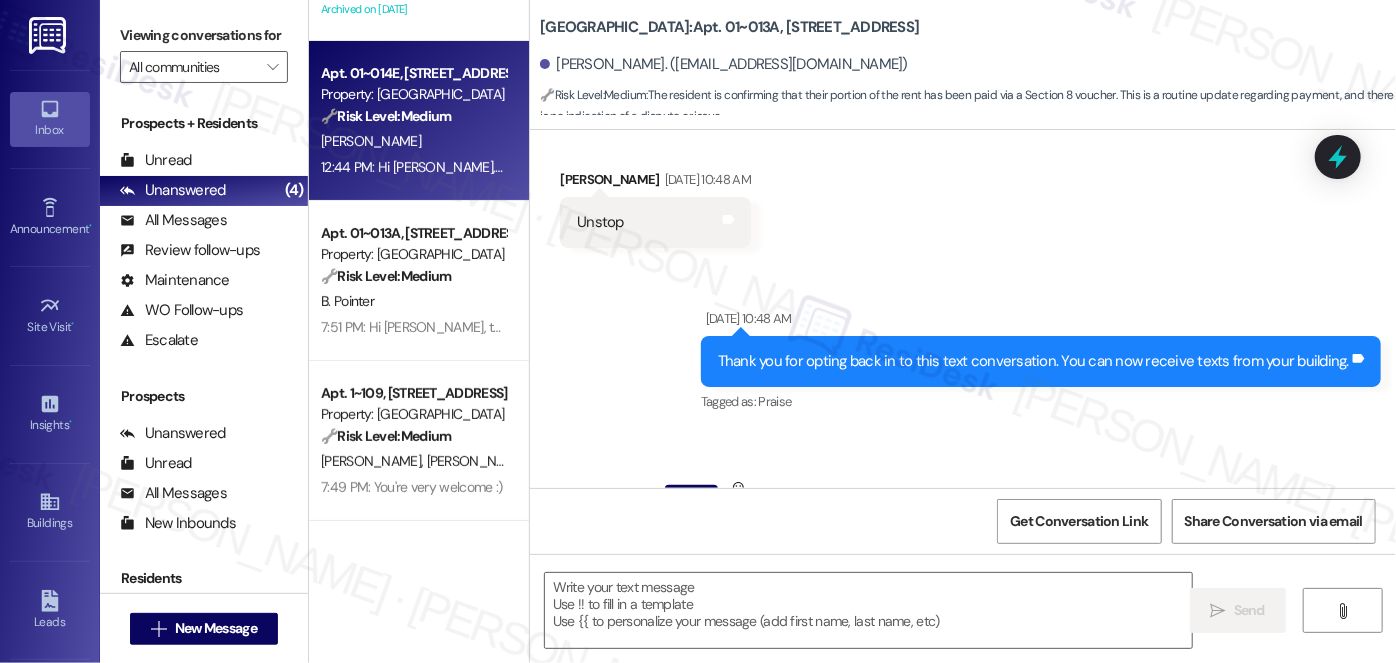 scroll, scrollTop: 0, scrollLeft: 0, axis: both 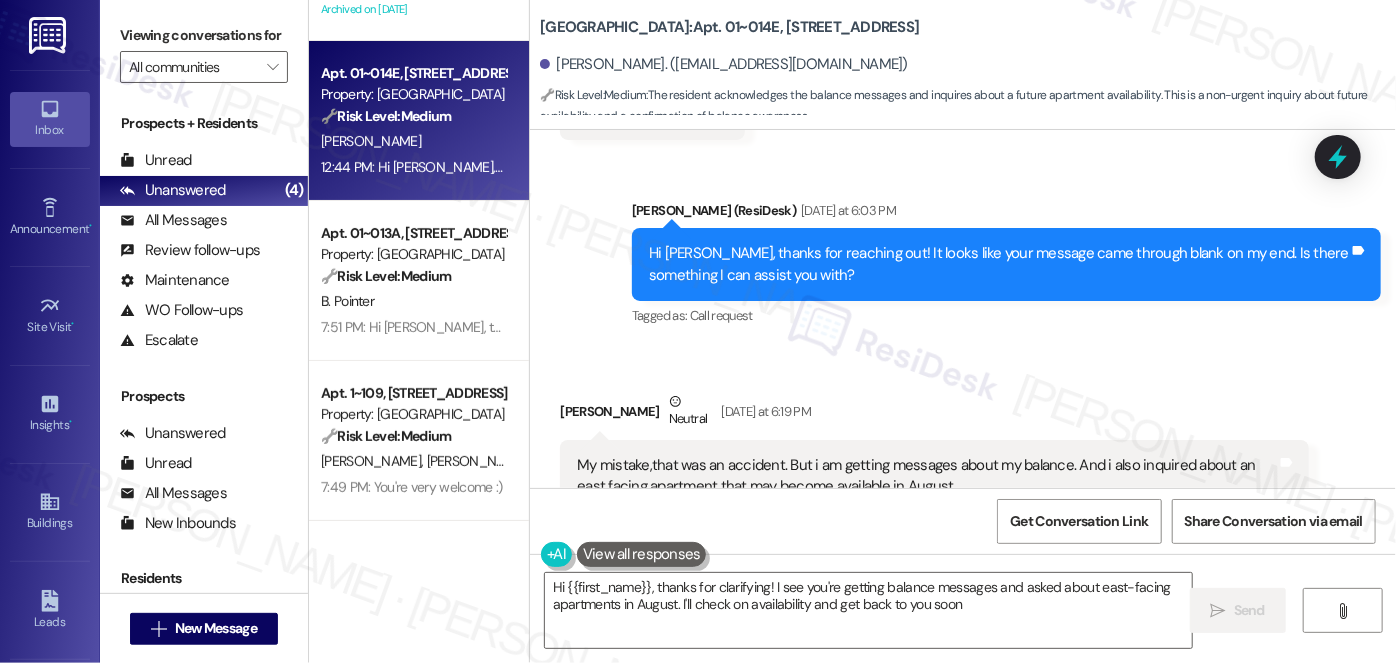 type on "Hi {{first_name}}, thanks for clarifying! I see you're getting balance messages and asked about east-facing apartments in August. I'll check on availability and get back to you soon!" 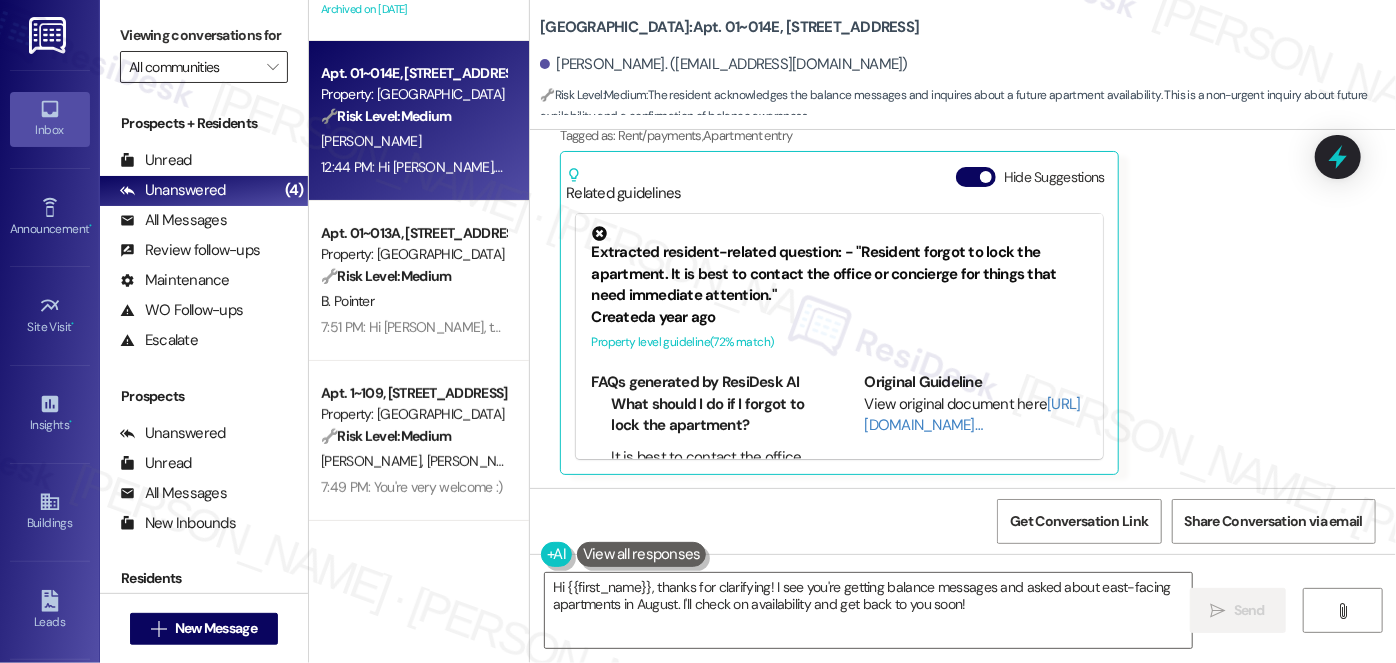 scroll, scrollTop: 1476, scrollLeft: 0, axis: vertical 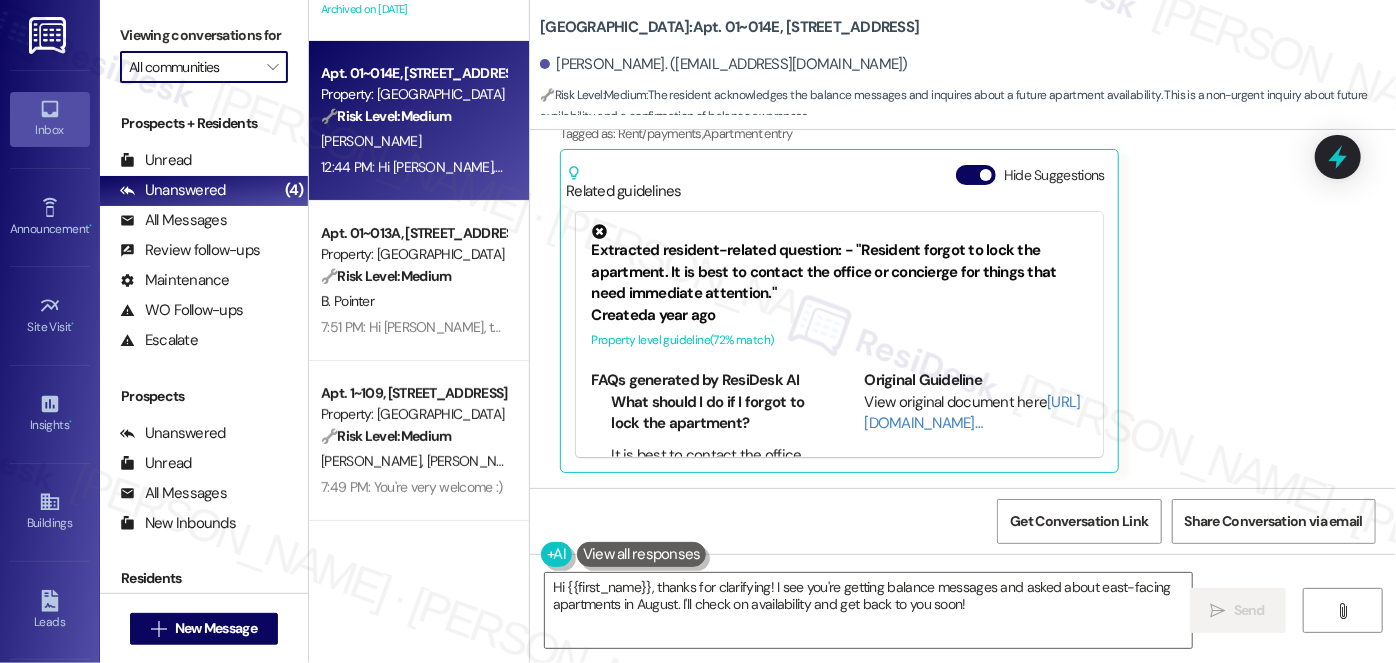 click on "All communities" at bounding box center [192, 67] 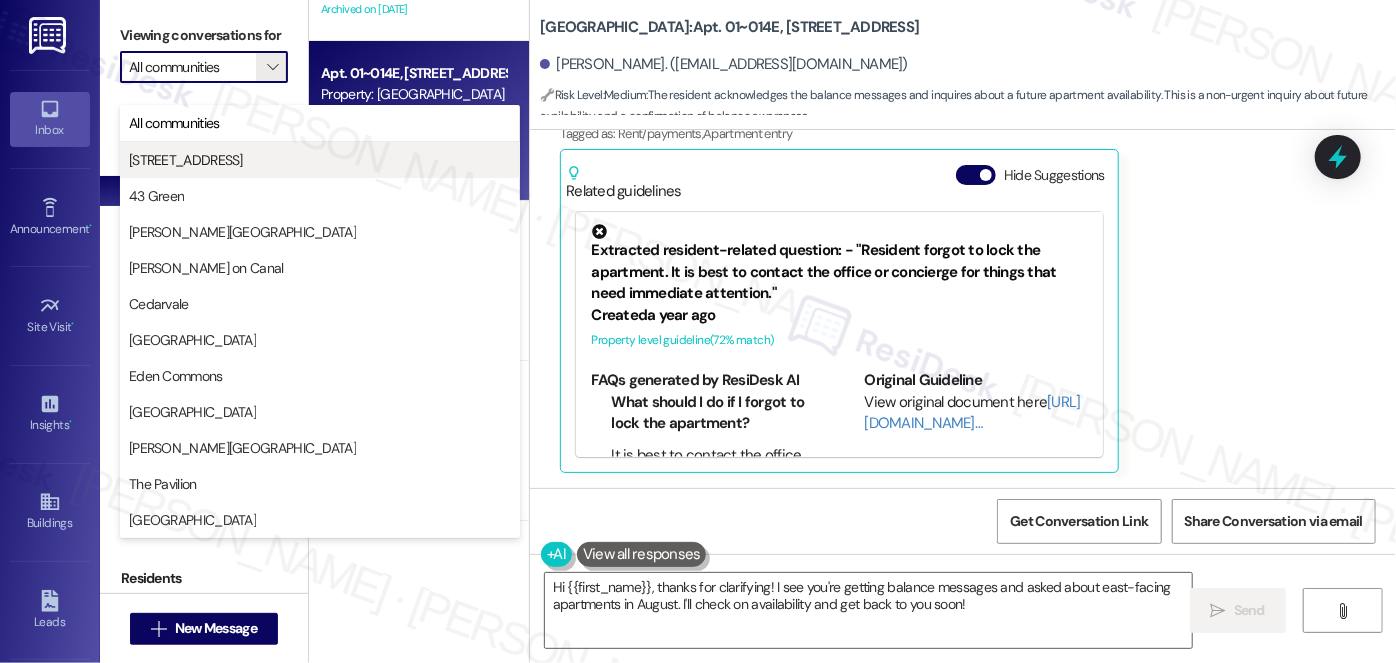 click on "1333 S Wabash" at bounding box center [186, 160] 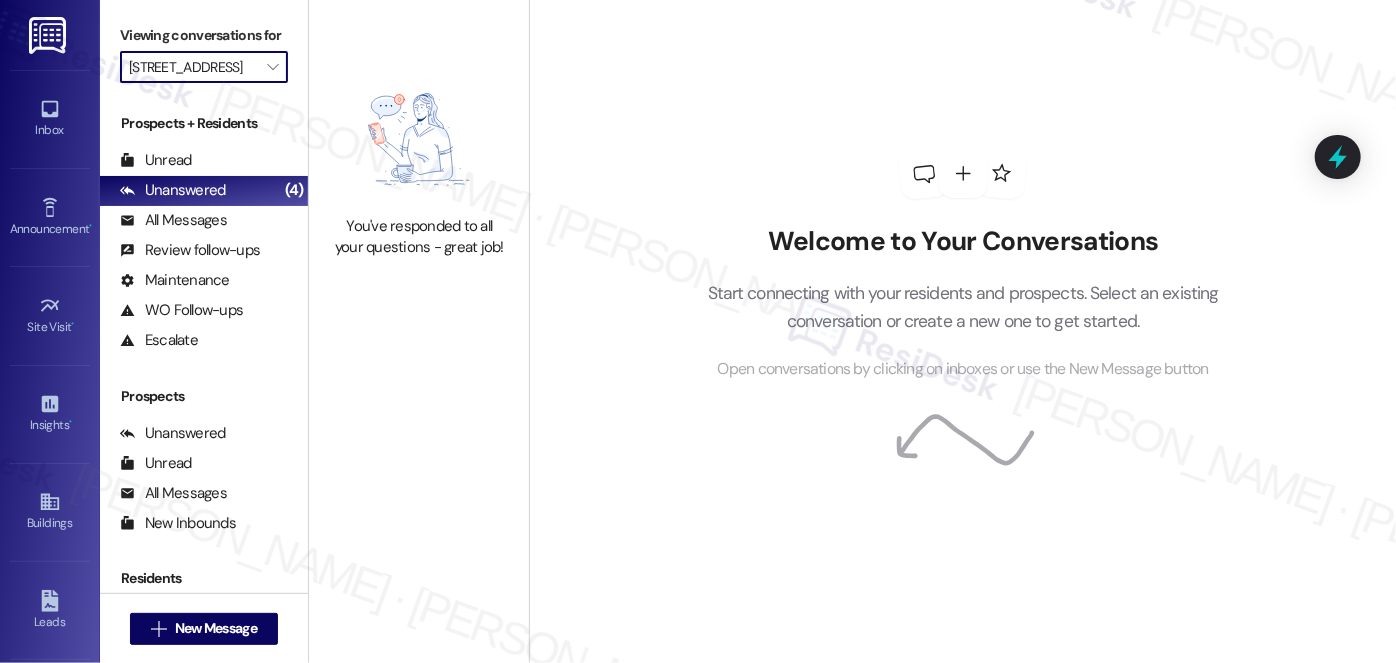 click on "1333 S Wabash" at bounding box center (192, 67) 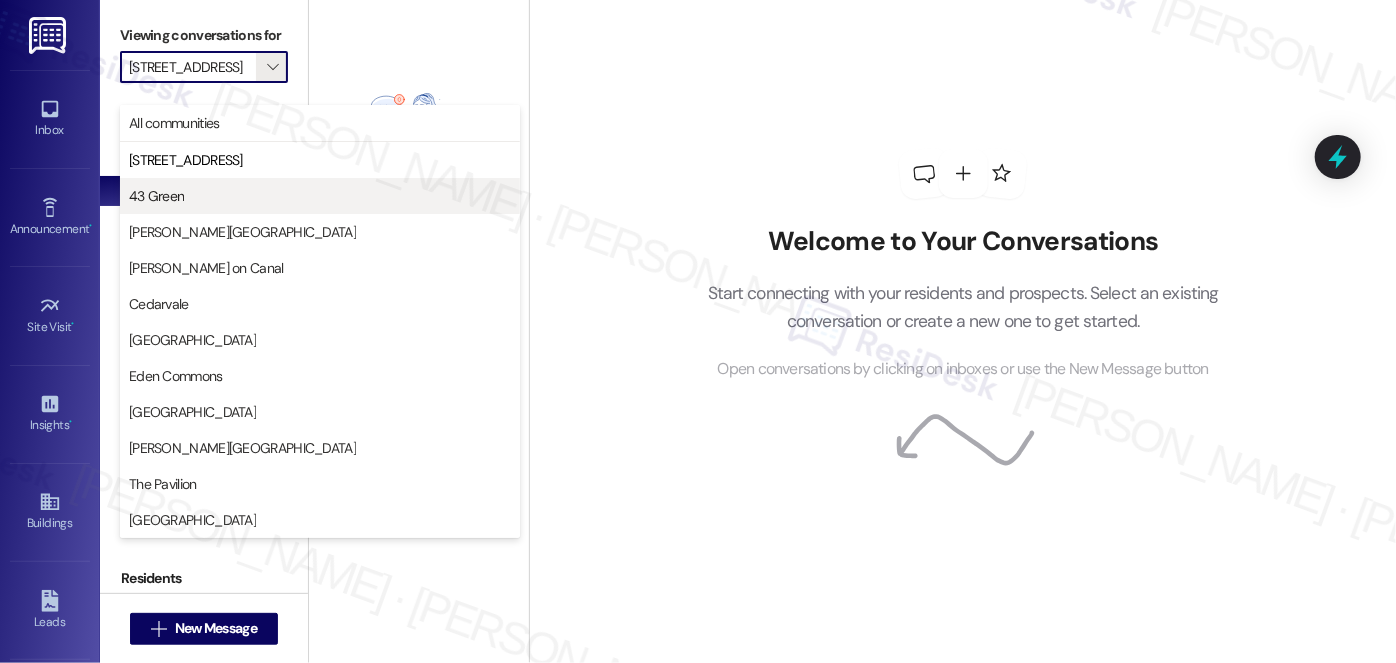 click on "43 Green" at bounding box center (320, 196) 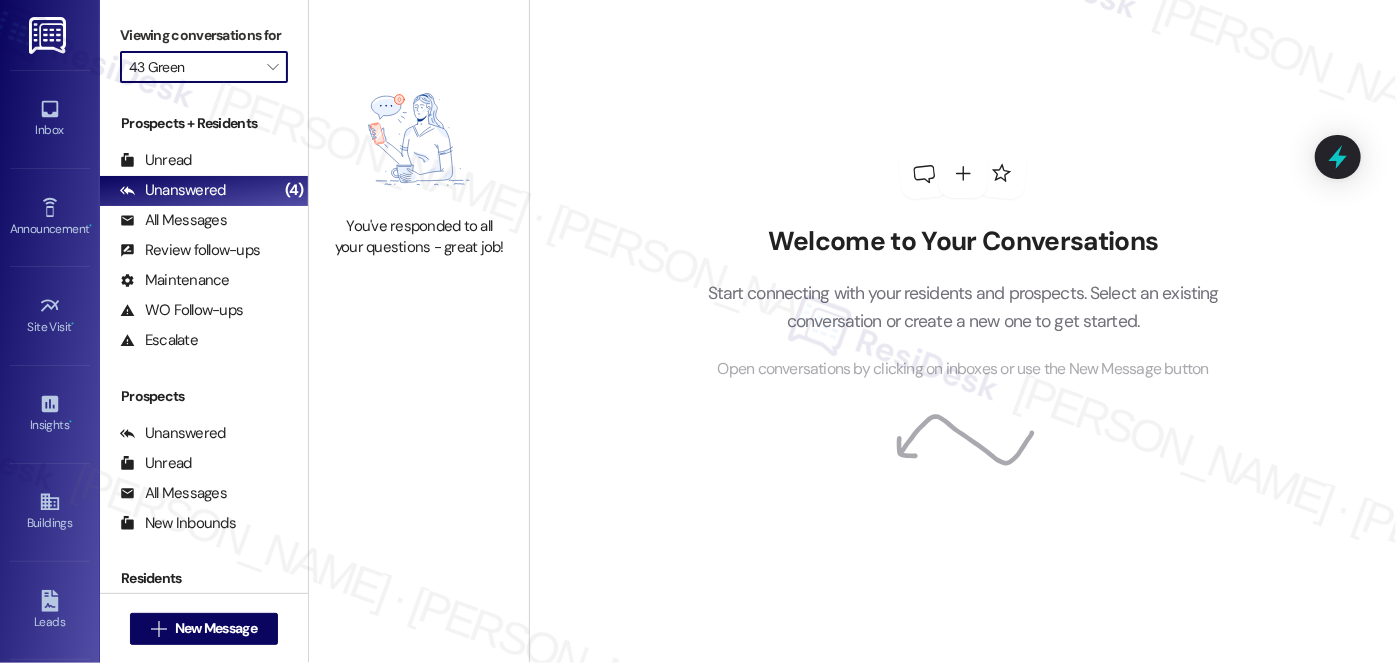 click on "43 Green" at bounding box center [192, 67] 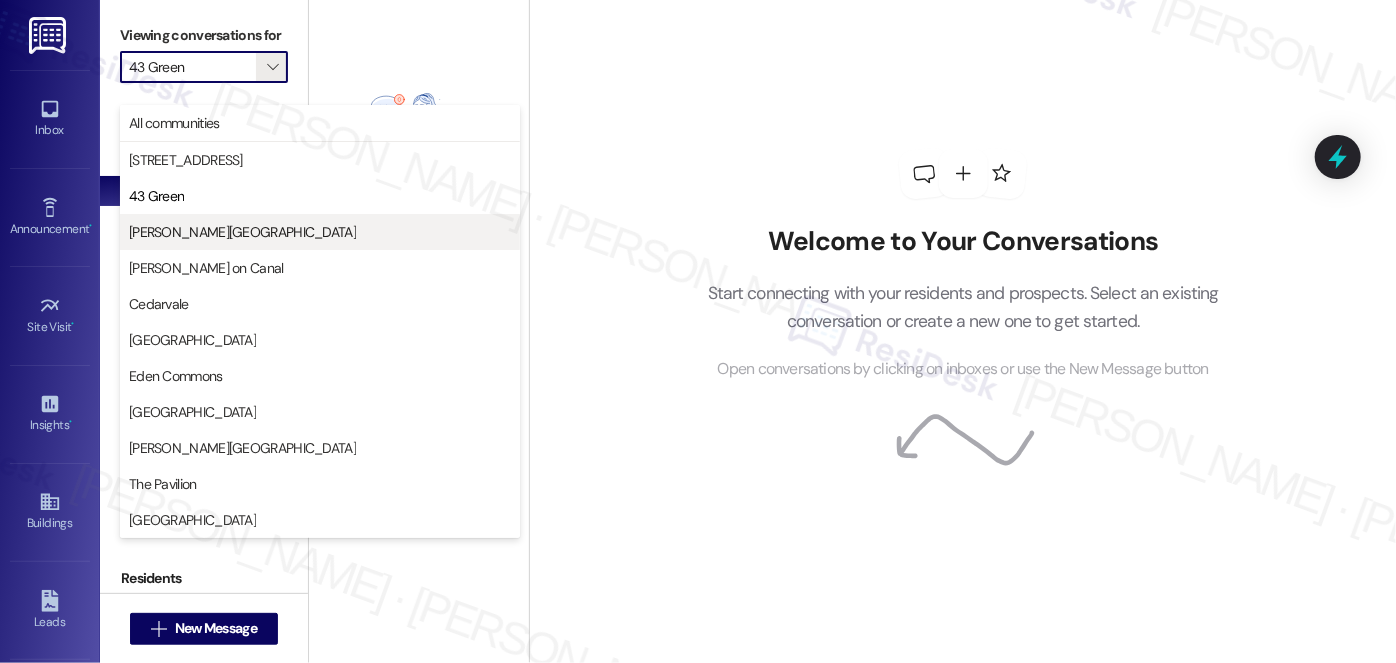 click on "Asbury Plaza" at bounding box center (320, 232) 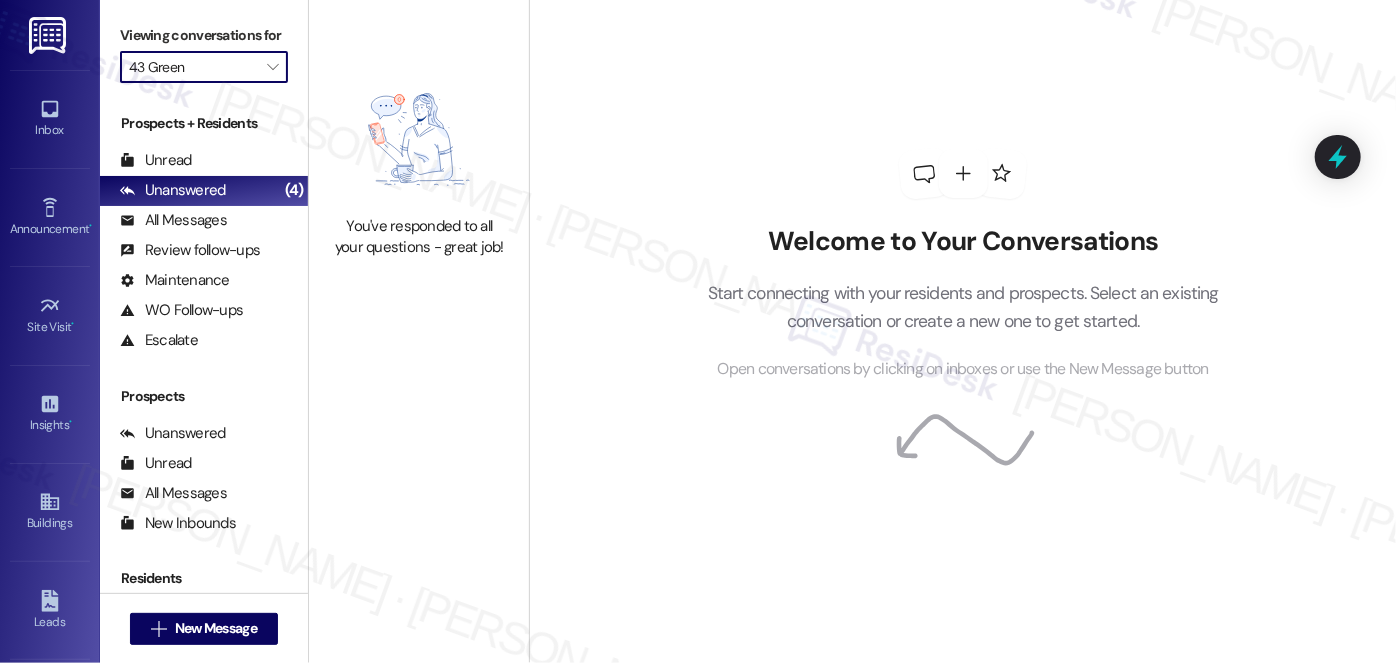 type on "Asbury Plaza" 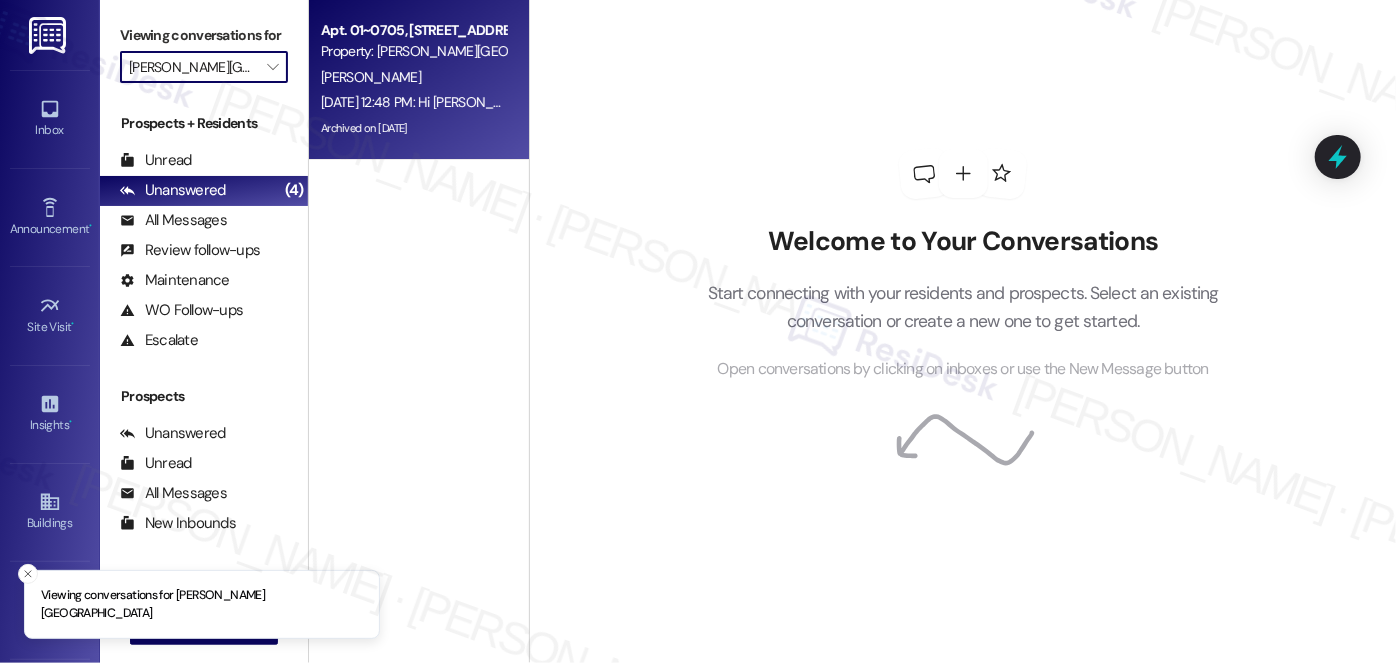 click on "Jul 07, 2025 at 12:48 PM: Hi Victor, how are you? We're checking in to ask if you have any questions about rent payment. We're here to answer questions. Your current balance is $1157.78 - please pay your rent to avoid a late fee. If you've already paid, thank you for your patience! Jul 07, 2025 at 12:48 PM: Hi Victor, how are you? We're checking in to ask if you have any questions about rent payment. We're here to answer questions. Your current balance is $1157.78 - please pay your rent to avoid a late fee. If you've already paid, thank you for your patience!" at bounding box center [1130, 102] 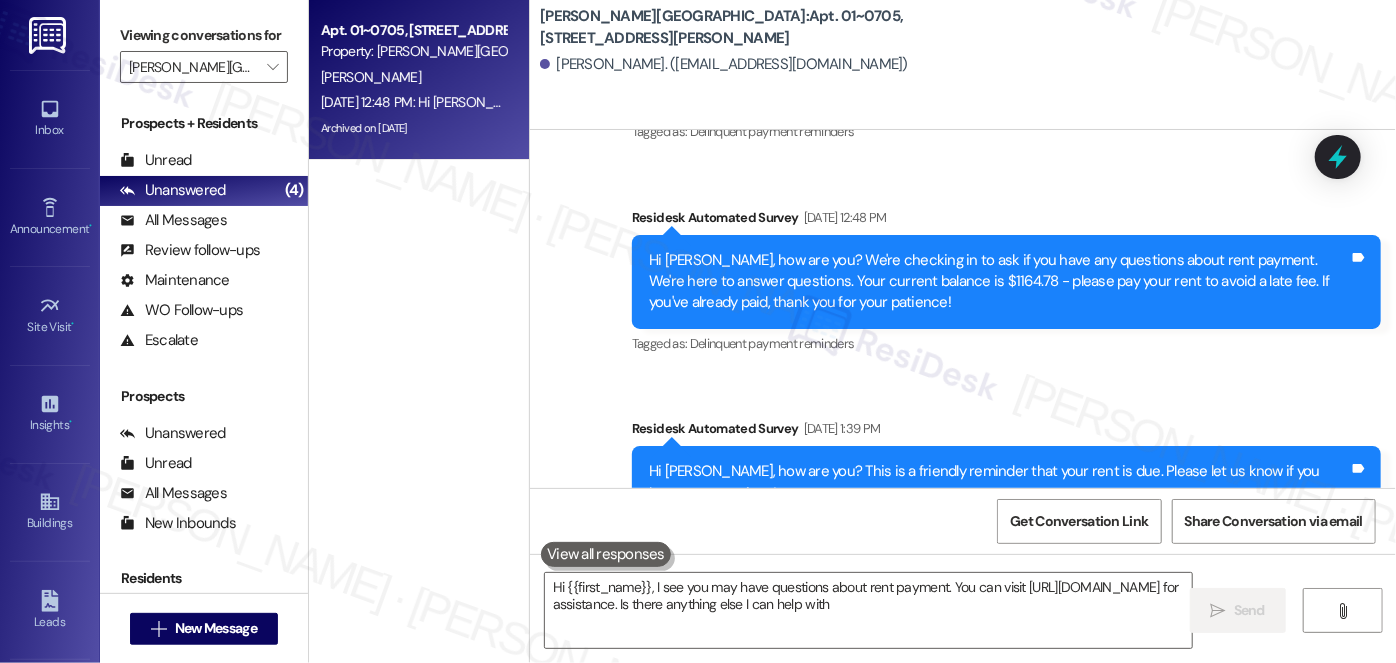 type on "Hi {{first_name}}, I see you may have questions about rent payment. You can visit https://support.biltrewards.com/hc/en-us/articles/10173971993997-What-is-the-Bilt-Rewards-Alliance for assistance. Is there anything else I can help with?" 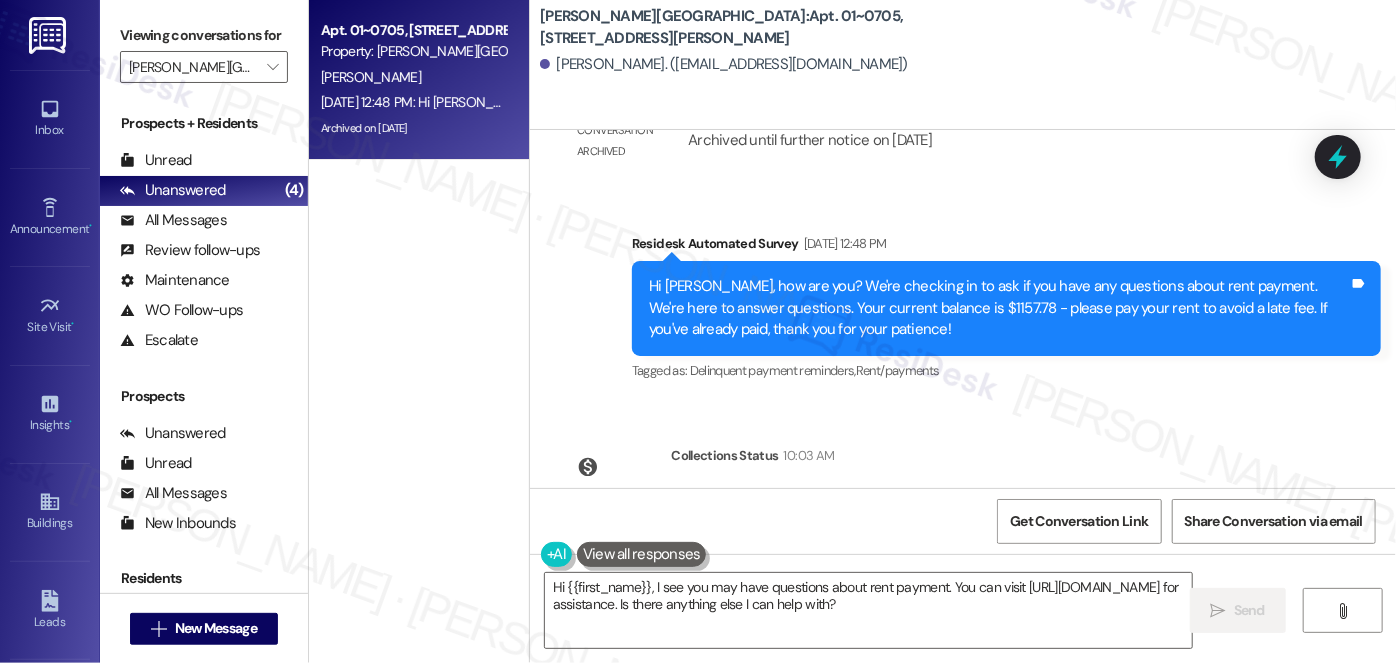 scroll, scrollTop: 8271, scrollLeft: 0, axis: vertical 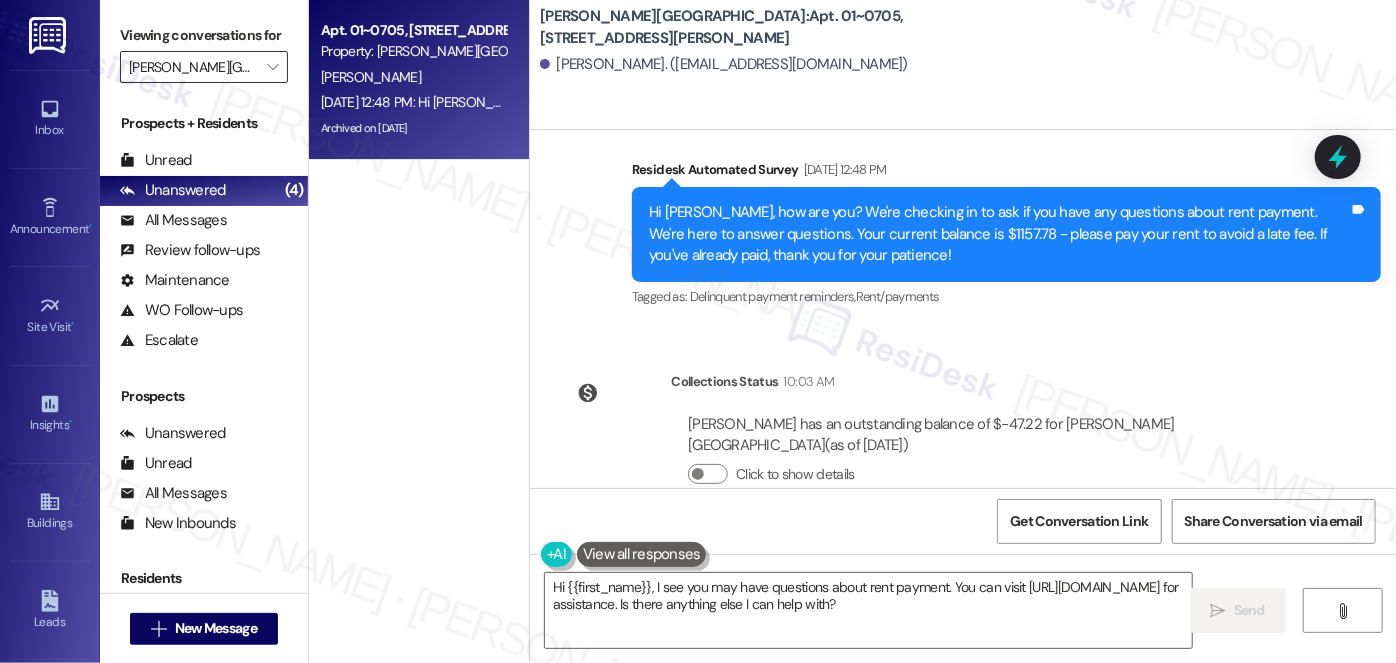 click on "Asbury Plaza" at bounding box center [192, 67] 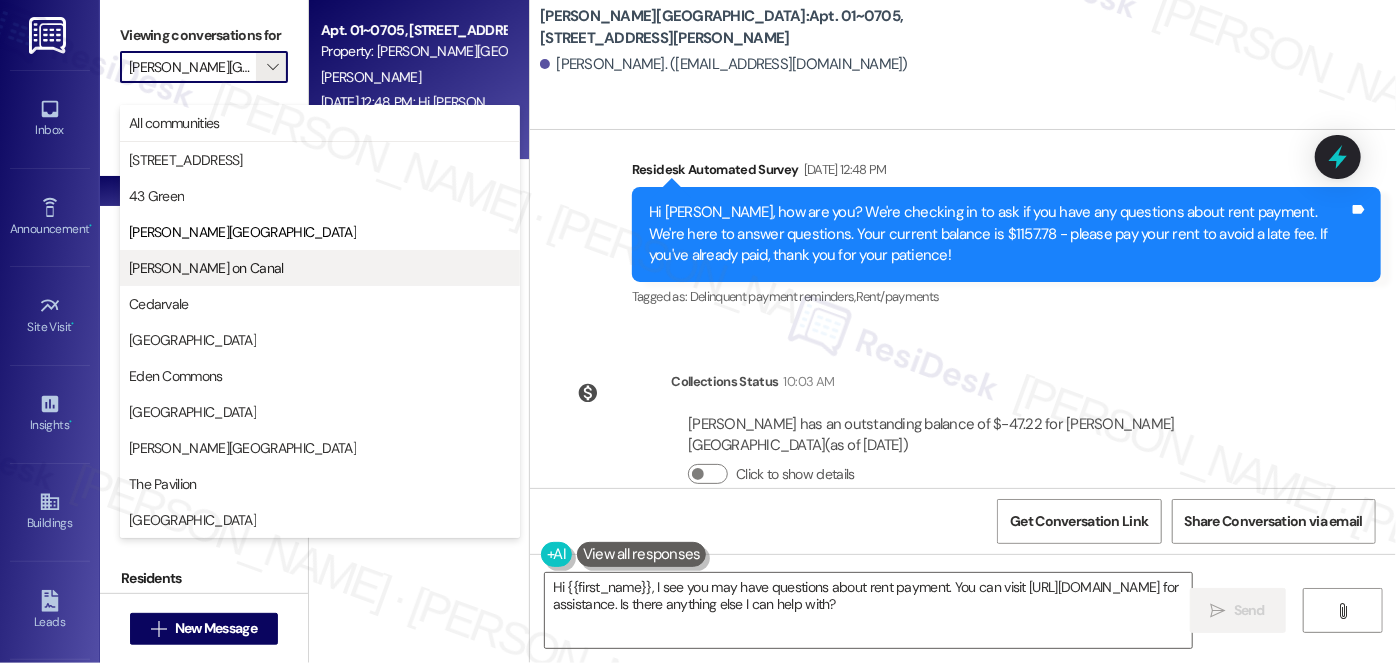 click on "Cassidy on Canal" at bounding box center [320, 268] 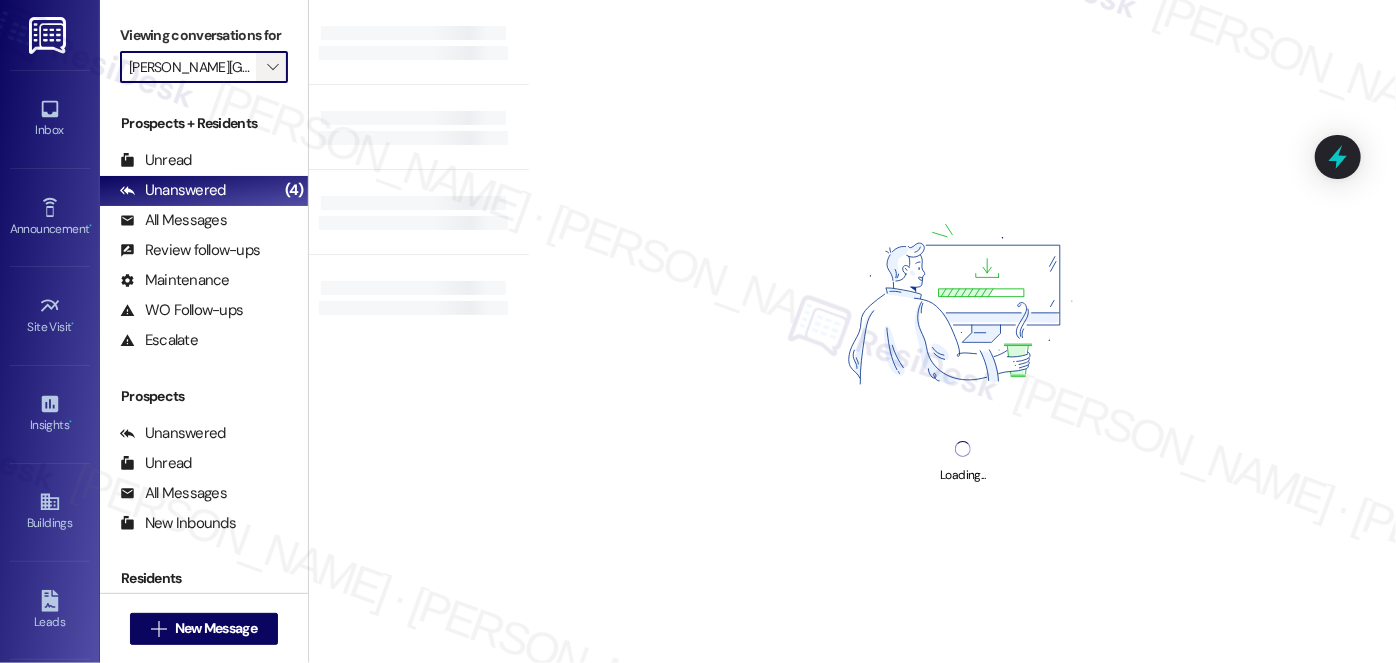type on "Cassidy on Canal" 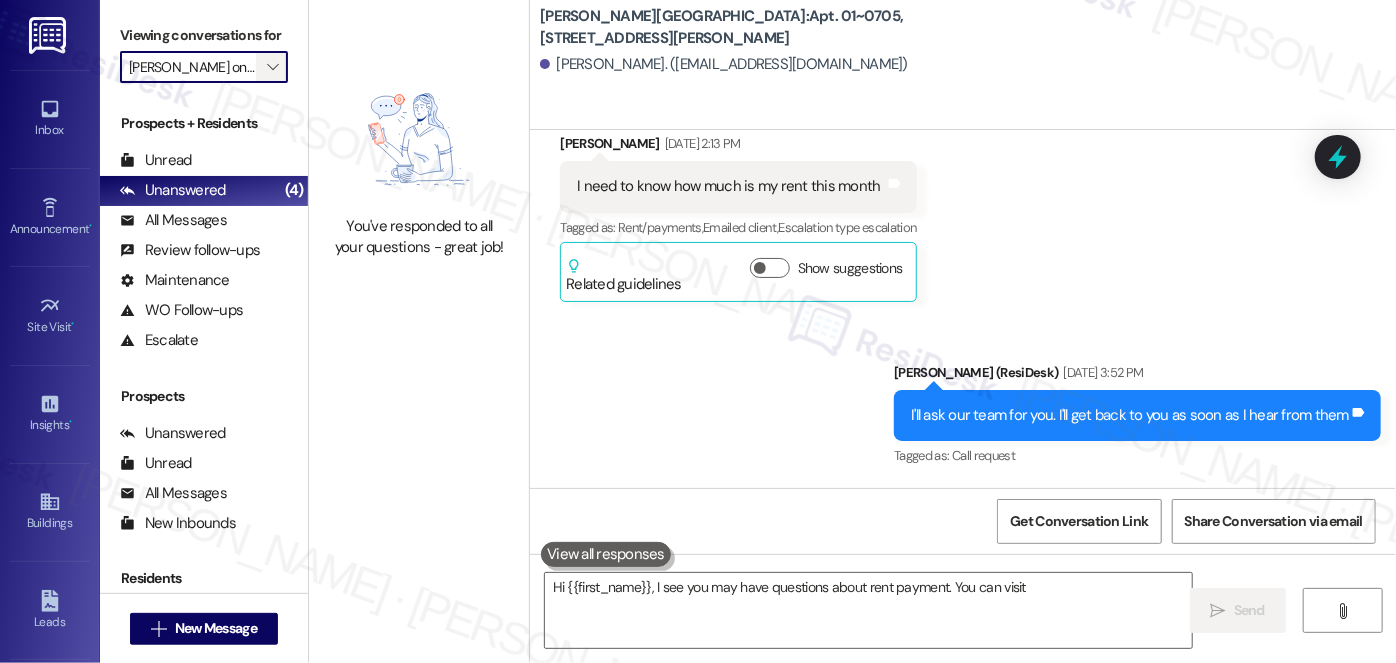 click on "" at bounding box center [272, 67] 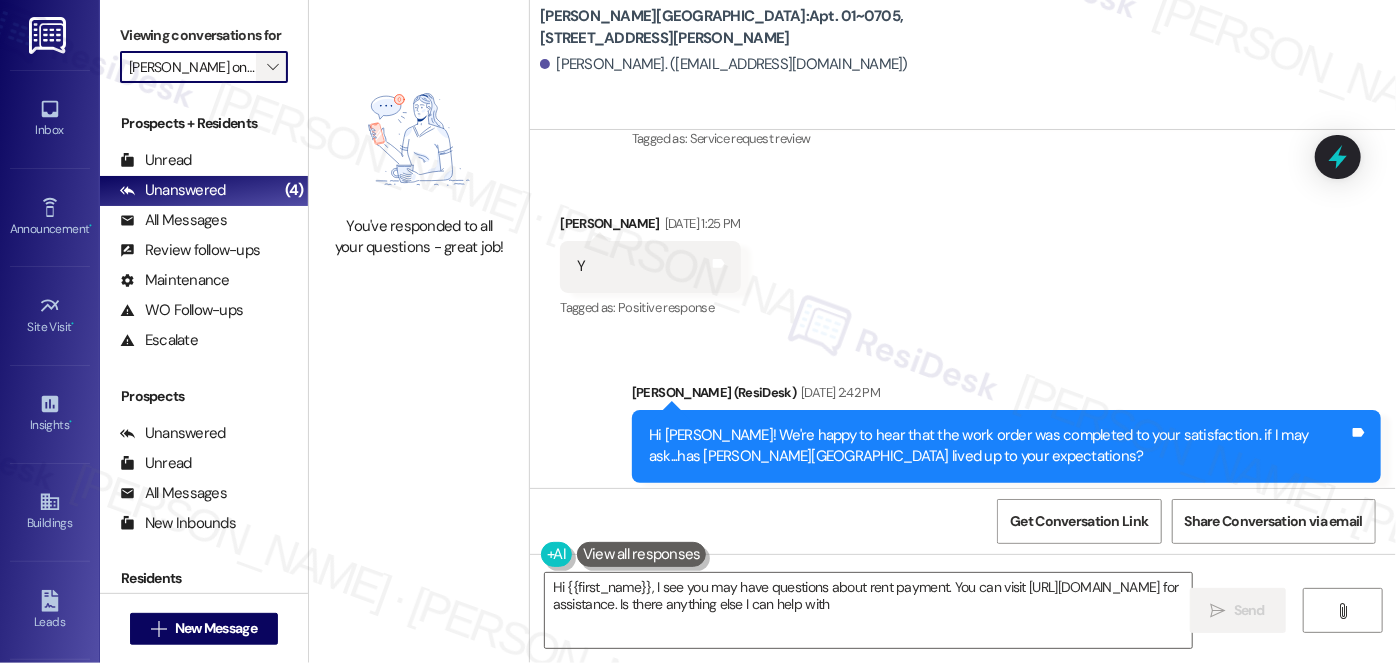 type on "Hi {{first_name}}, I see you may have questions about rent payment. You can visit https://support.biltrewards.com/hc/en-us/articles/10173971993997-What-is-the-Bilt-Rewards-Alliance for assistance. Is there anything else I can help with?" 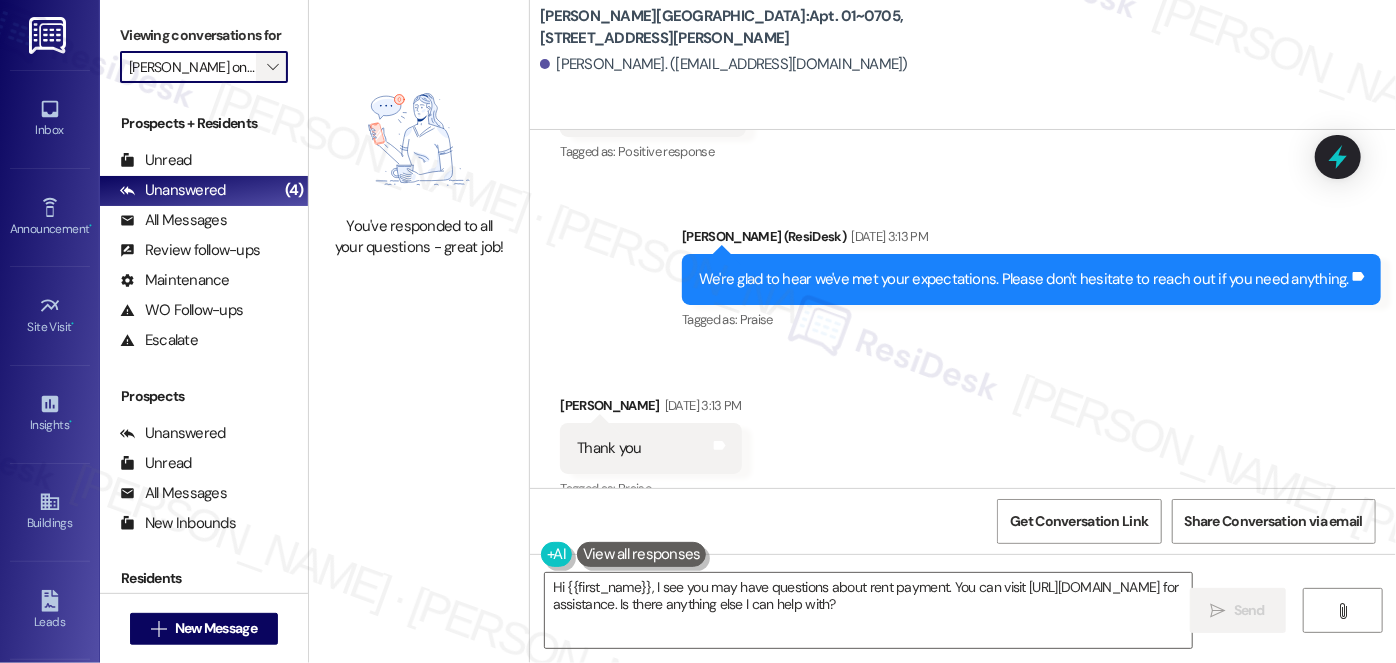 scroll, scrollTop: 7728, scrollLeft: 0, axis: vertical 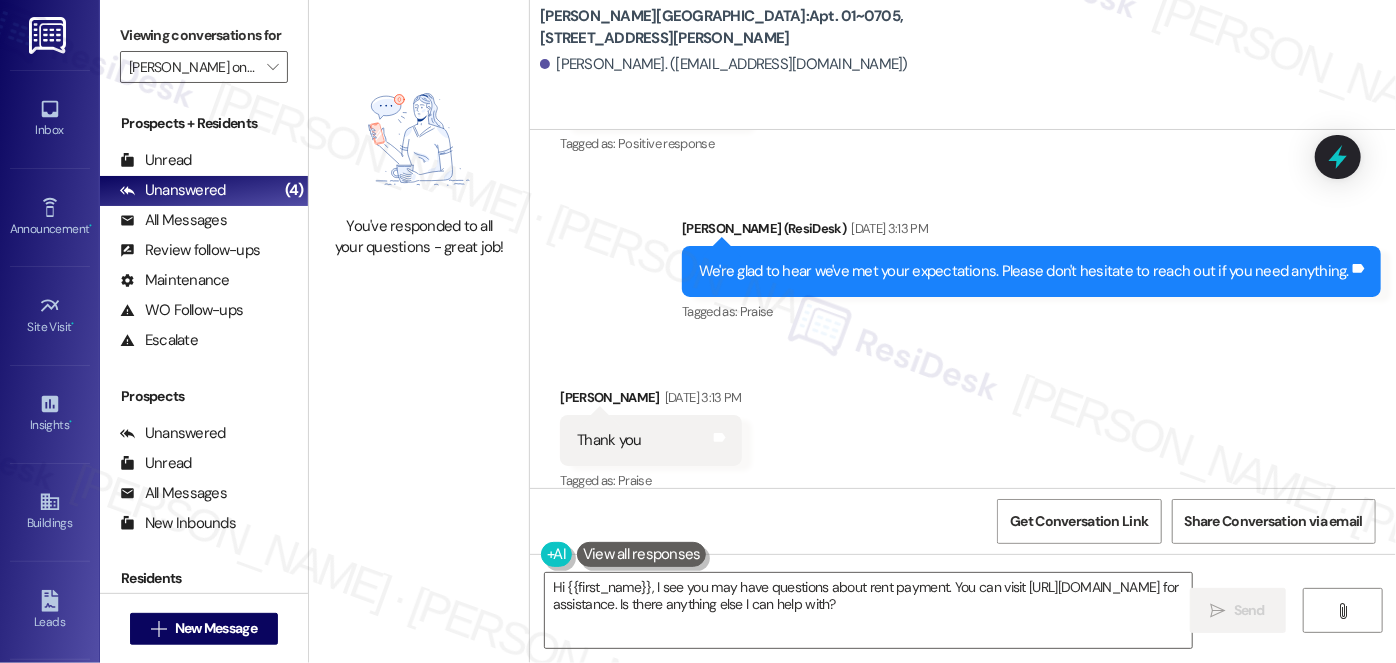click on "Viewing conversations for Cassidy on Canal " at bounding box center (204, 51) 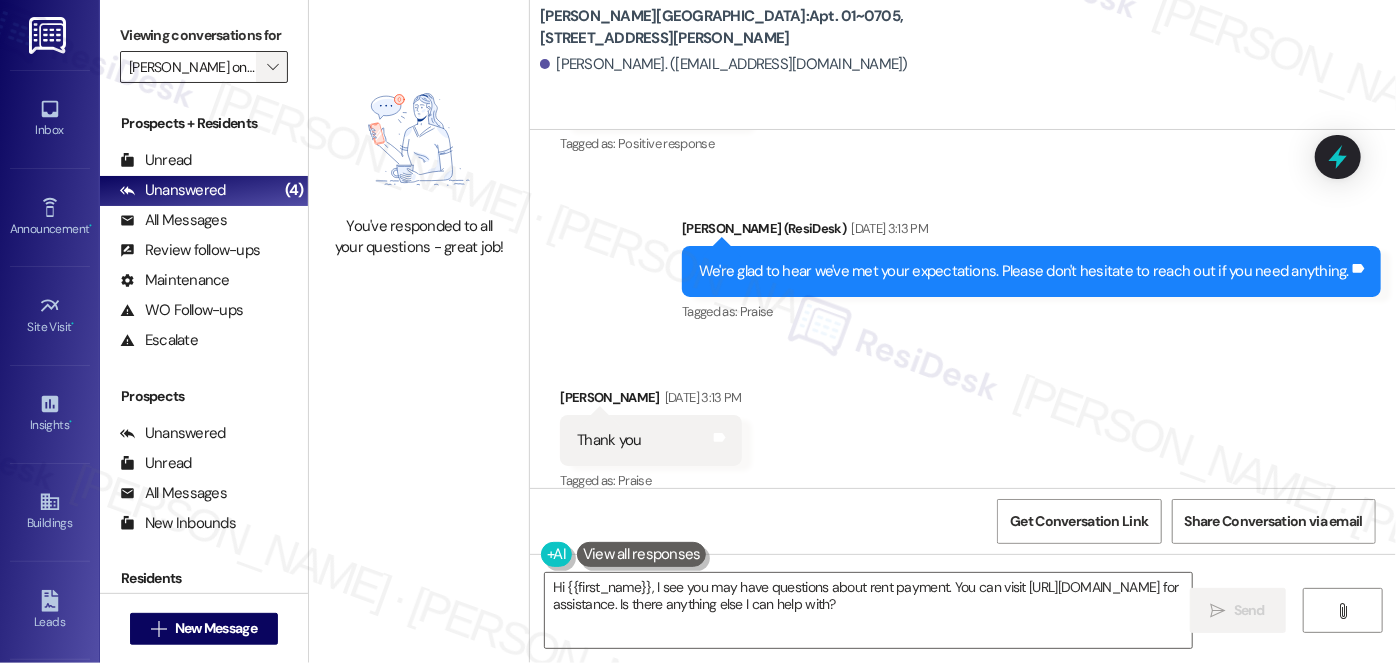 click on "" at bounding box center [272, 67] 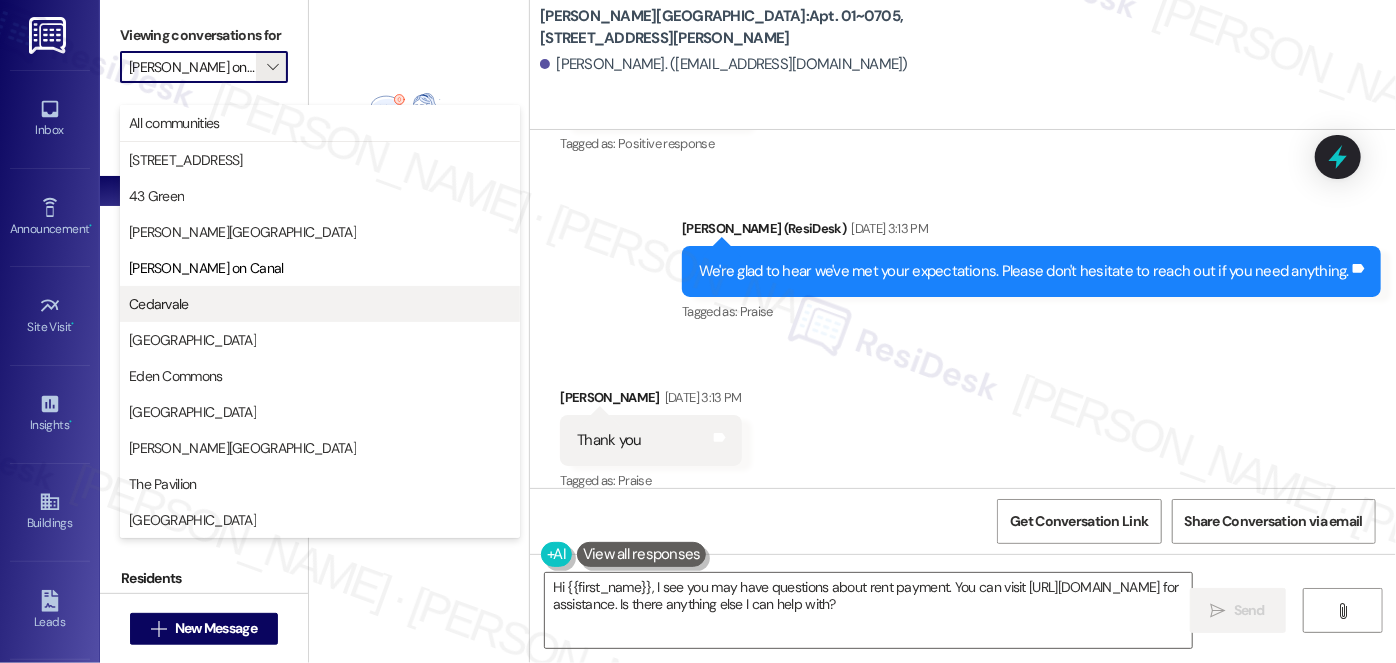 click on "Cedarvale" at bounding box center [320, 304] 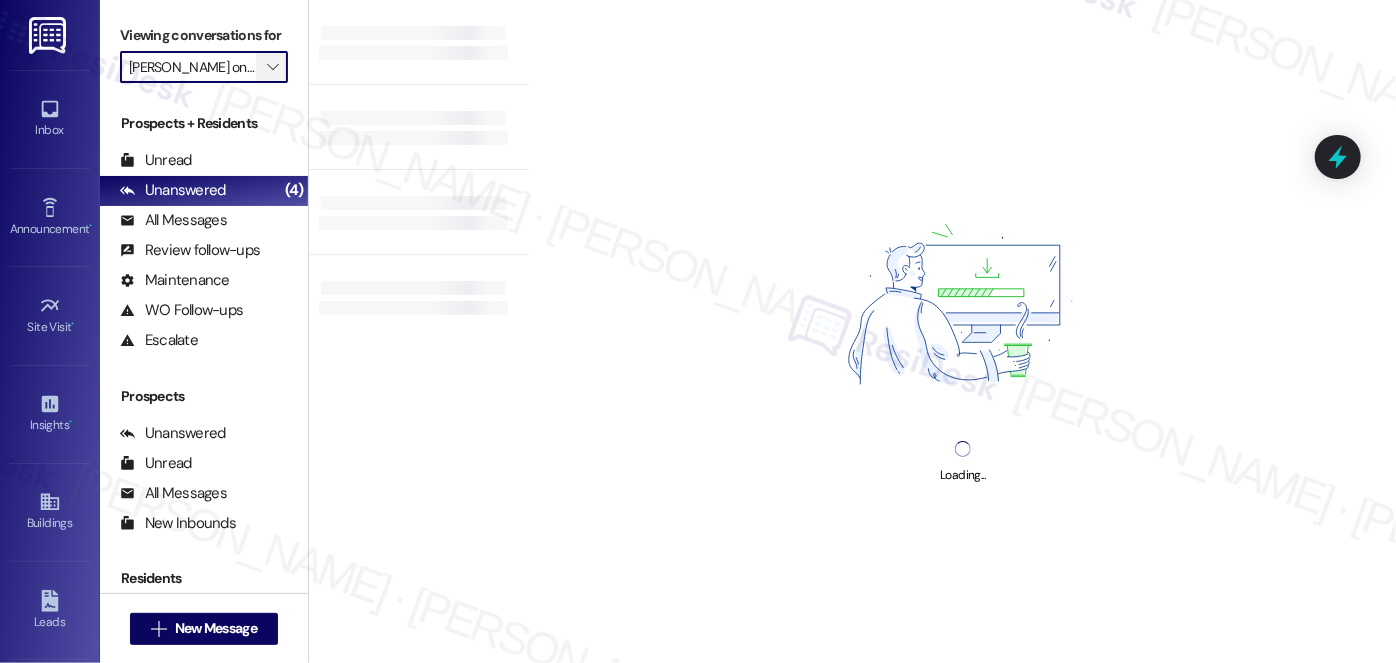 type on "Cedarvale" 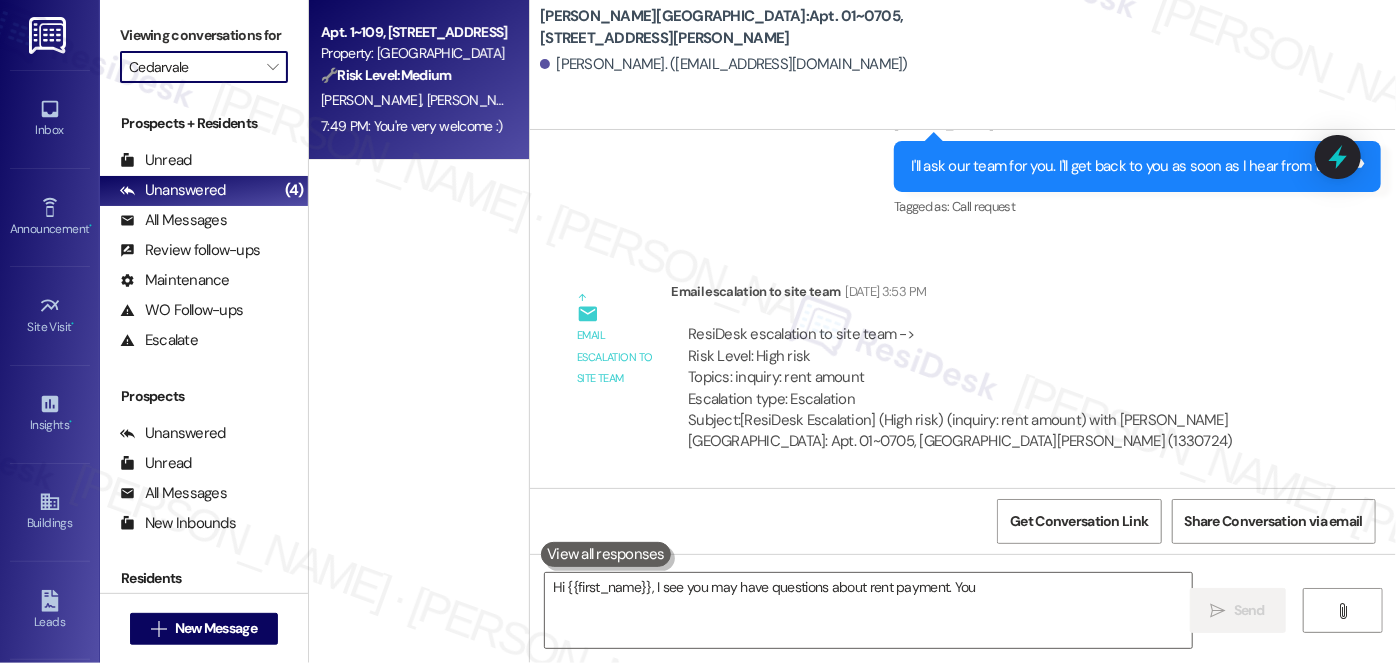 type on "Hi {{first_name}}, I see you may have questions about rent payment. You" 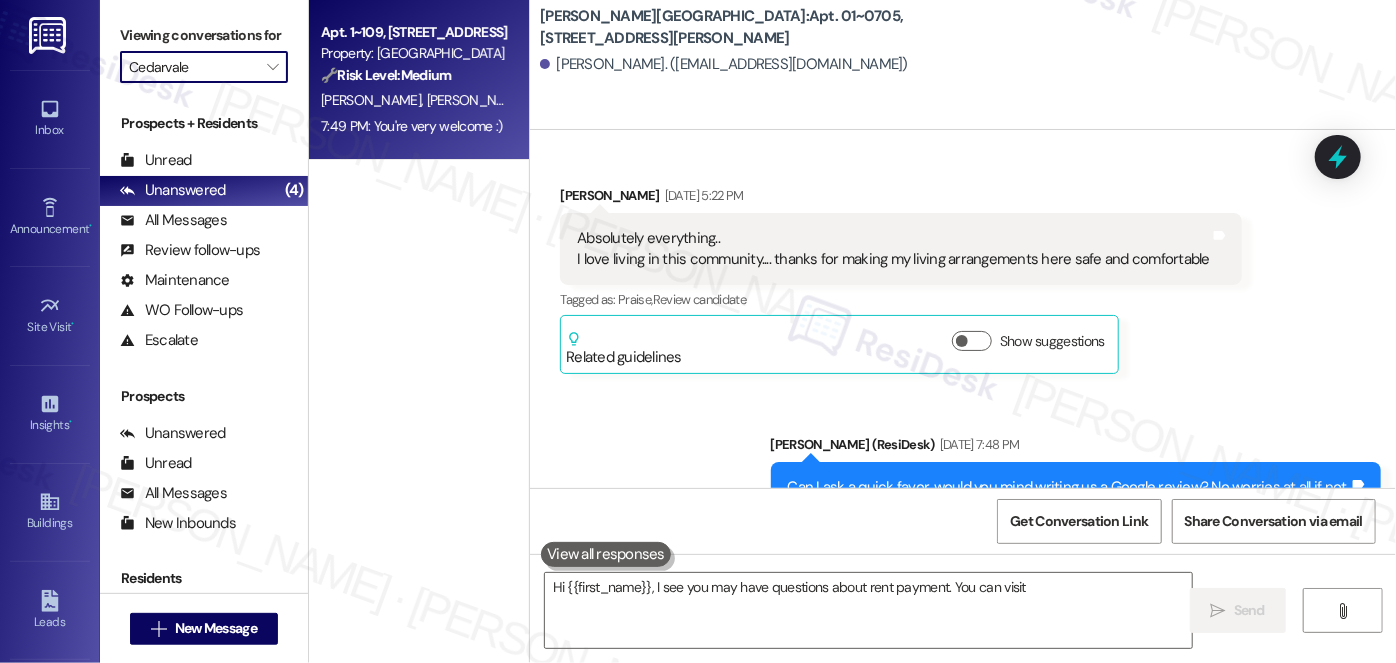 click on "M. Vasquez" at bounding box center [374, 100] 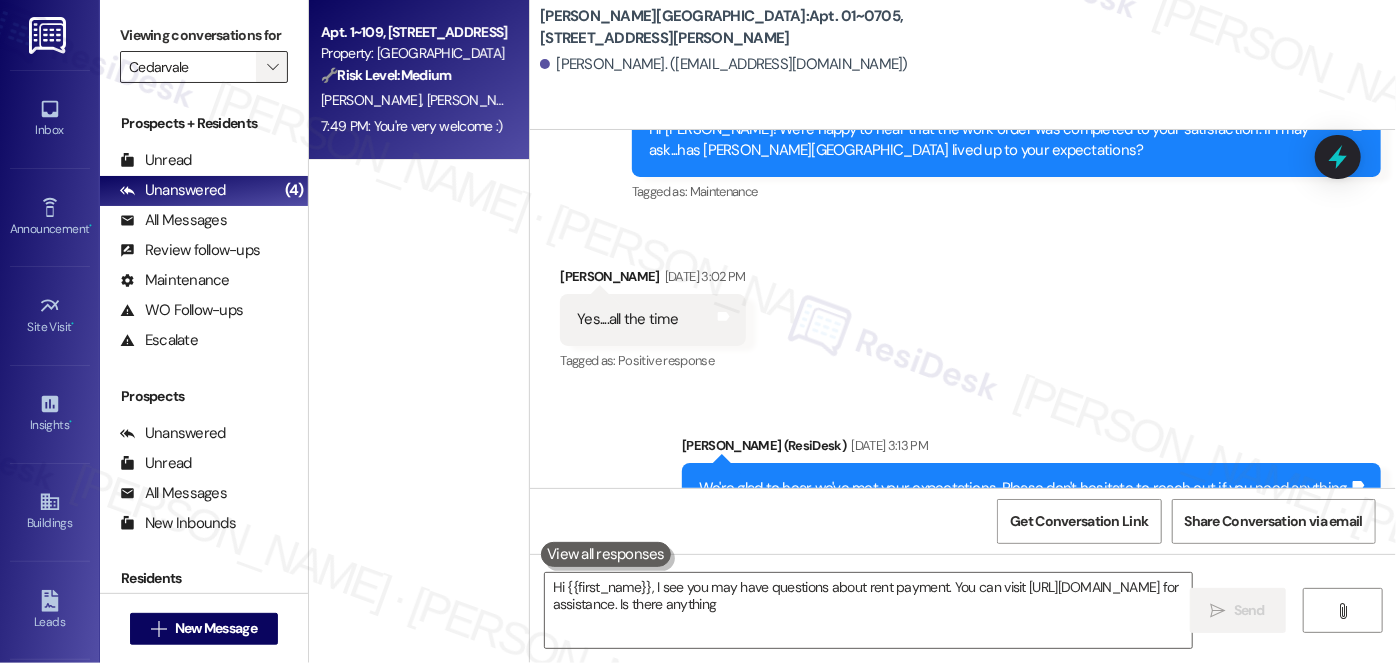 scroll, scrollTop: 7728, scrollLeft: 0, axis: vertical 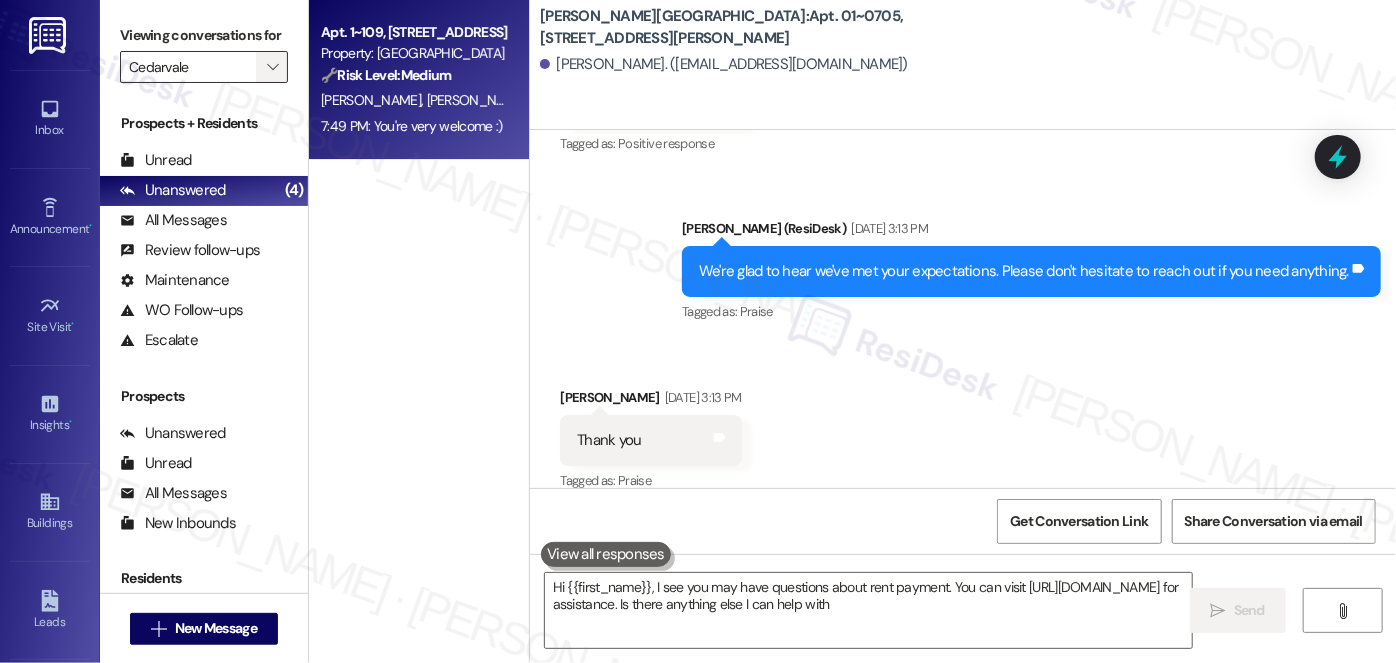type on "Hi {{first_name}}, I see you may have questions about rent payment. You can visit https://support.biltrewards.com/hc/en-us/articles/10173971993997-What-is-the-Bilt-Rewards-Alliance for assistance. Is there anything else I can help with?" 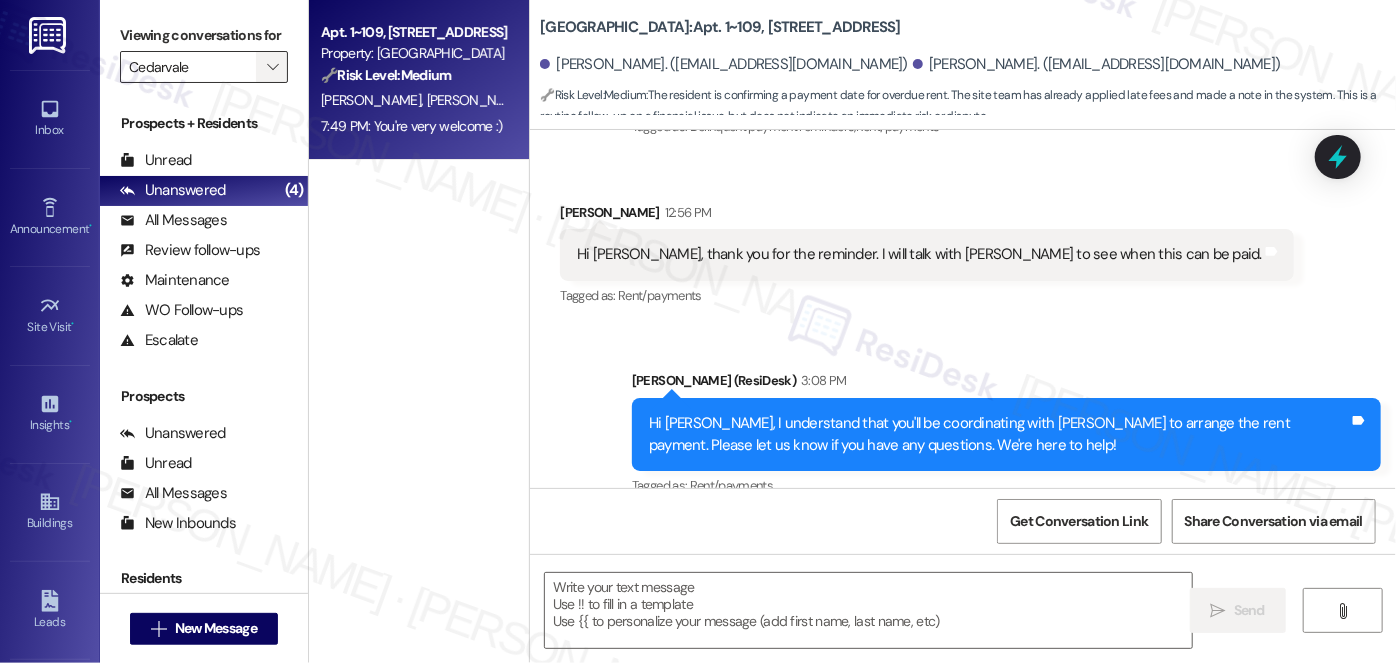 click on "" at bounding box center [272, 67] 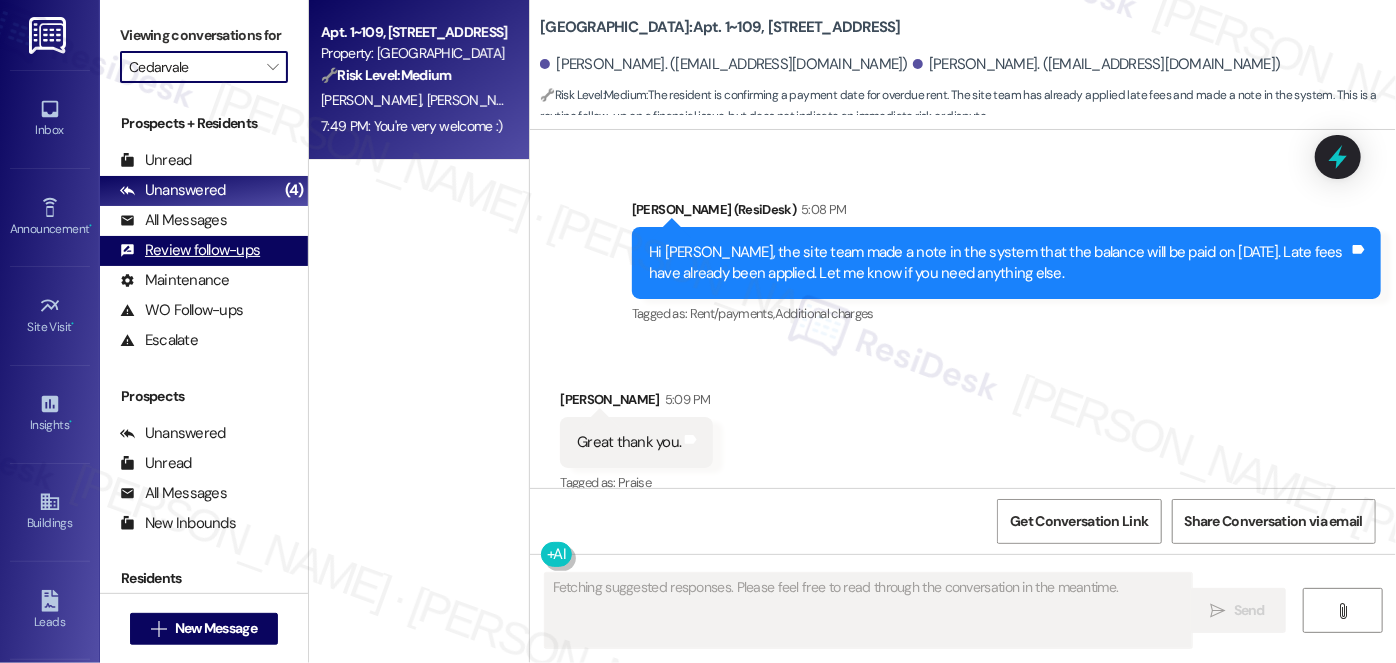 scroll, scrollTop: 2357, scrollLeft: 0, axis: vertical 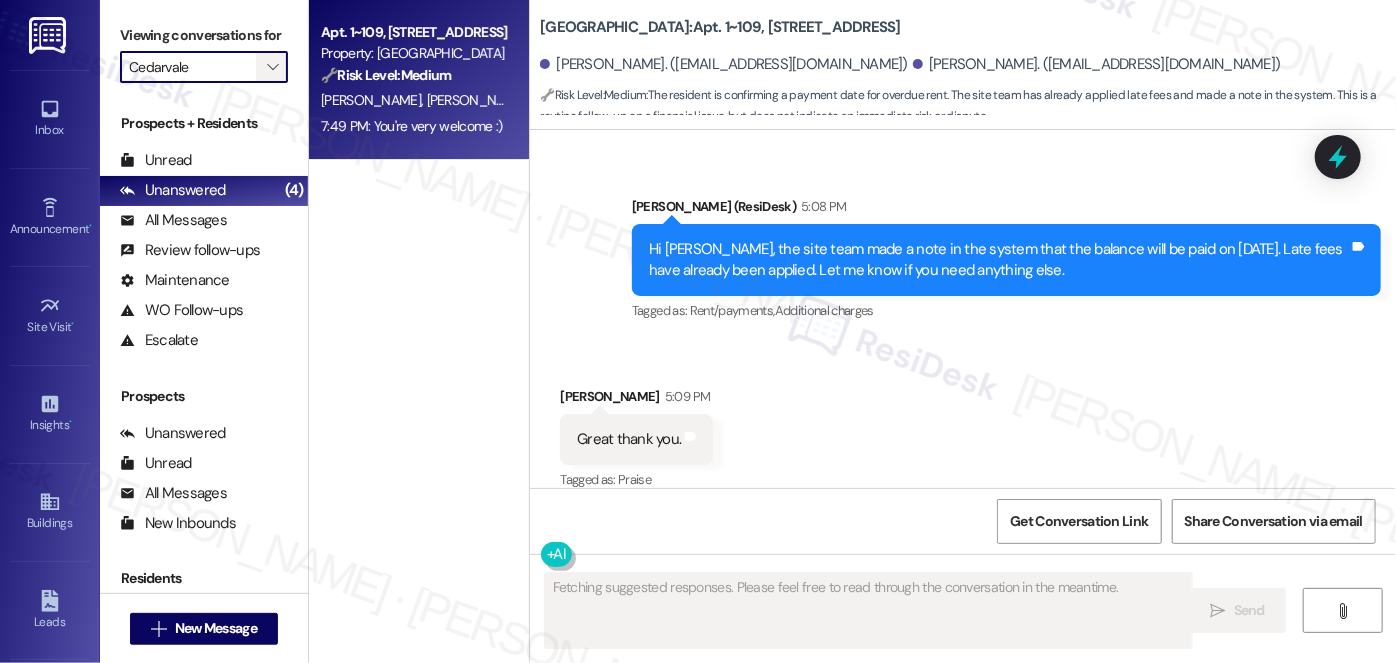 click on "" at bounding box center [272, 67] 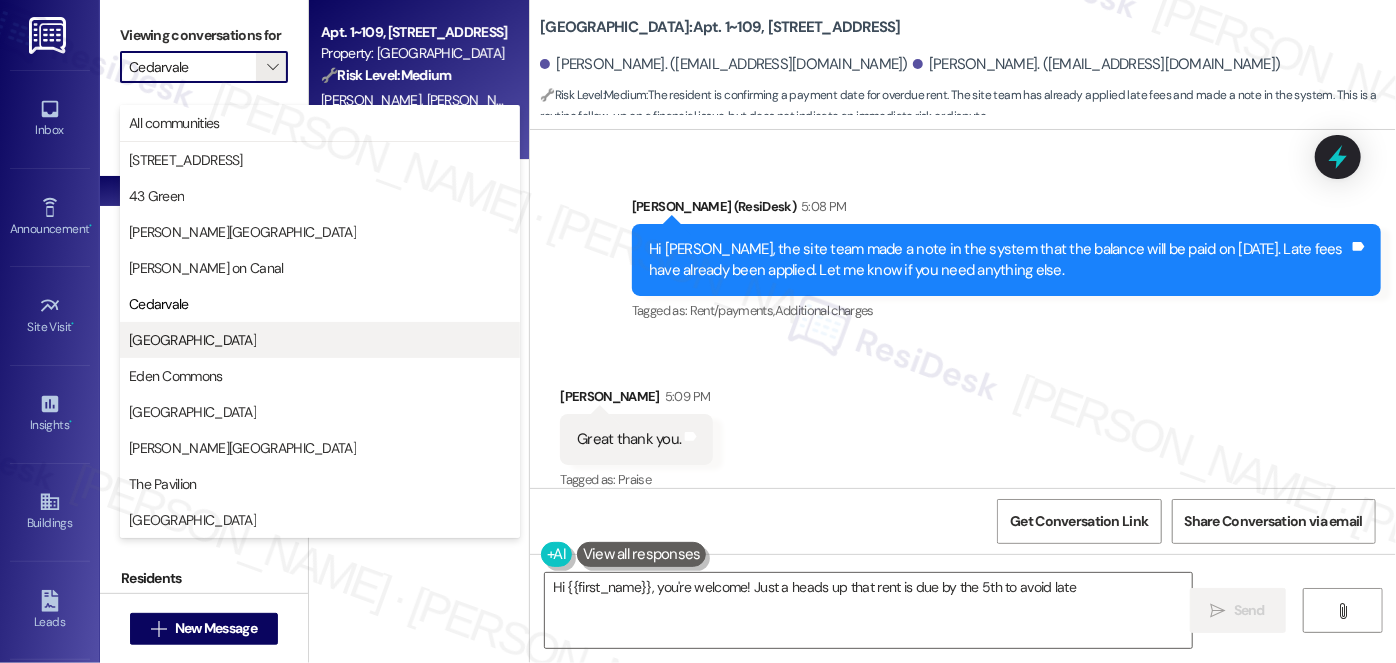 click on "Columbus Plaza" at bounding box center (320, 340) 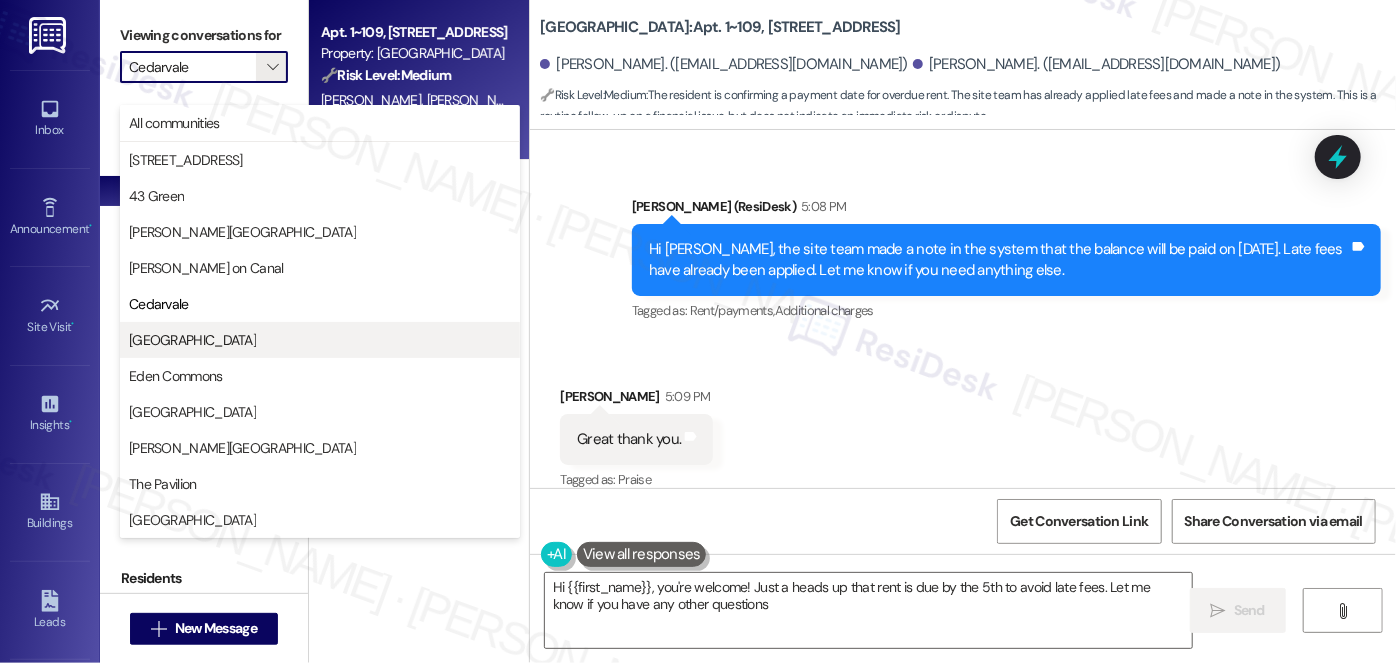 type on "Hi {{first_name}}, you're welcome! Just a heads up that rent is due by the 5th to avoid late fees. Let me know if you have any other questions!" 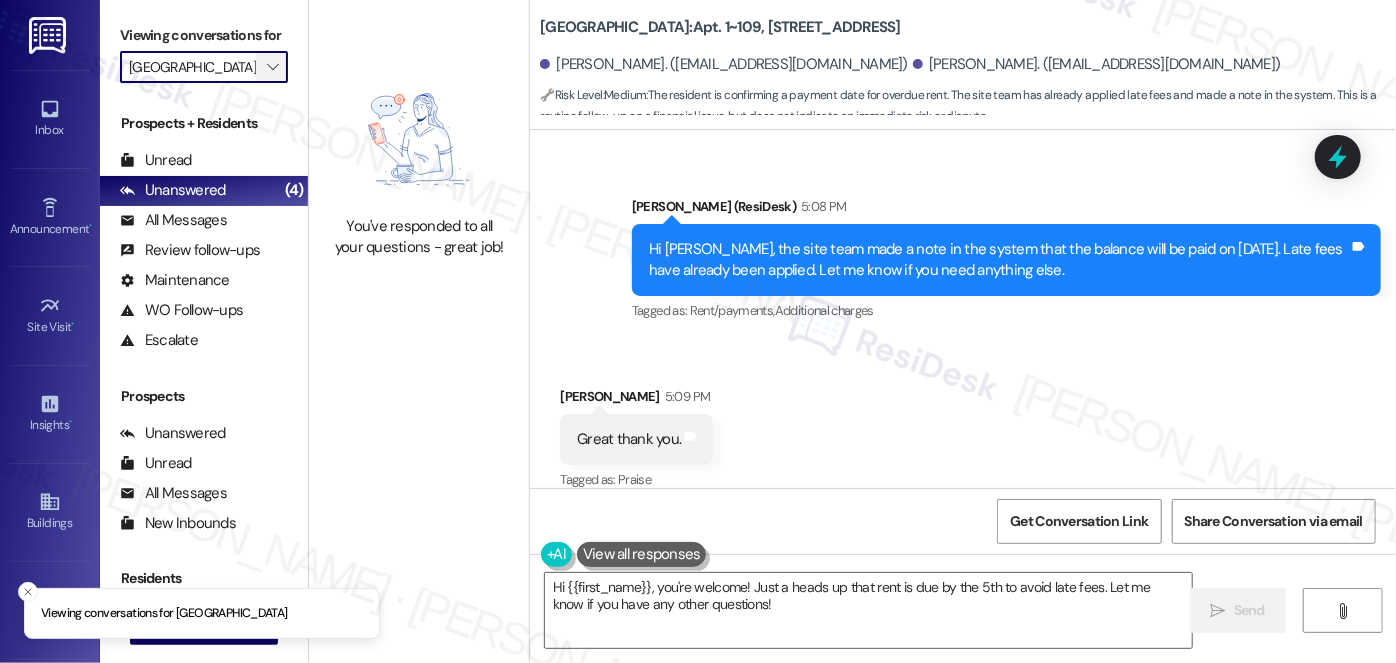 click on "" at bounding box center (272, 67) 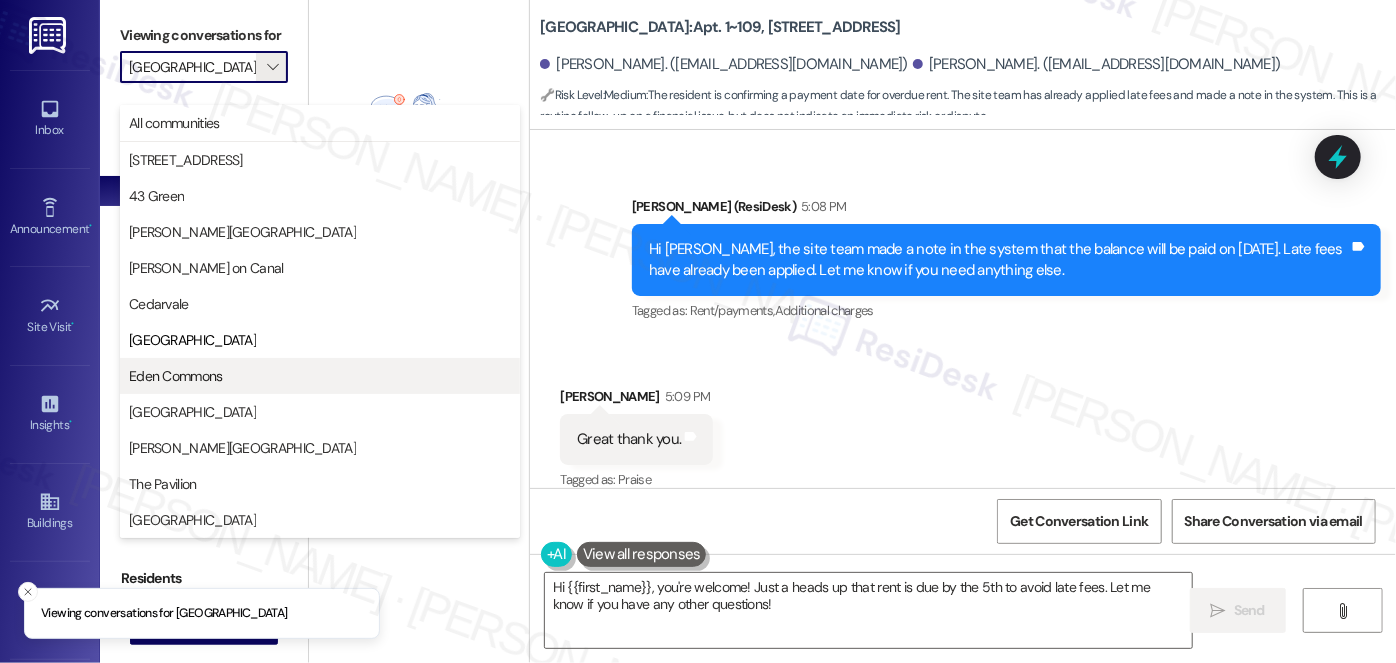 click on "Eden Commons" at bounding box center (320, 376) 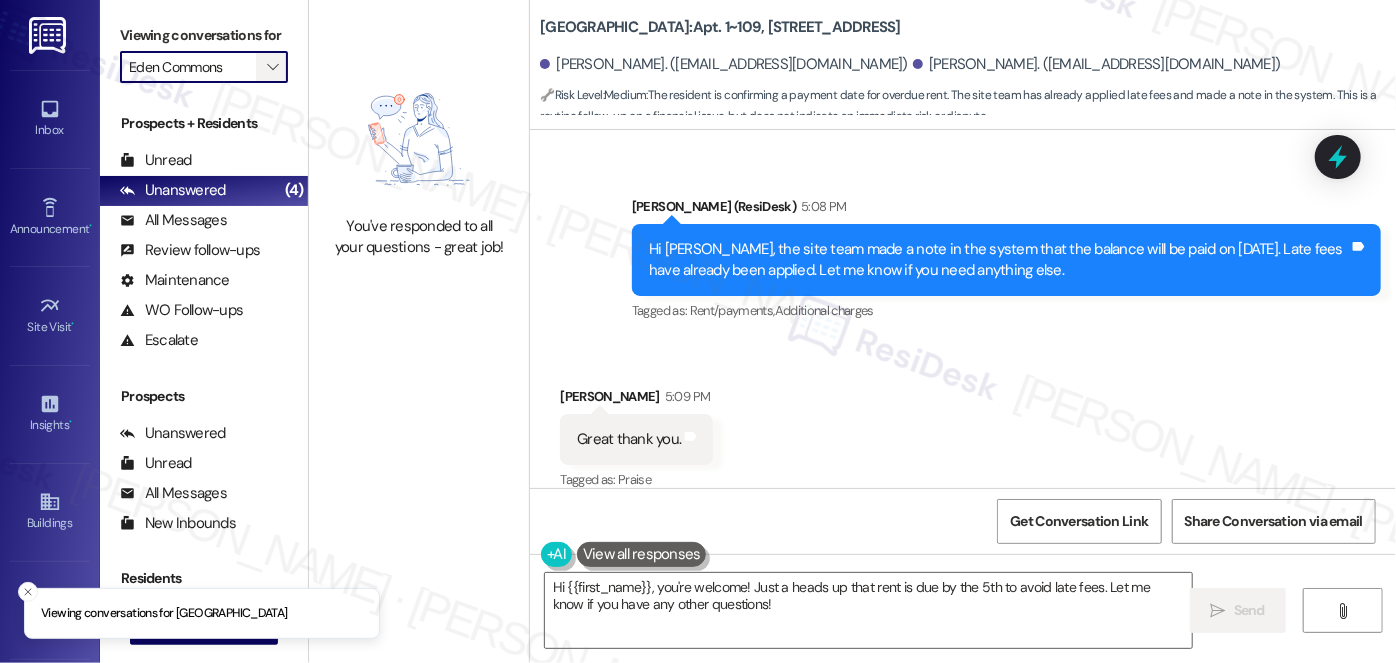 click on "" at bounding box center [272, 67] 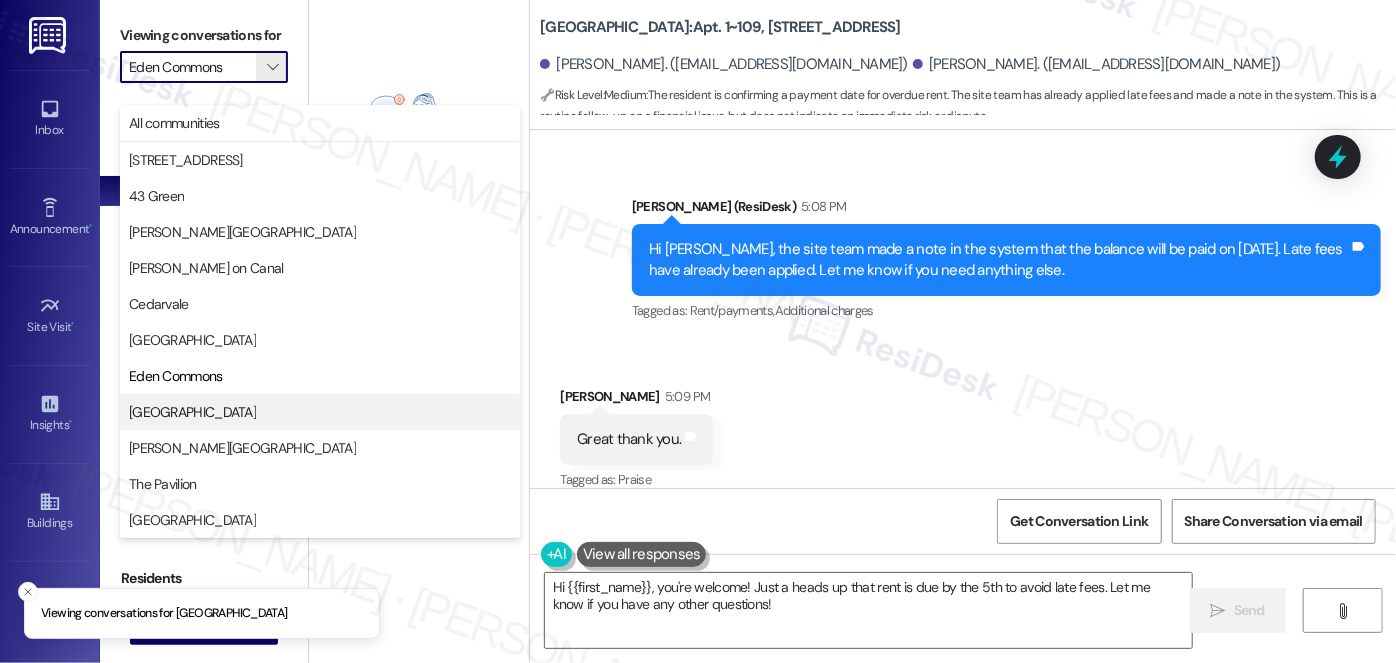 click on "Elm Street" at bounding box center [320, 412] 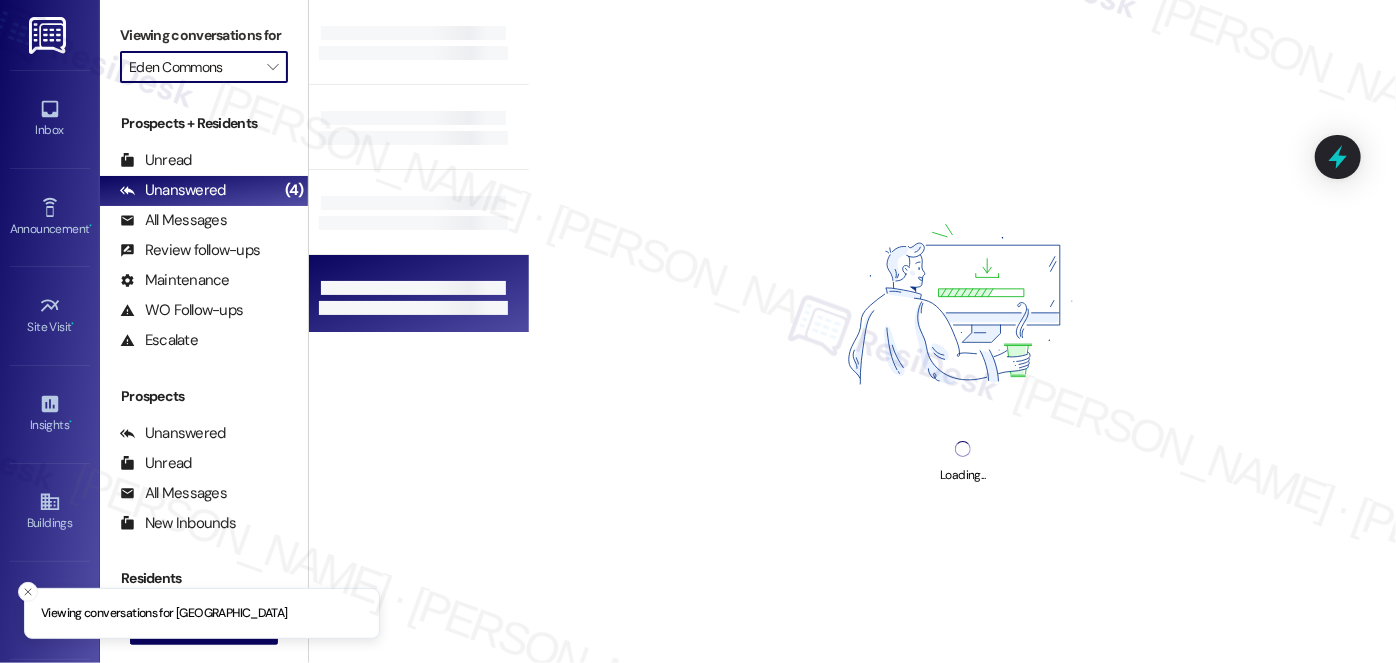 type on "Elm Street" 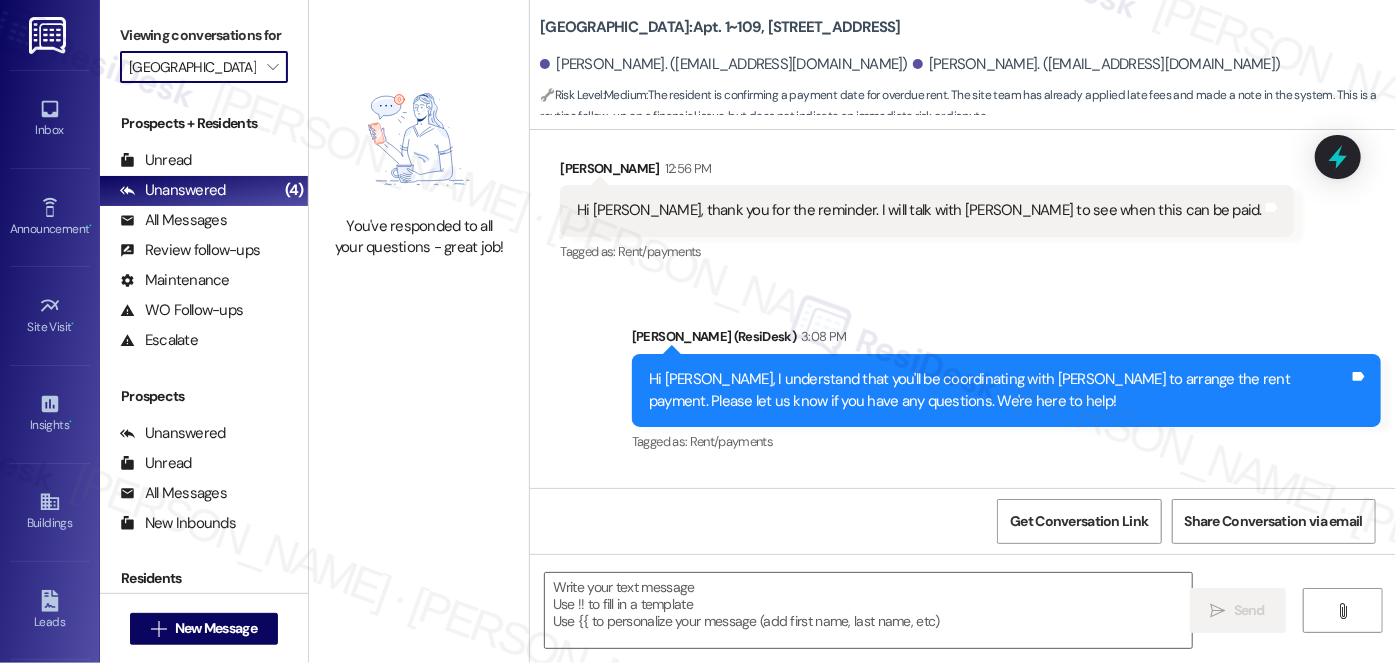 type on "Fetching suggested responses. Please feel free to read through the conversation in the meantime." 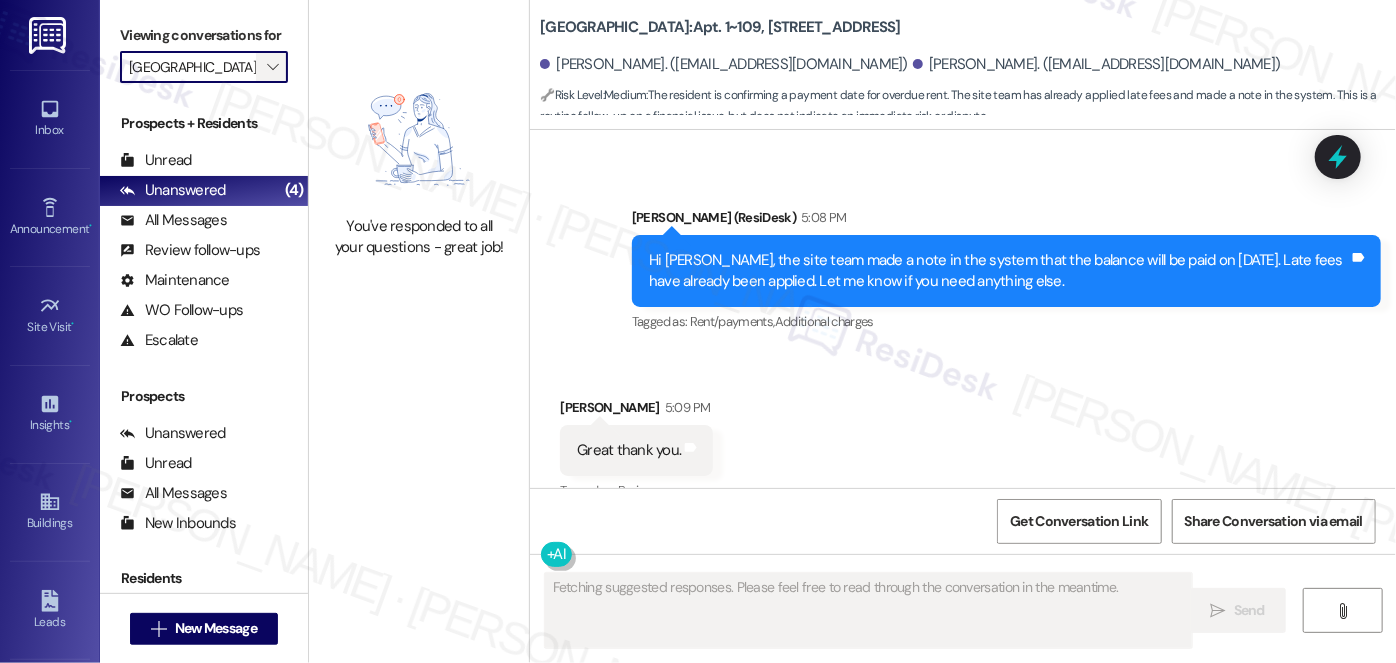 click on "" at bounding box center (272, 67) 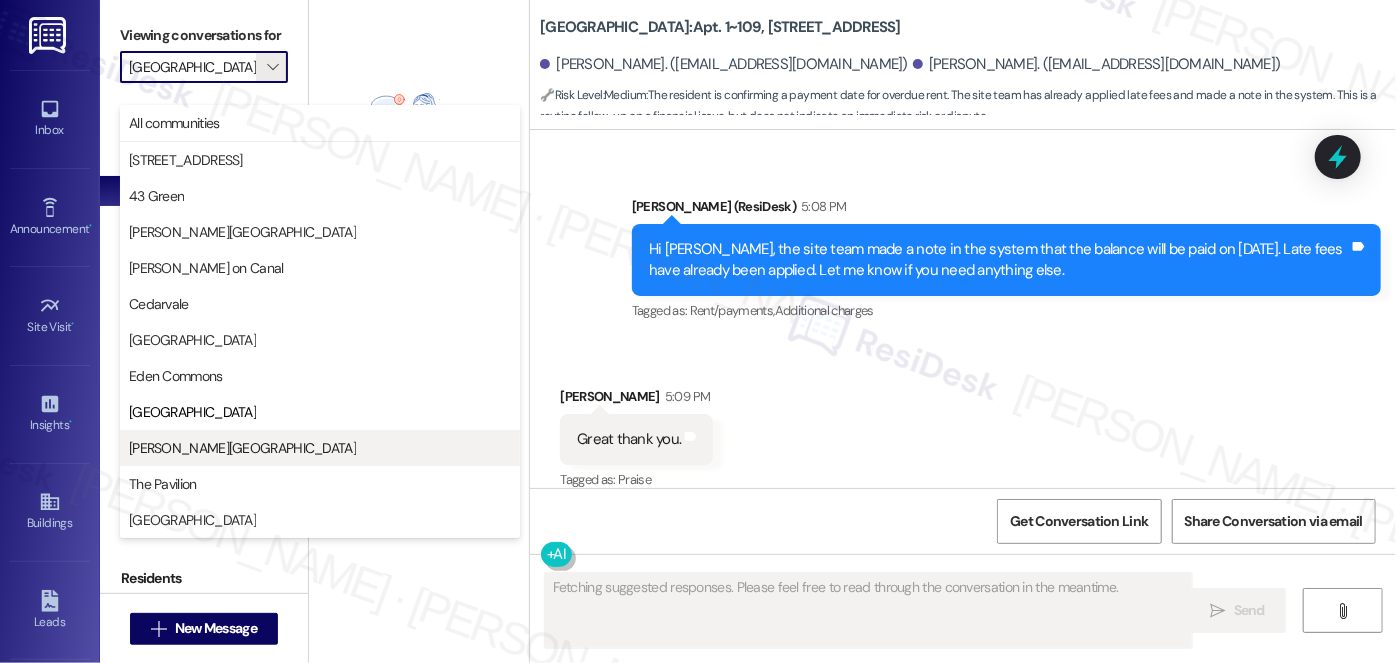 click on "Kingsbury Plaza" at bounding box center (320, 448) 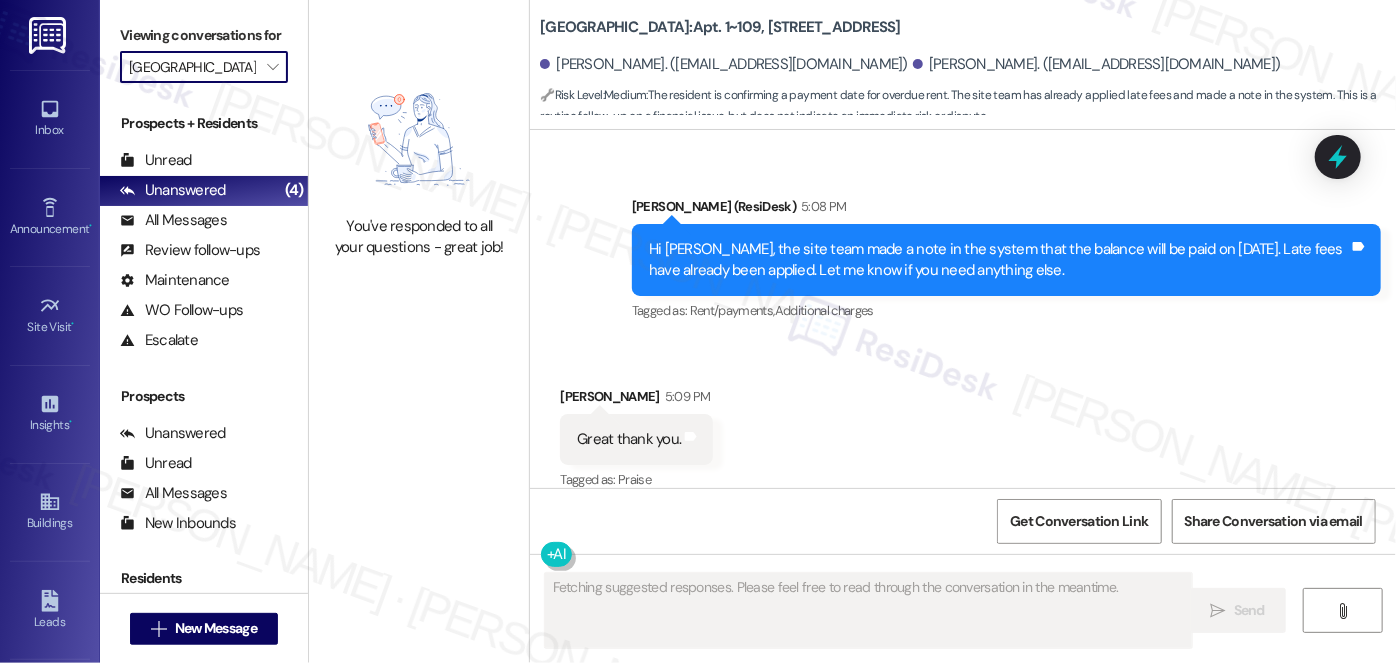 type on "Kingsbury Plaza" 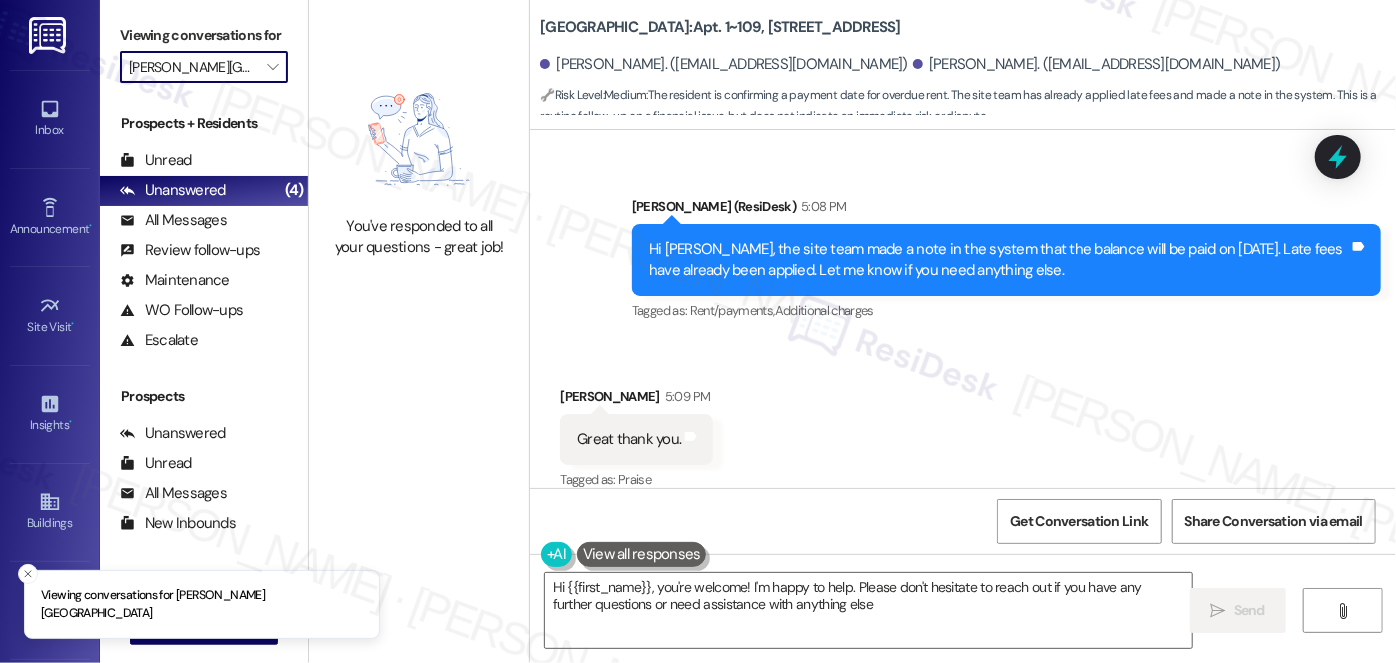 type on "Hi {{first_name}}, you're welcome! I'm happy to help. Please don't hesitate to reach out if you have any further questions or need assistance with anything else!" 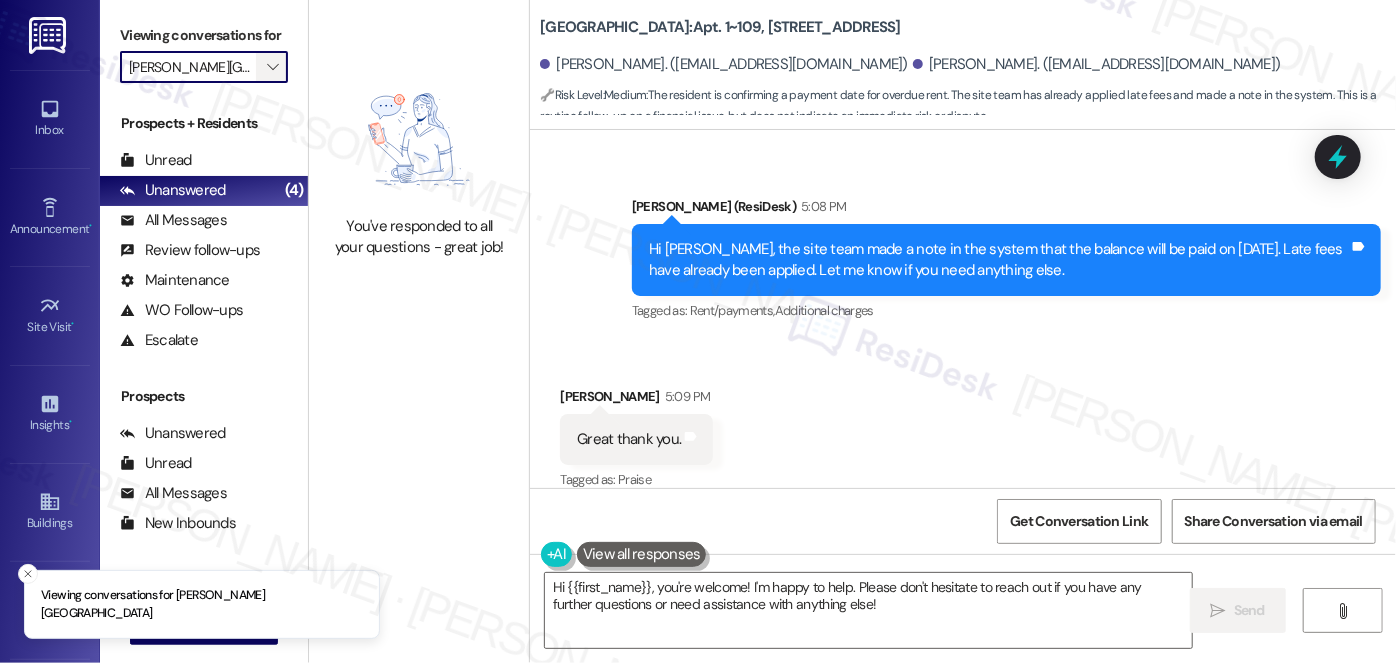 click on "" at bounding box center [272, 67] 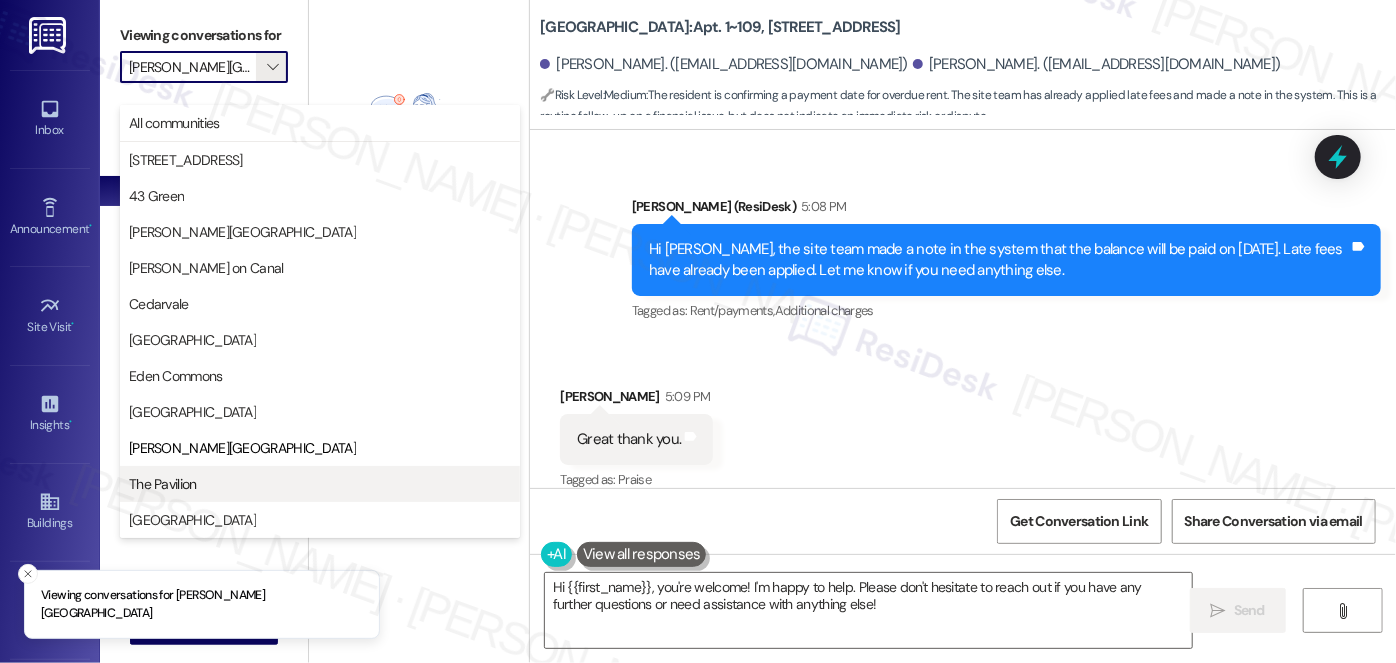 click on "The Pavilion" at bounding box center [320, 484] 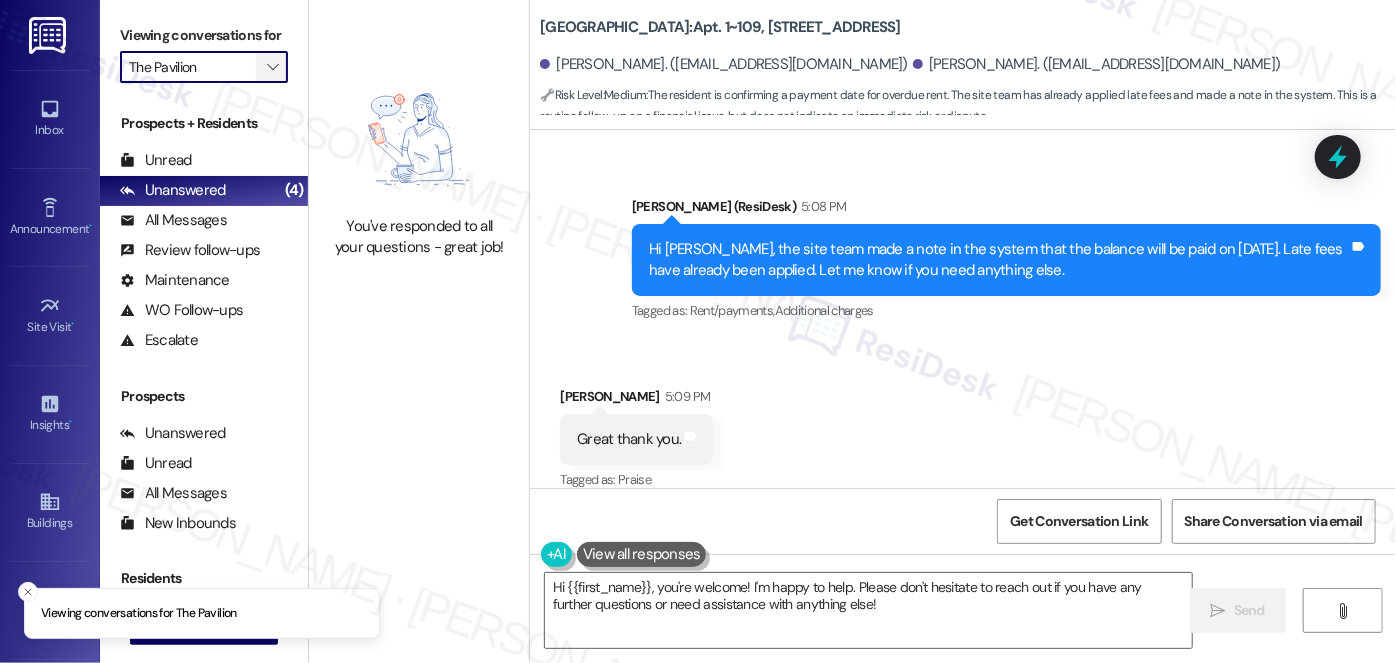 click on "" at bounding box center (272, 67) 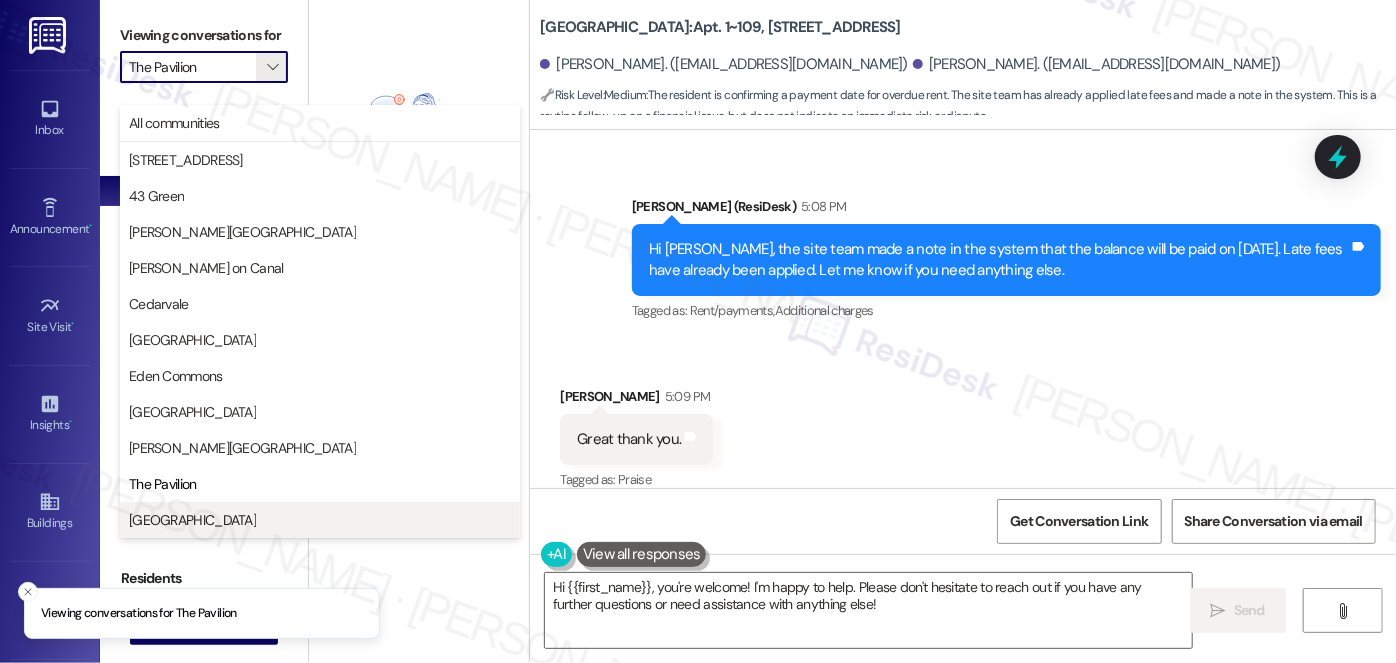 click on "Twin Towers" at bounding box center [320, 520] 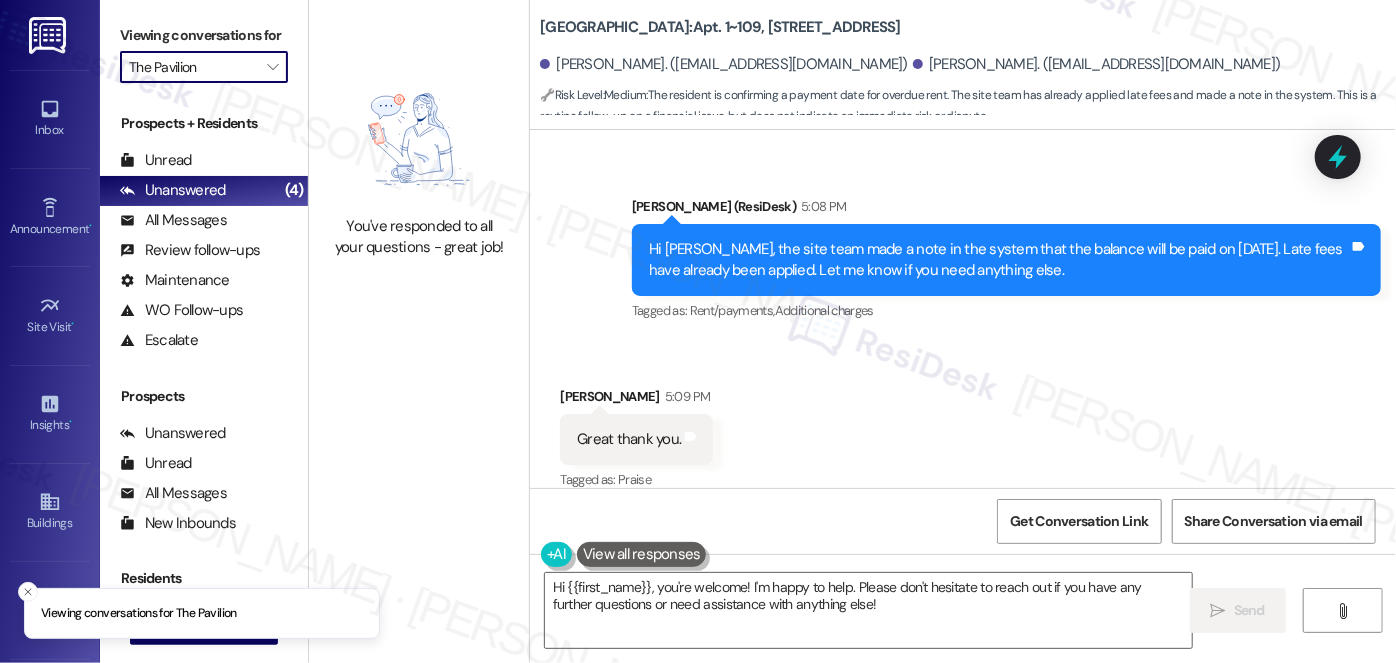 type on "Twin Towers" 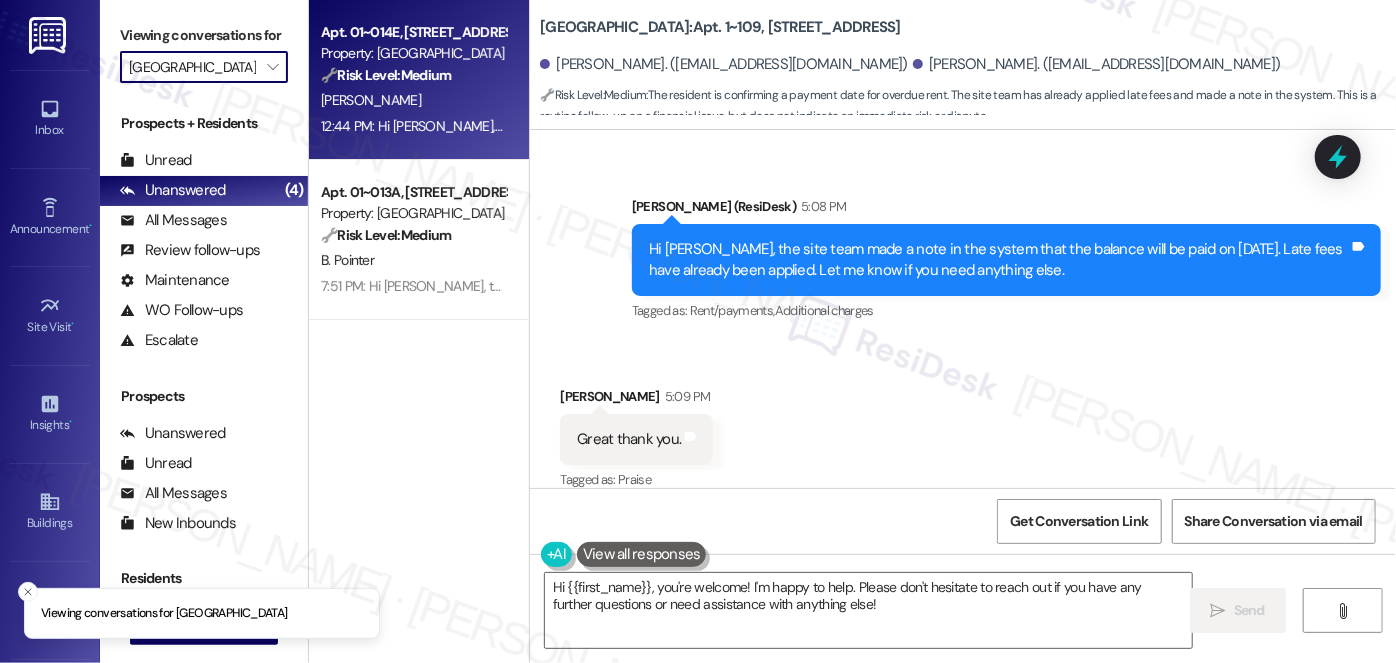 click on "T. Kelley" at bounding box center [413, 100] 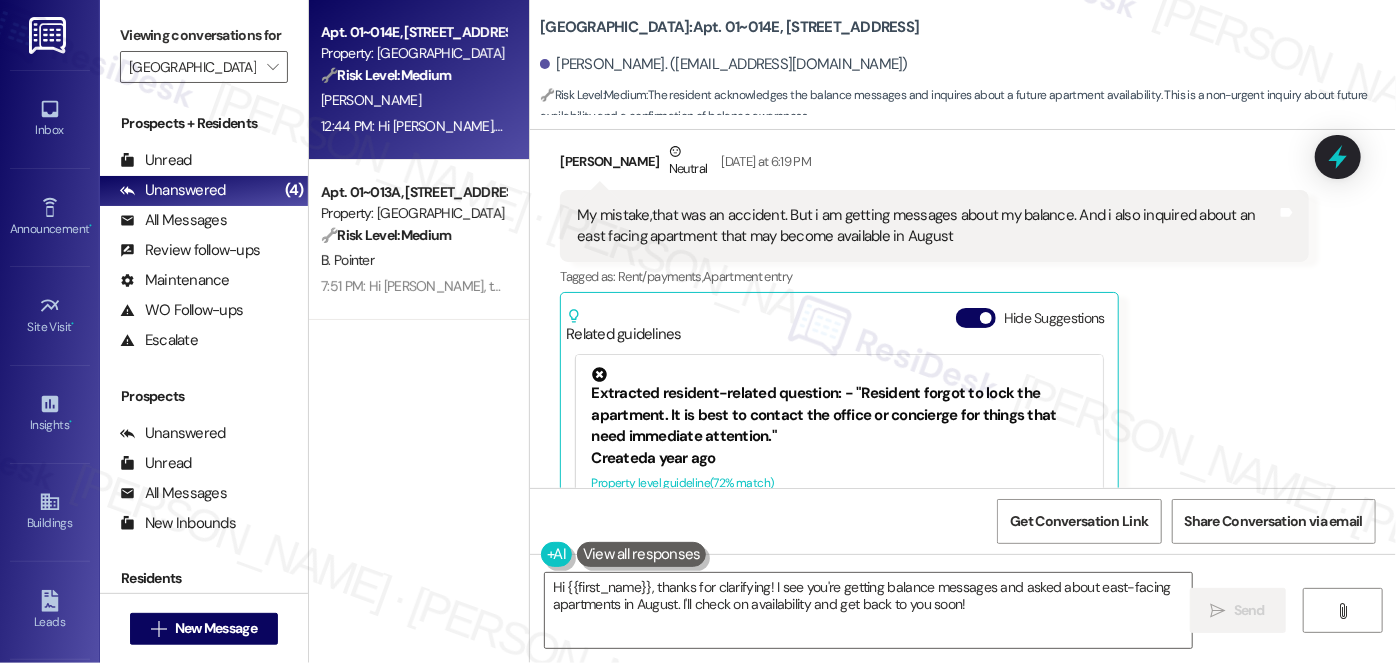 scroll, scrollTop: 1203, scrollLeft: 0, axis: vertical 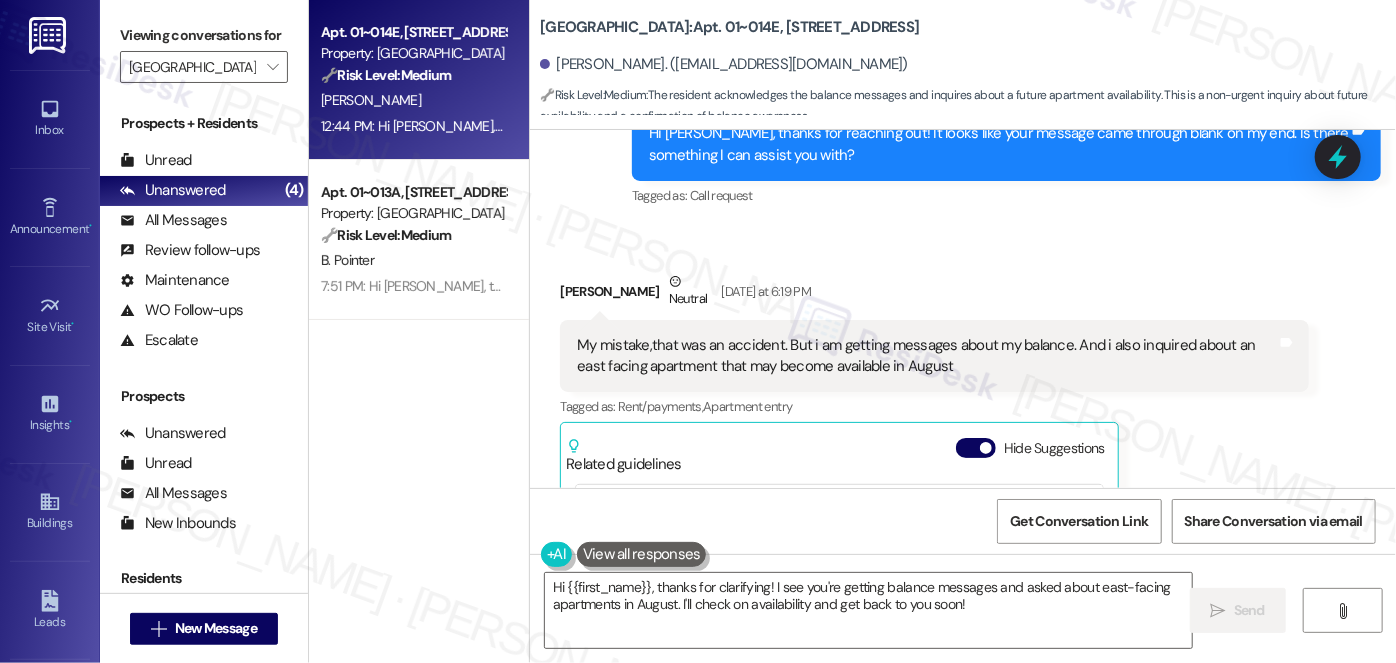 click on "My mistake,that was an accident. But i am getting messages about my balance. And i also inquired about an east facing apartment that may become available in August" at bounding box center (927, 356) 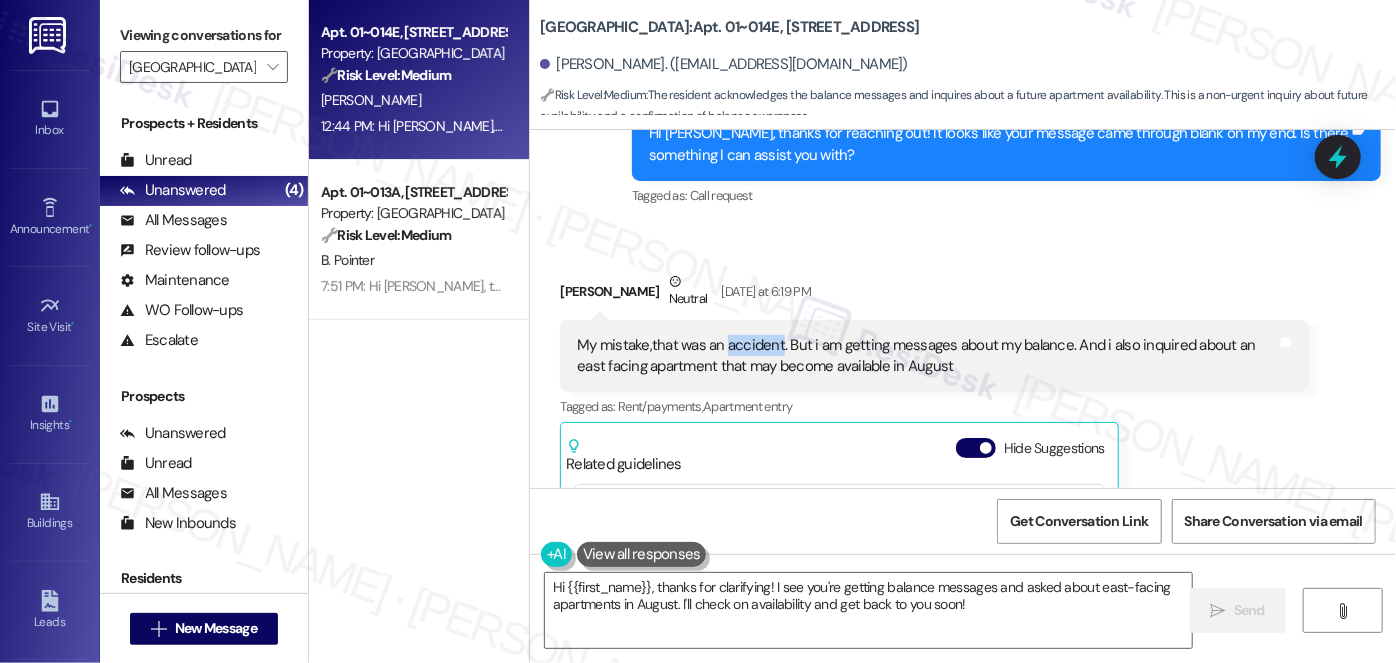 click on "My mistake,that was an accident. But i am getting messages about my balance. And i also inquired about an east facing apartment that may become available in August" at bounding box center (927, 356) 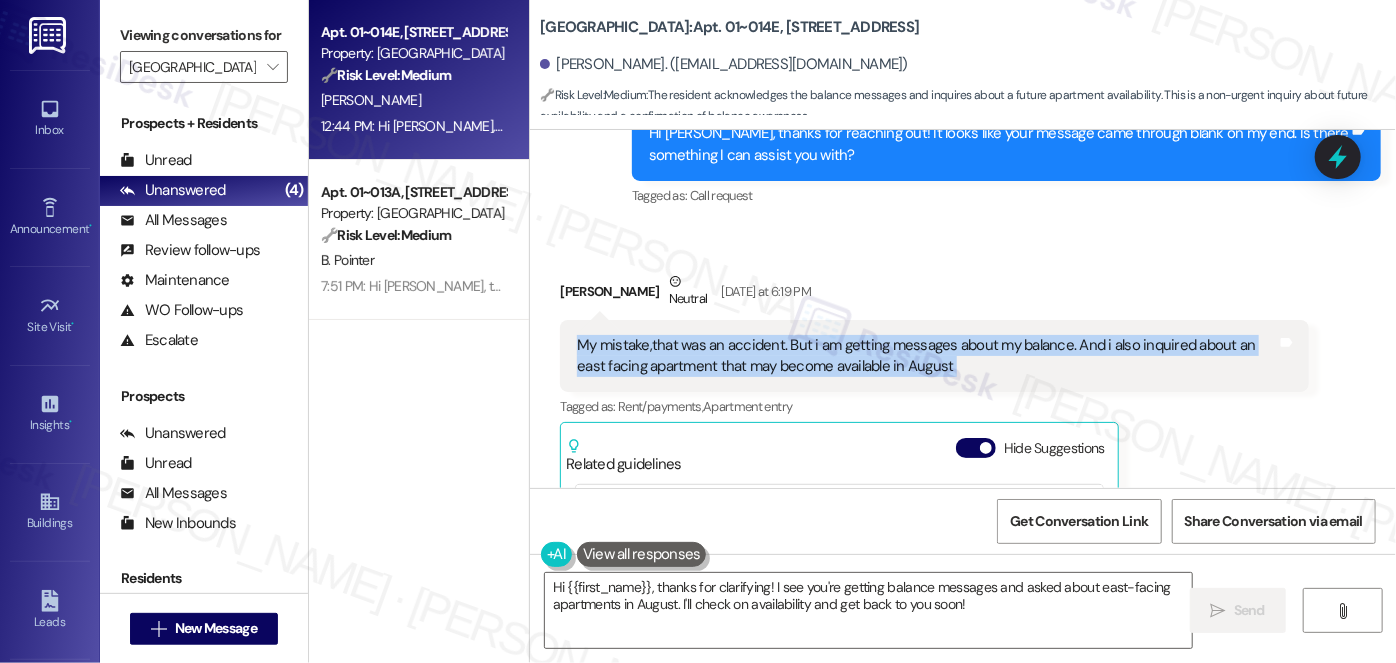 click on "My mistake,that was an accident. But i am getting messages about my balance. And i also inquired about an east facing apartment that may become available in August" at bounding box center (927, 356) 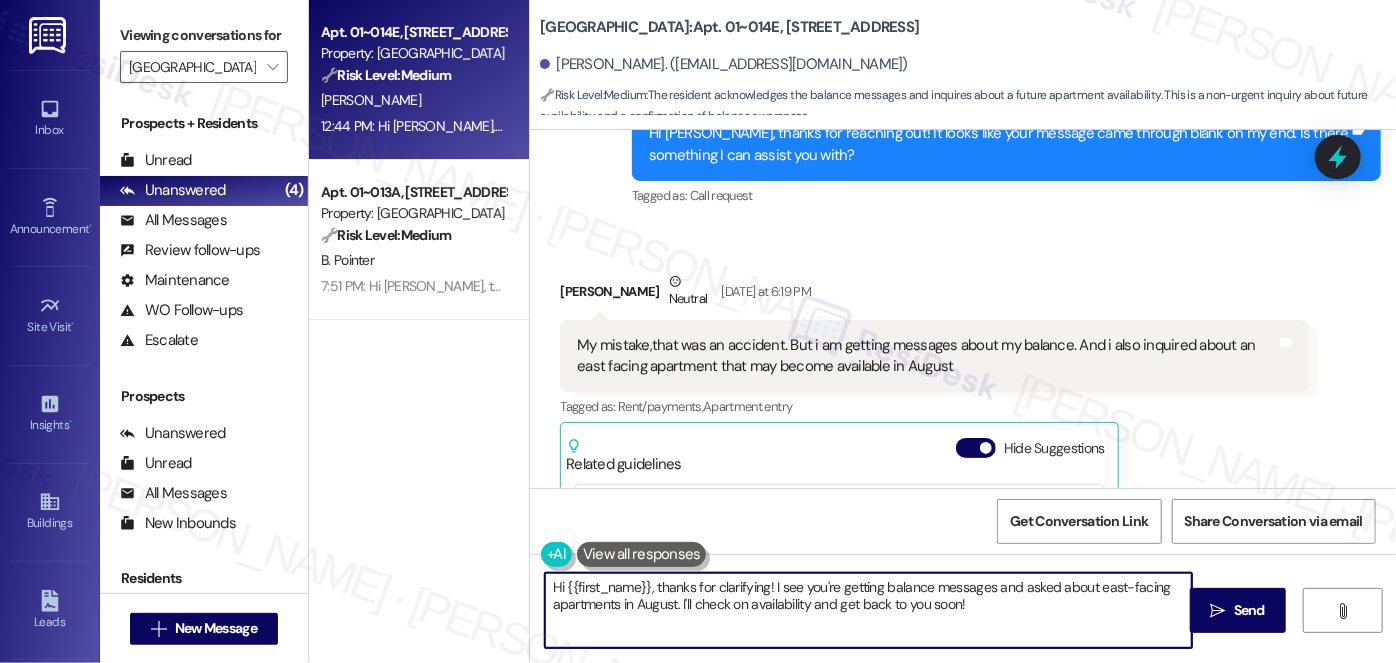 click on "Hi {{first_name}}, thanks for clarifying! I see you're getting balance messages and asked about east-facing apartments in August. I'll check on availability and get back to you soon!" at bounding box center (868, 610) 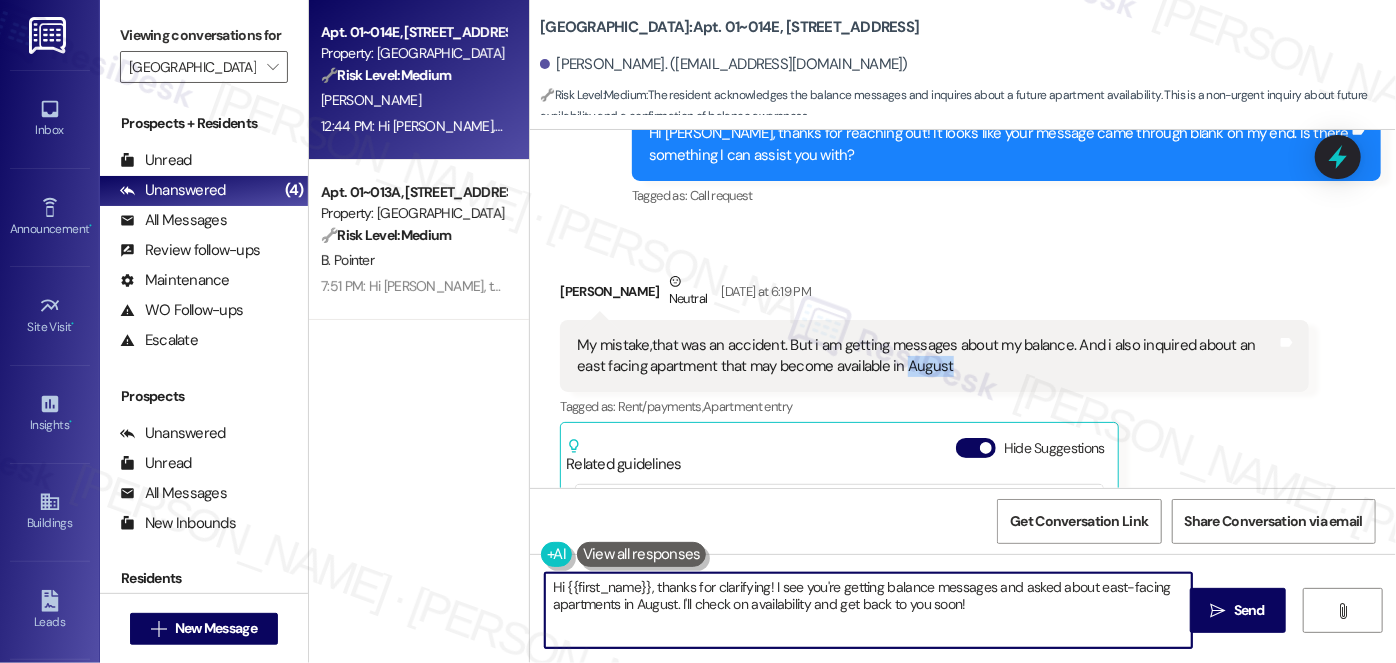 click on "My mistake,that was an accident. But i am getting messages about my balance. And i also inquired about an east facing apartment that may become available in August" at bounding box center [927, 356] 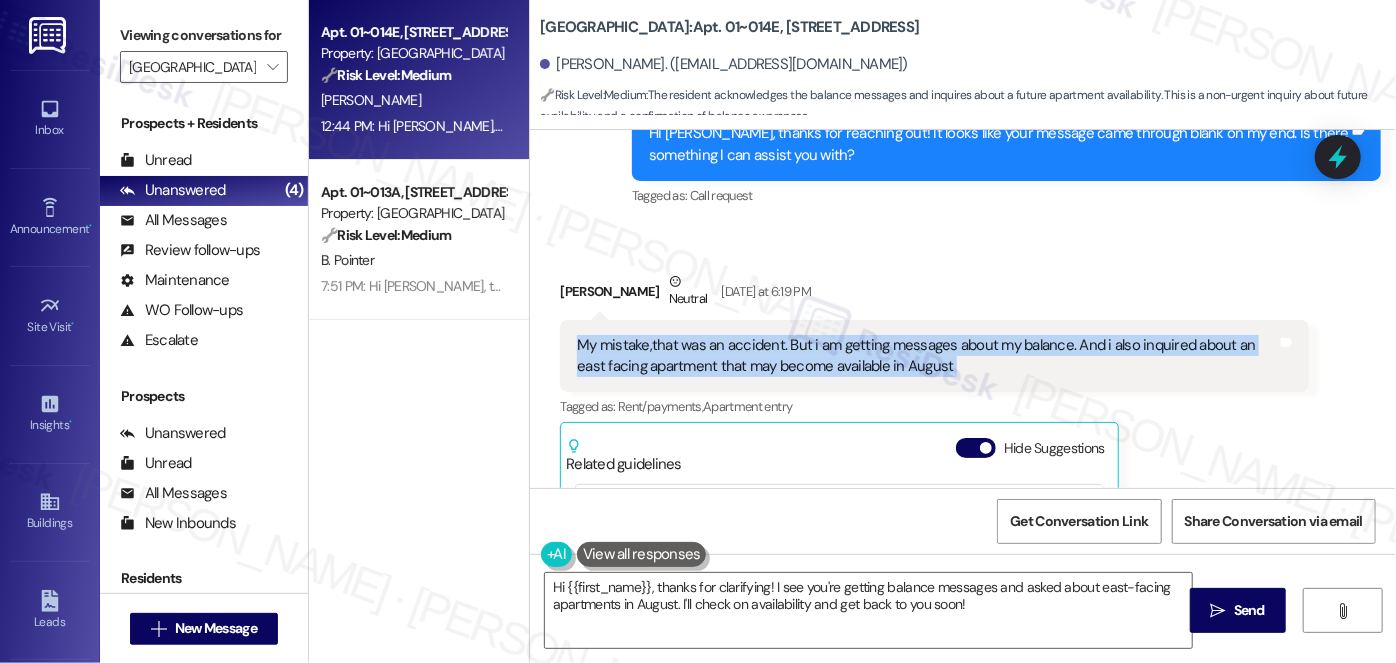 click on "My mistake,that was an accident. But i am getting messages about my balance. And i also inquired about an east facing apartment that may become available in August" at bounding box center [927, 356] 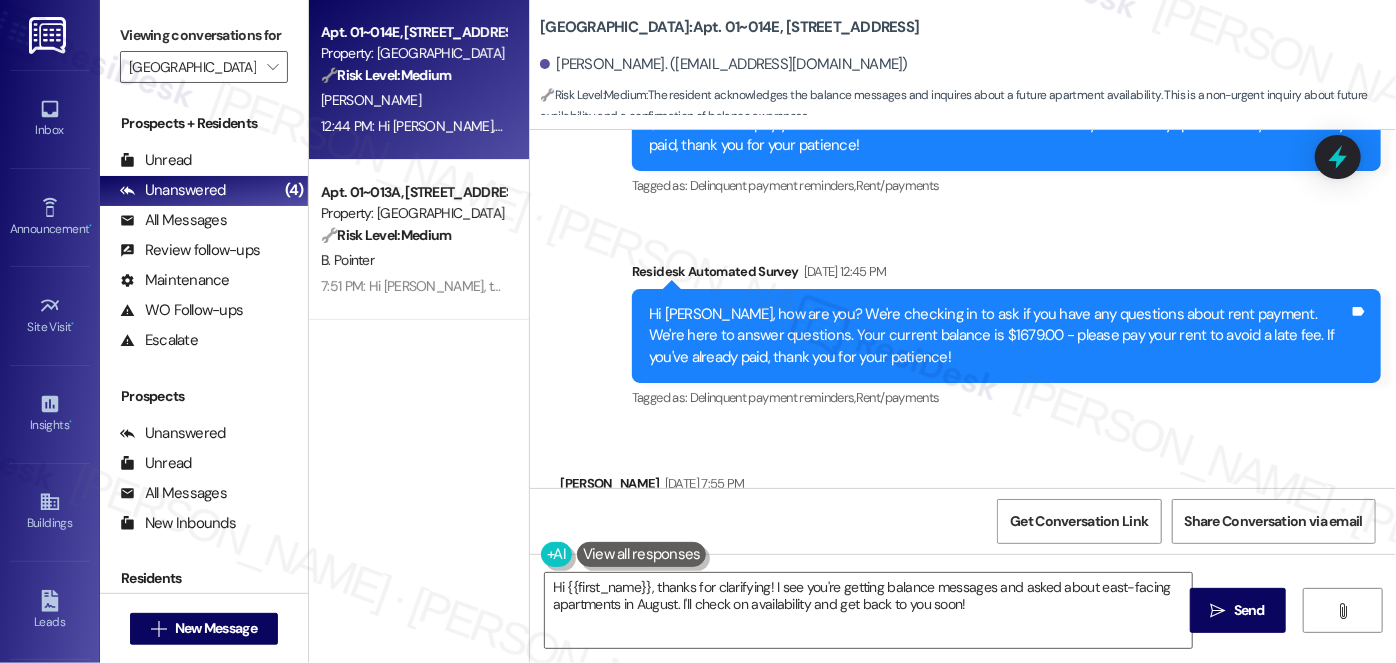 scroll, scrollTop: 658, scrollLeft: 0, axis: vertical 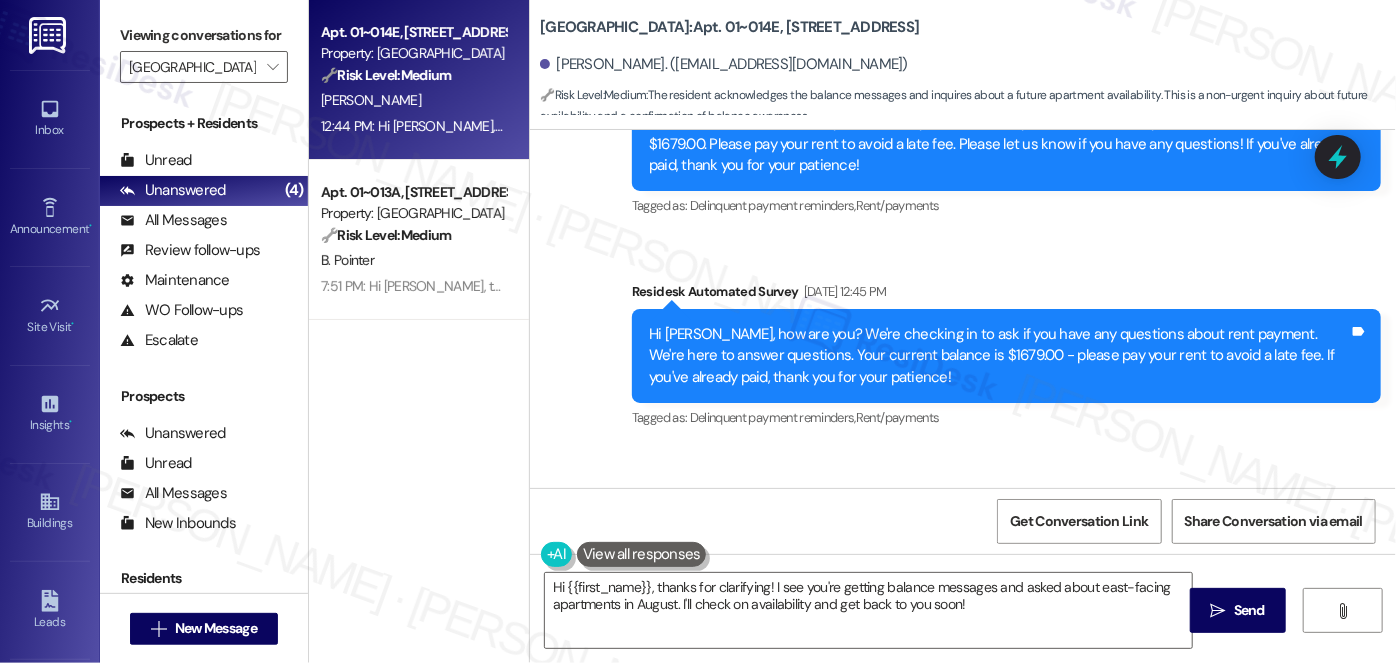 click on "Hi Tramone, how are you? We're checking in to ask if you have any questions about rent payment. We're here to answer questions. Your current balance is $1679.00 - please pay your rent to avoid a late fee. If you've already paid, thank you for your patience!" at bounding box center (999, 356) 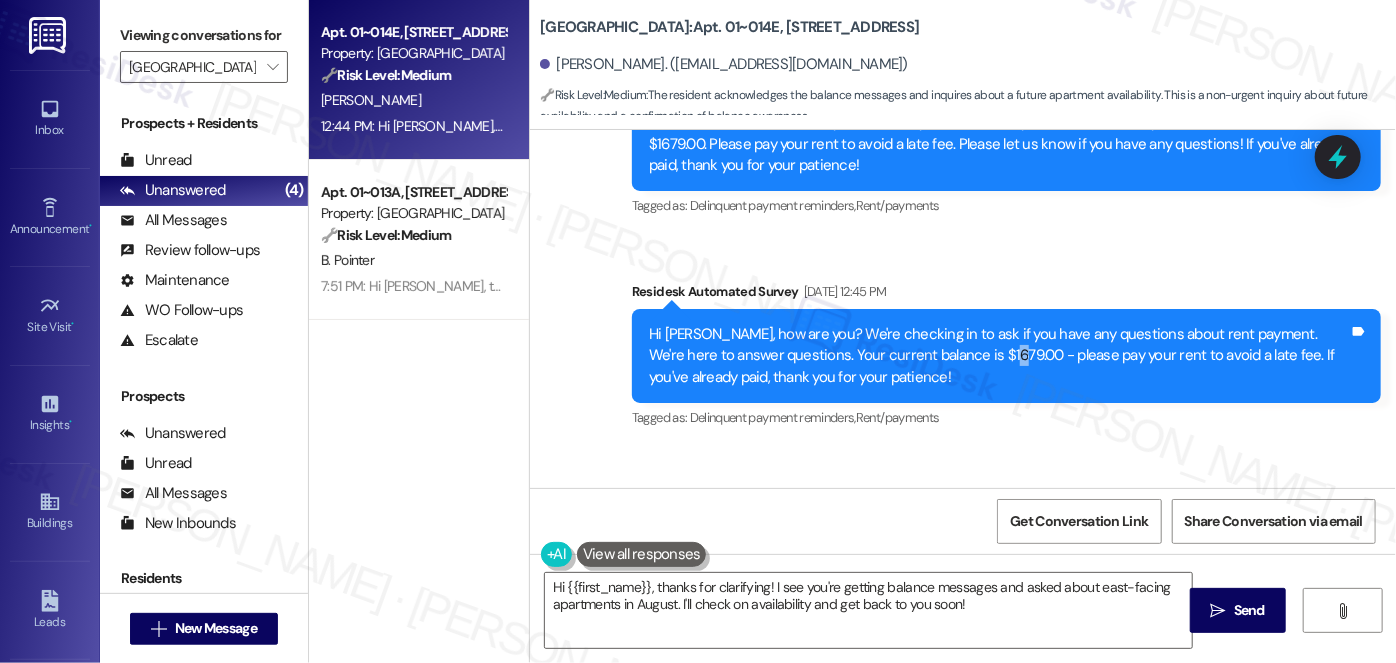 click on "Hi Tramone, how are you? We're checking in to ask if you have any questions about rent payment. We're here to answer questions. Your current balance is $1679.00 - please pay your rent to avoid a late fee. If you've already paid, thank you for your patience!" at bounding box center [999, 356] 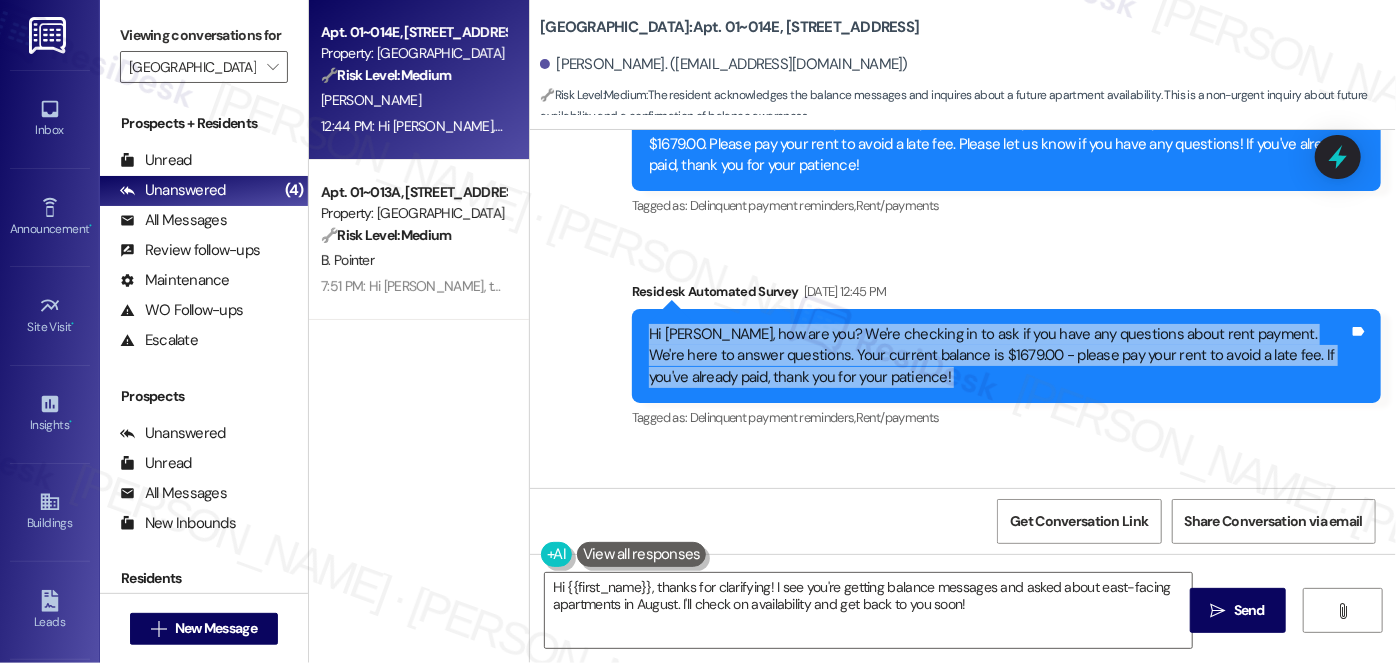 click on "Hi Tramone, how are you? We're checking in to ask if you have any questions about rent payment. We're here to answer questions. Your current balance is $1679.00 - please pay your rent to avoid a late fee. If you've already paid, thank you for your patience!" at bounding box center [999, 356] 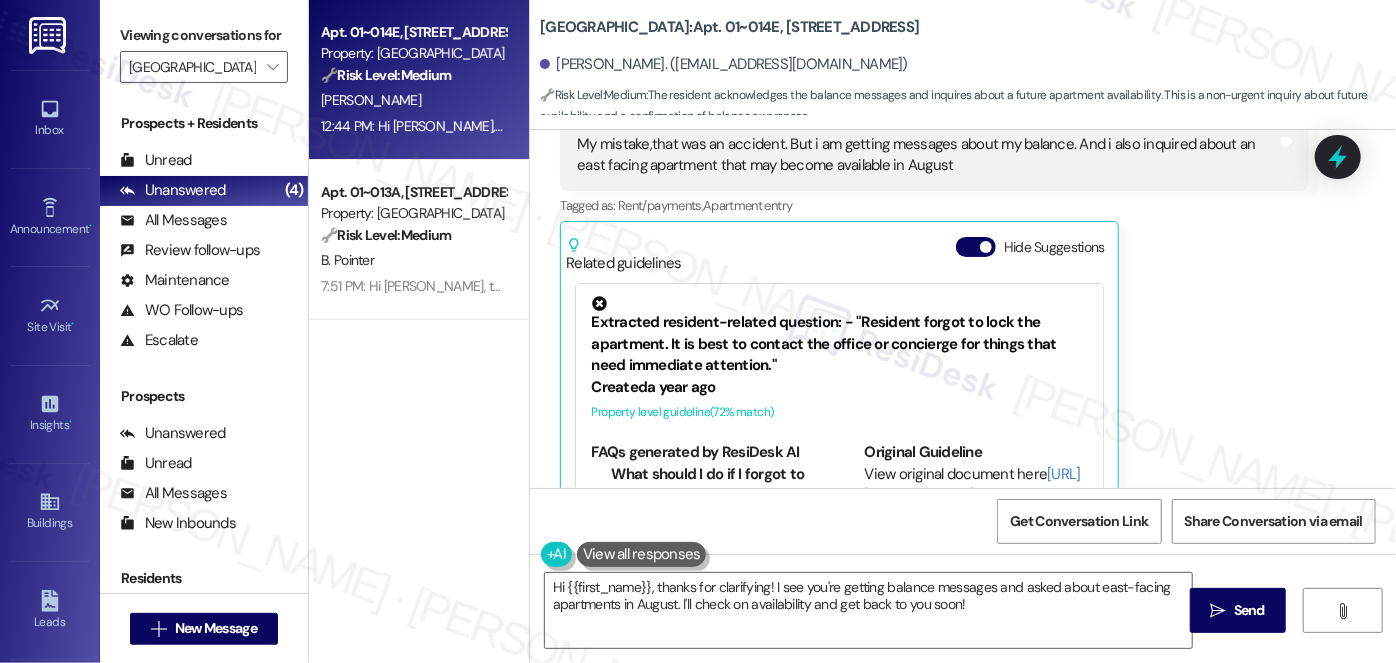 scroll, scrollTop: 1385, scrollLeft: 0, axis: vertical 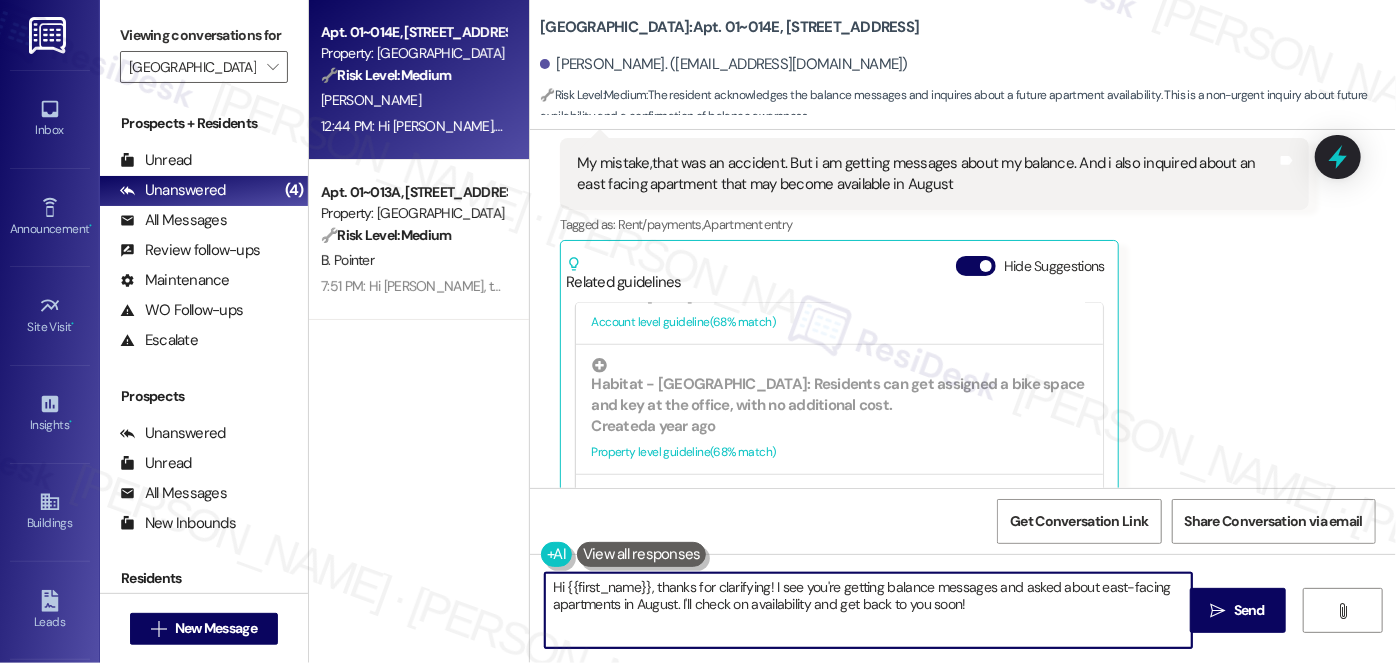 drag, startPoint x: 973, startPoint y: 604, endPoint x: 673, endPoint y: 603, distance: 300.00168 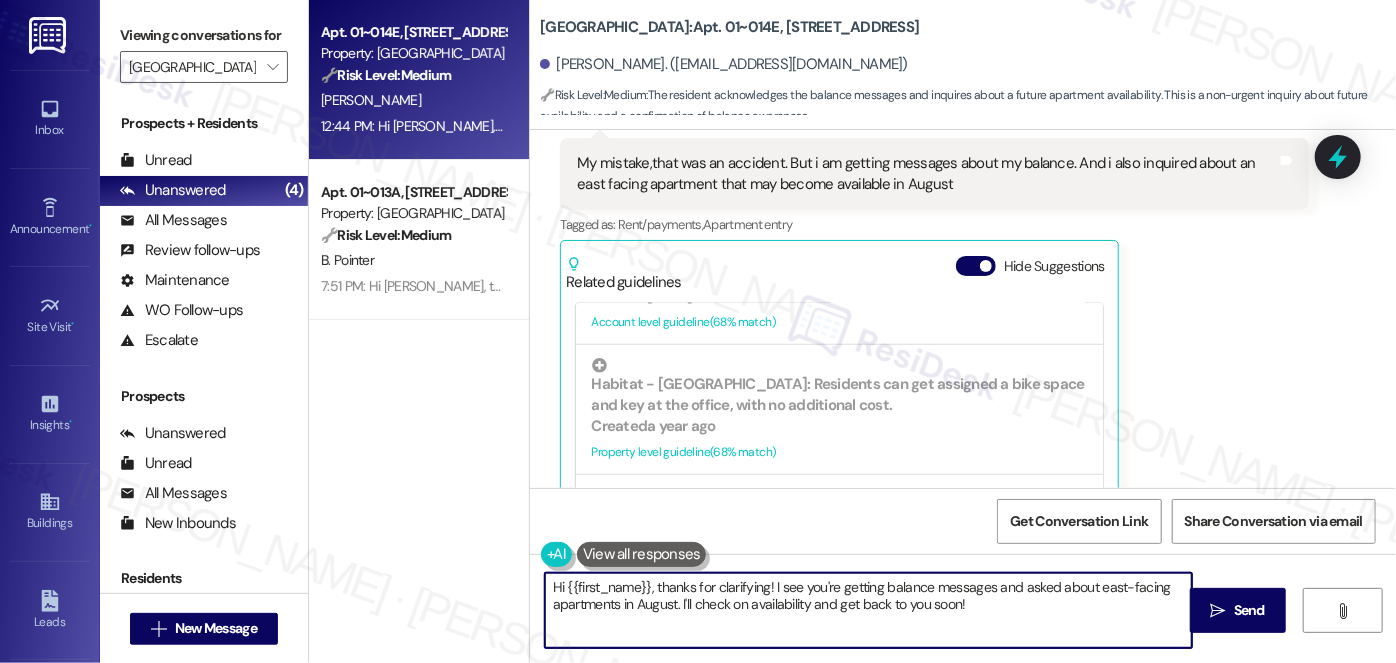 click on "Hi {{first_name}}, thanks for clarifying! I see you're getting balance messages and asked about east-facing apartments in August. I'll check on availability and get back to you soon!" at bounding box center (868, 610) 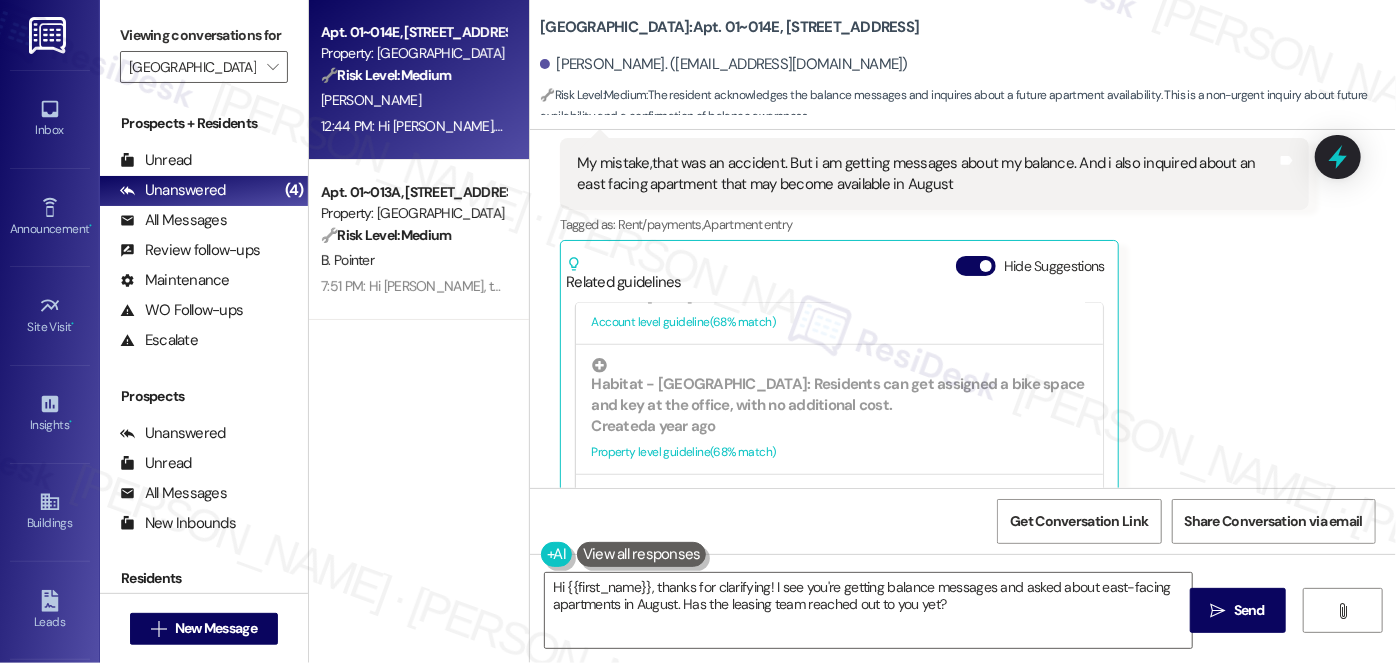 click on "Tramone Kelley   Neutral Yesterday at 6:19 PM My mistake,that was an accident. But i am getting messages about my balance. And i also inquired about an east facing apartment that may become available in August  Tags and notes Tagged as:   Rent/payments ,  Click to highlight conversations about Rent/payments Apartment entry Click to highlight conversations about Apartment entry  Related guidelines Hide Suggestions Extracted resident-related question:
- "Resident forgot to lock the apartment. It is best to contact the office or concierge for things that need immediate attention." Created  a year ago Property level guideline  ( 72 % match) FAQs generated by ResiDesk AI What should I do if I forgot to lock the apartment? It is best to contact the office or concierge for things that need immediate attention. Original Guideline View original document here  http://res.cl… Created  a year ago Property level guideline  ( 70 % match) FAQs generated by ResiDesk AI How do I reserve a space on the communal grills?  (" at bounding box center [934, 327] 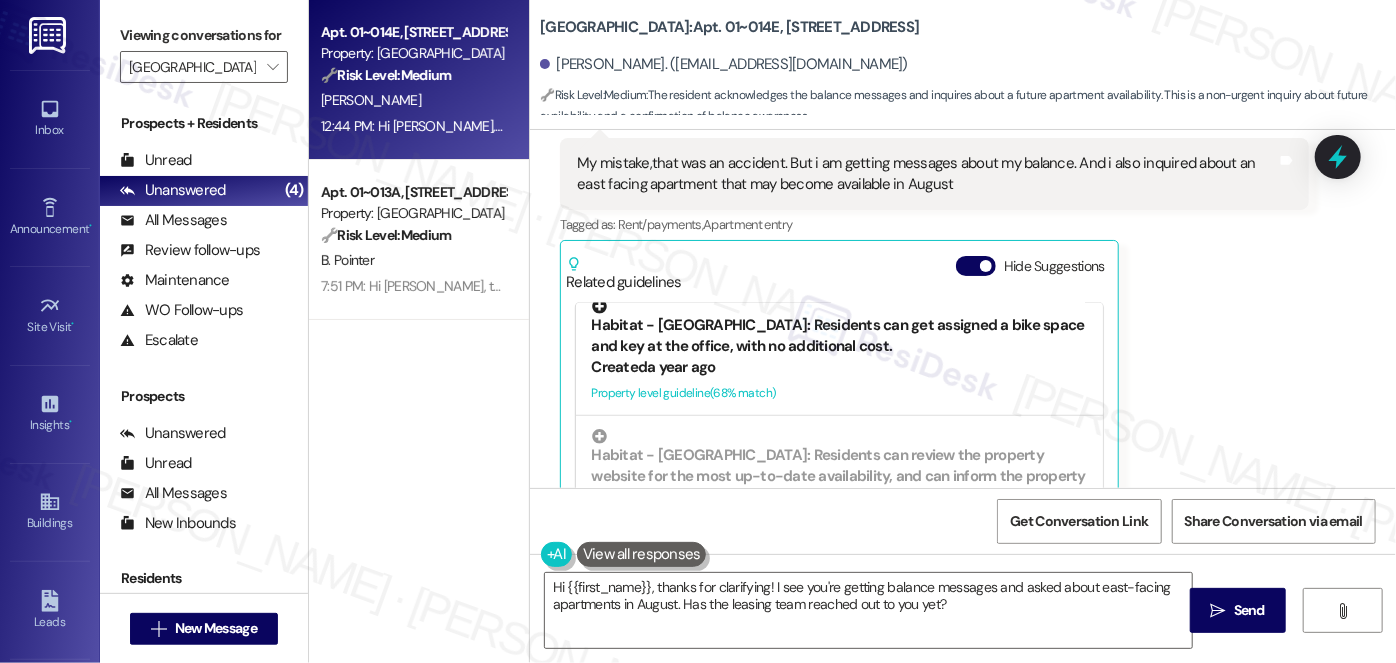 scroll, scrollTop: 909, scrollLeft: 0, axis: vertical 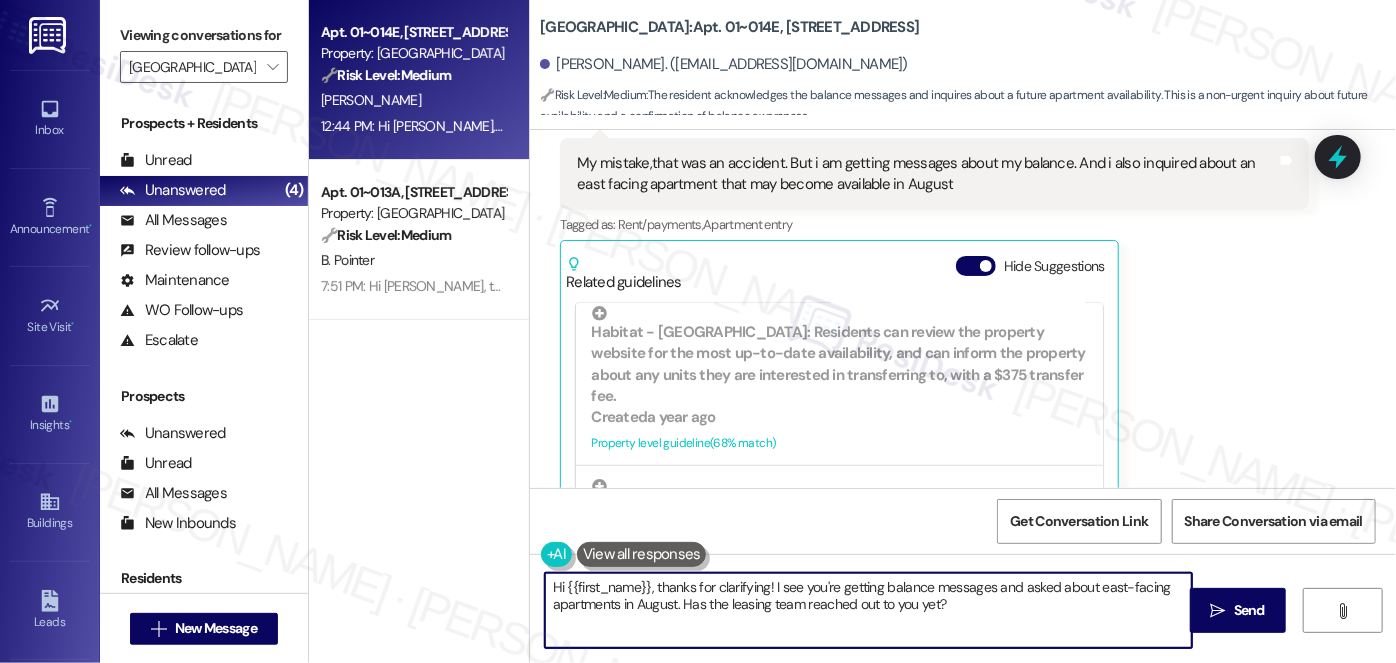 click on "Hi {{first_name}}, thanks for clarifying! I see you're getting balance messages and asked about east-facing apartments in August. Has the leasing team reached out to you yet?" at bounding box center (868, 610) 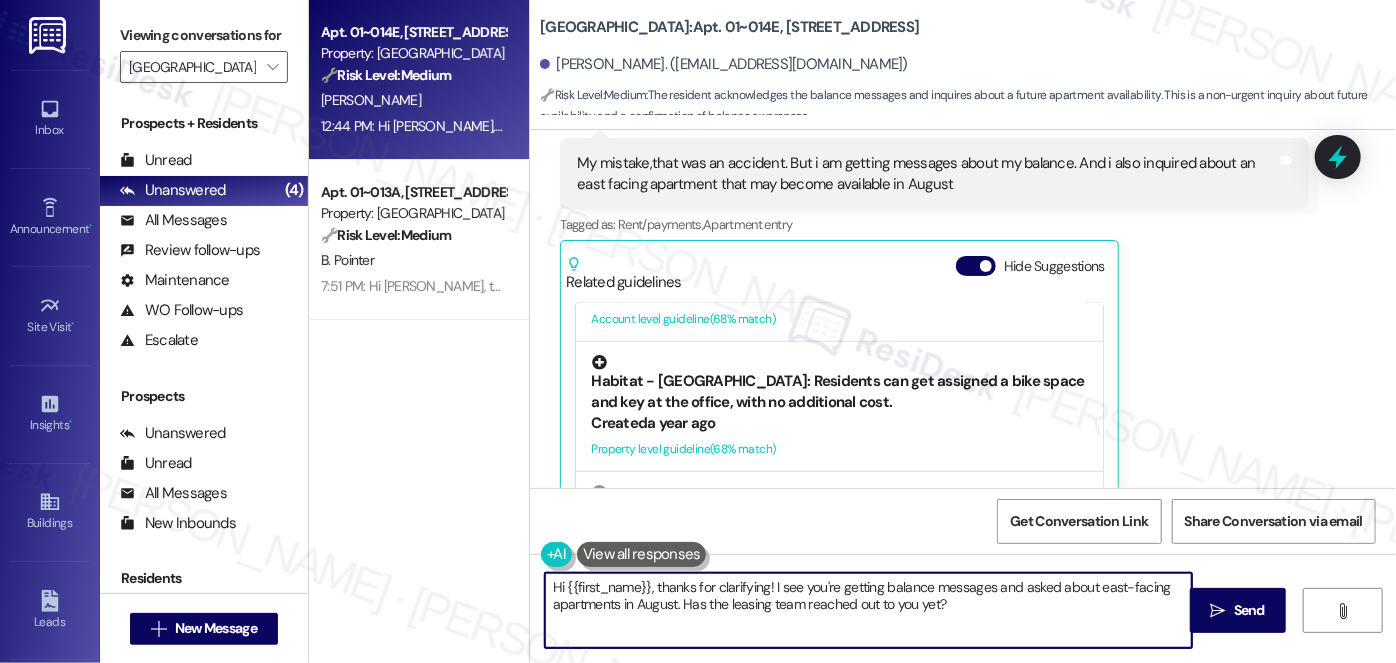 scroll, scrollTop: 727, scrollLeft: 0, axis: vertical 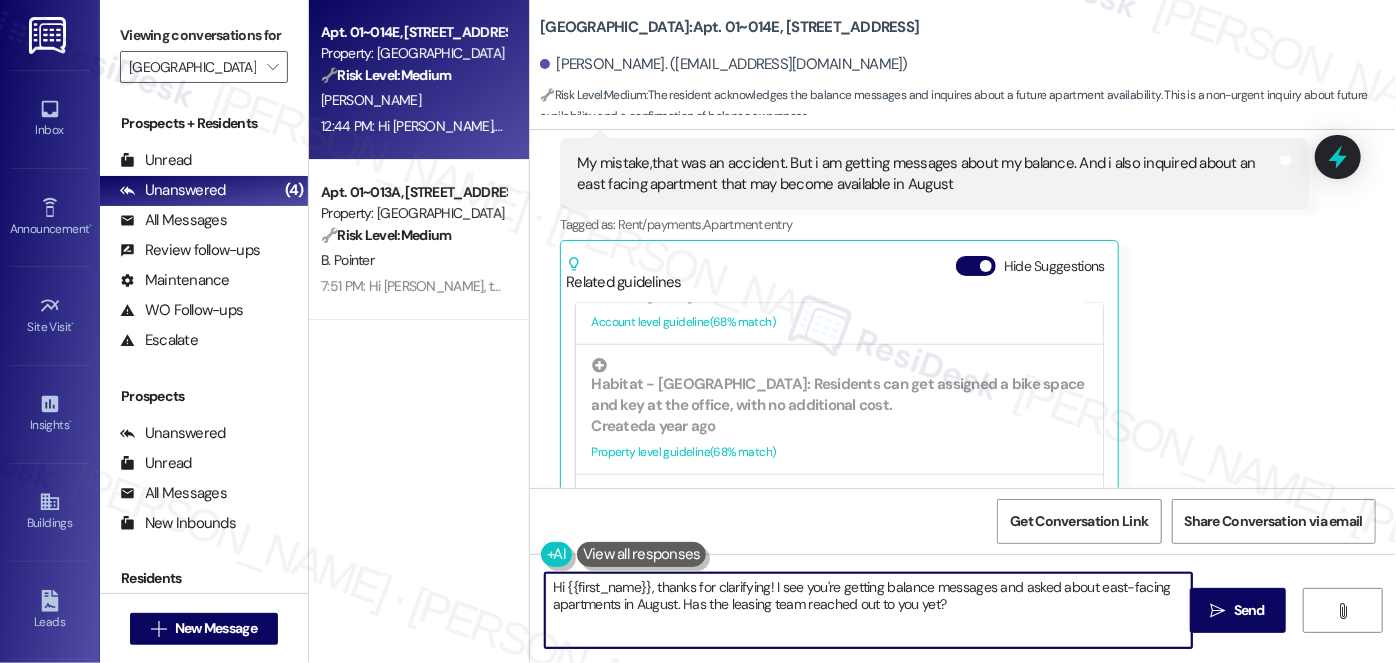 click on "Hi {{first_name}}, thanks for clarifying! I see you're getting balance messages and asked about east-facing apartments in August. Has the leasing team reached out to you yet?" at bounding box center [868, 610] 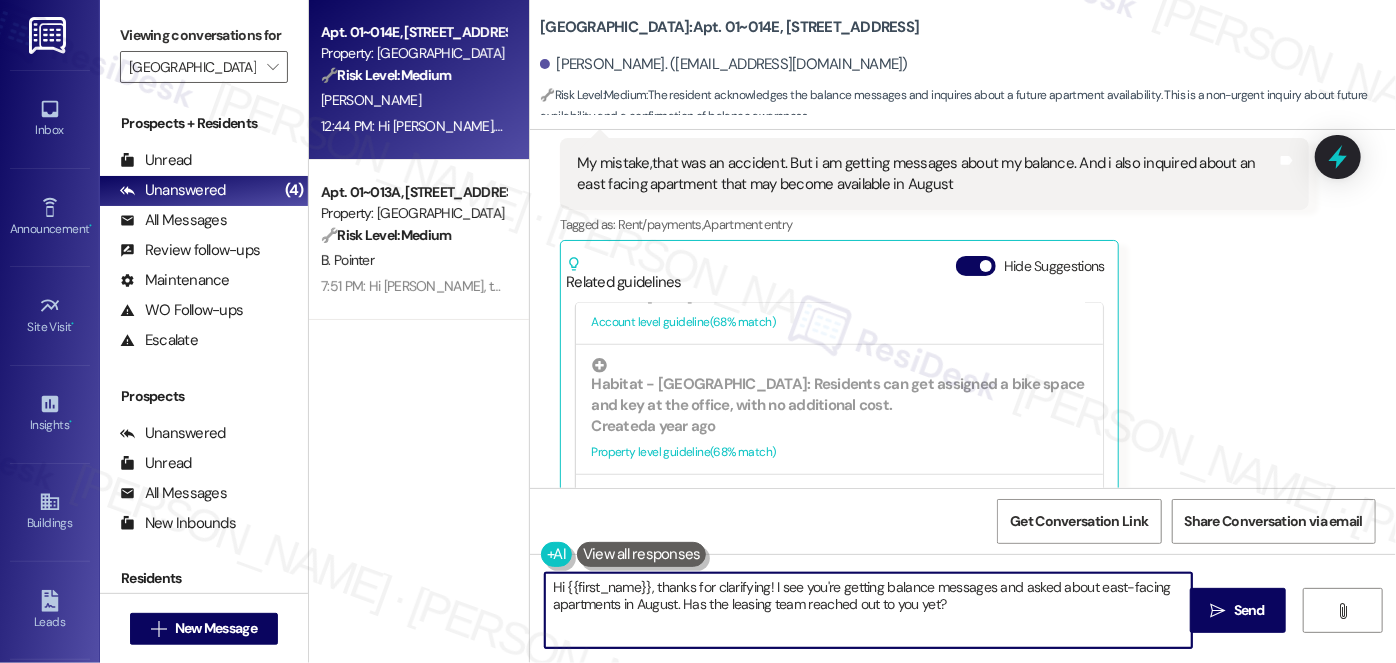 click on "Hi {{first_name}}, thanks for clarifying! I see you're getting balance messages and asked about east-facing apartments in August. Has the leasing team reached out to you yet?" at bounding box center [868, 610] 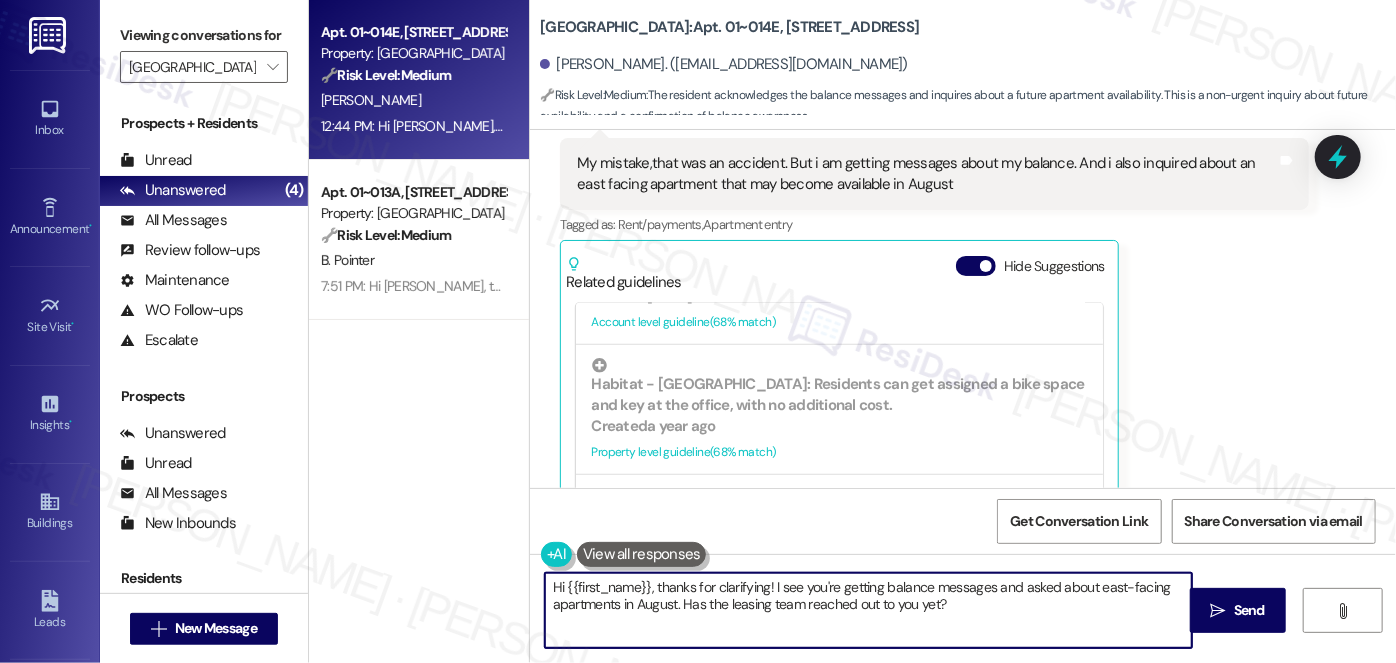 click on "Hi {{first_name}}, thanks for clarifying! I see you're getting balance messages and asked about east-facing apartments in August. Has the leasing team reached out to you yet?" at bounding box center [868, 610] 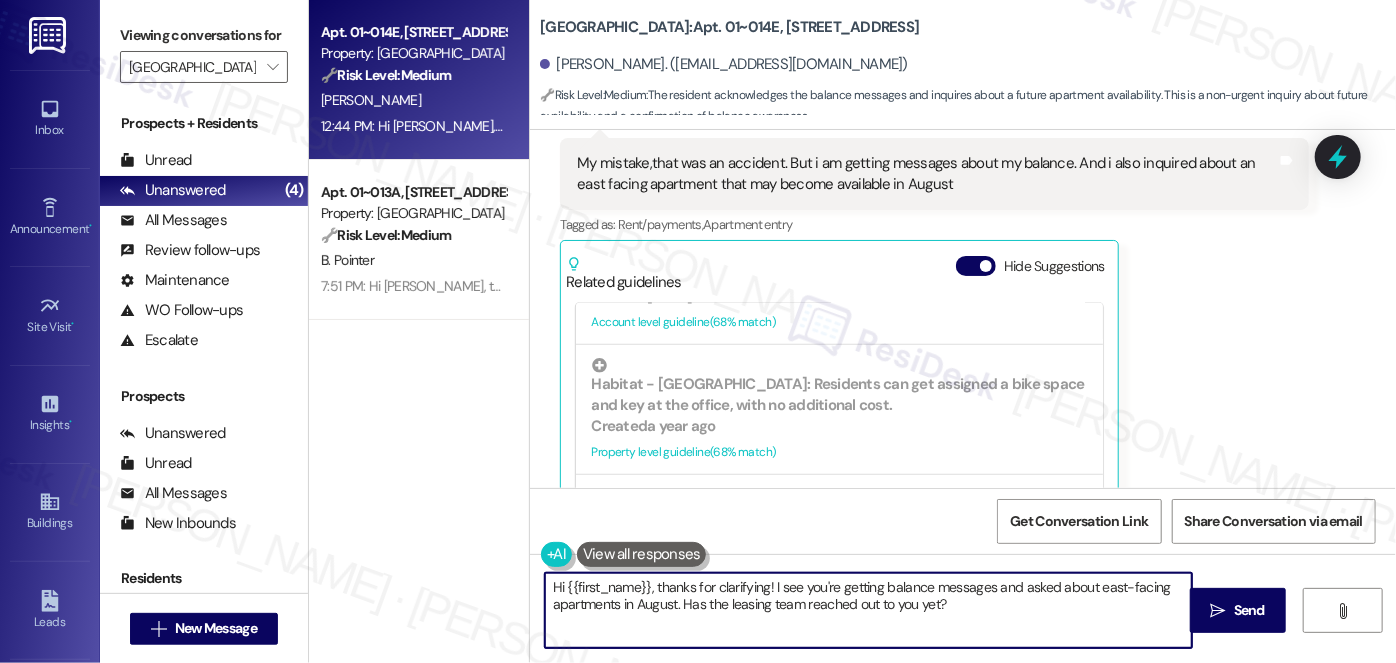 click on "Hi {{first_name}}, thanks for clarifying! I see you're getting balance messages and asked about east-facing apartments in August. Has the leasing team reached out to you yet?" at bounding box center (868, 610) 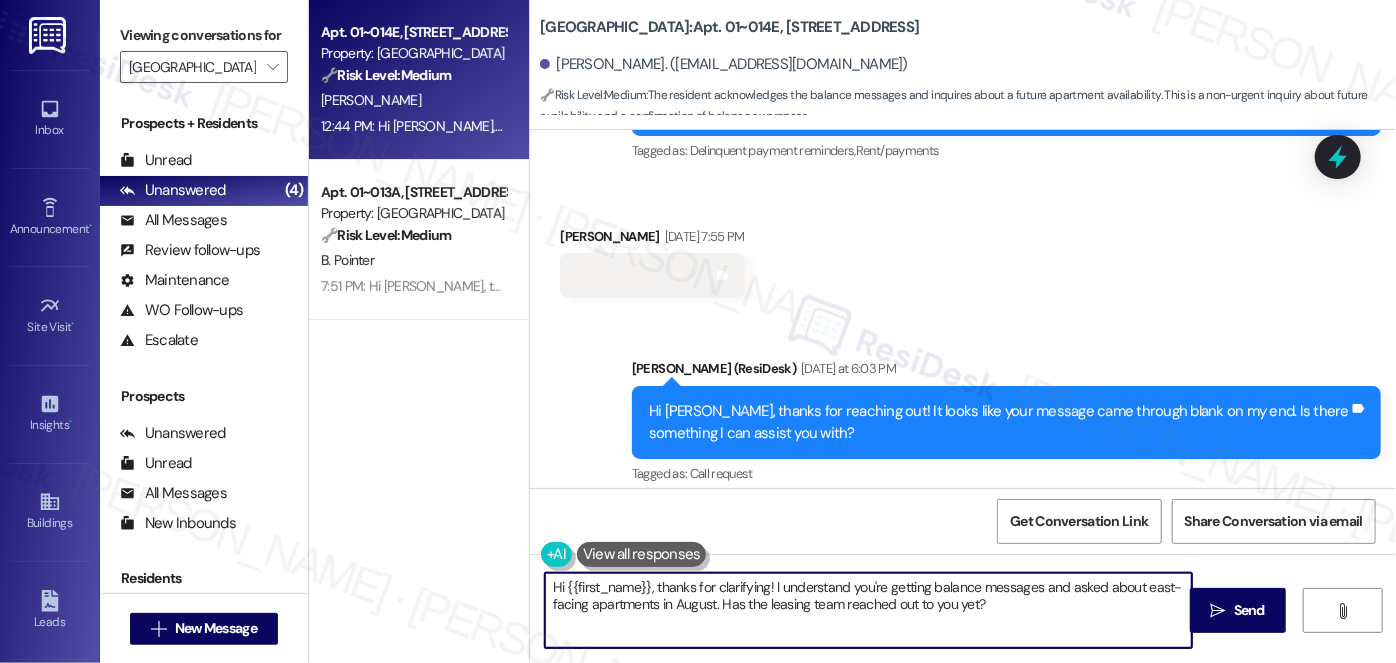 scroll, scrollTop: 1181, scrollLeft: 0, axis: vertical 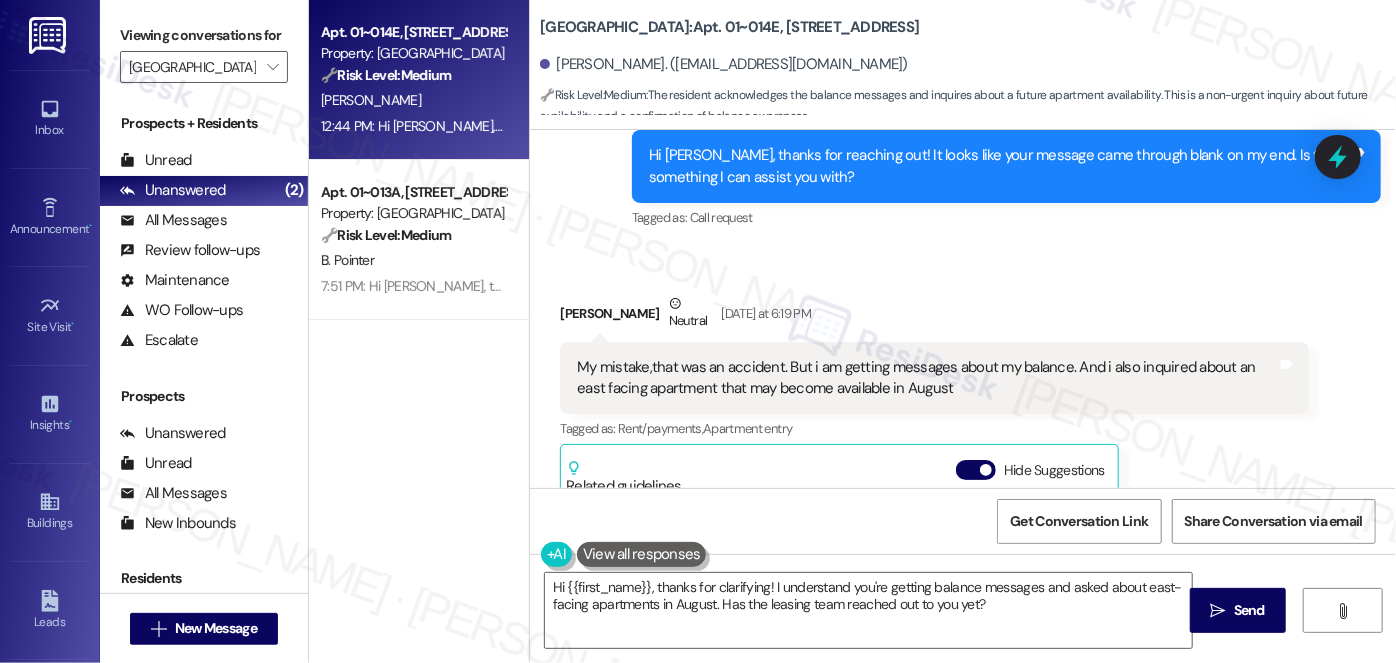 click at bounding box center (642, 554) 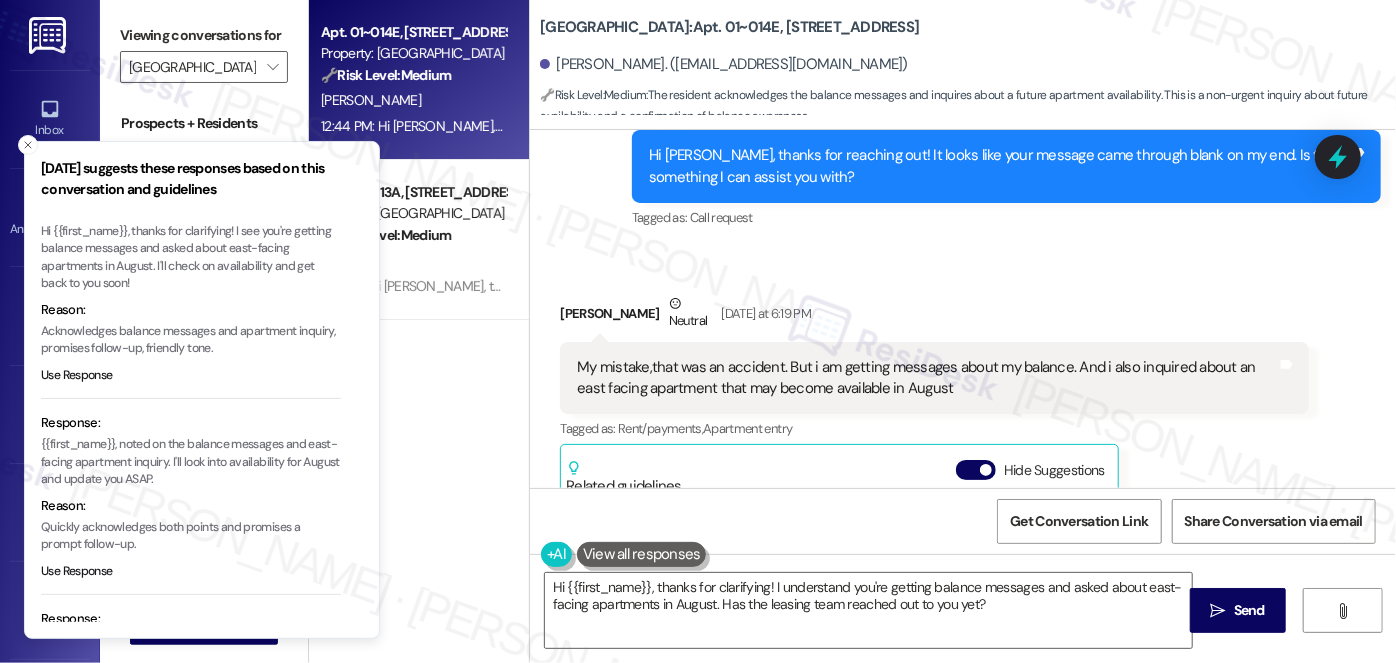 scroll, scrollTop: 90, scrollLeft: 0, axis: vertical 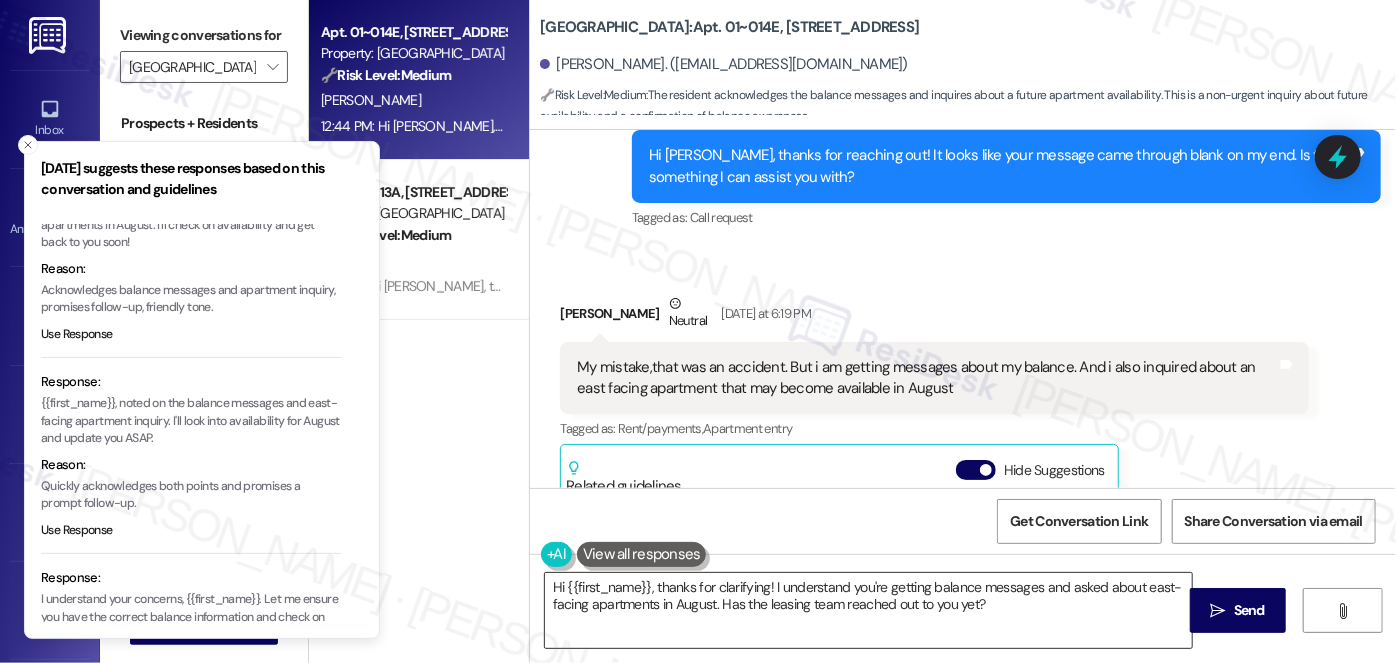 click on "Hi {{first_name}}, thanks for clarifying! I understand you're getting balance messages and asked about east-facing apartments in August. Has the leasing team reached out to you yet?" at bounding box center (868, 610) 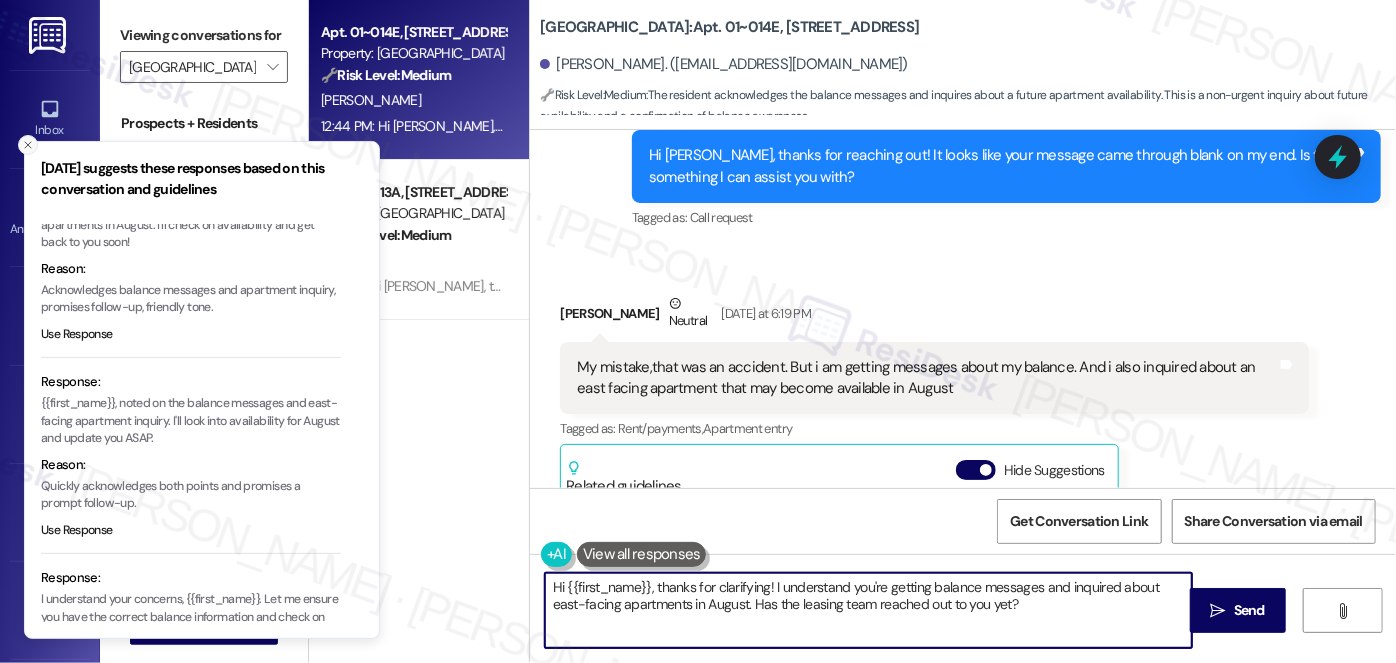 click 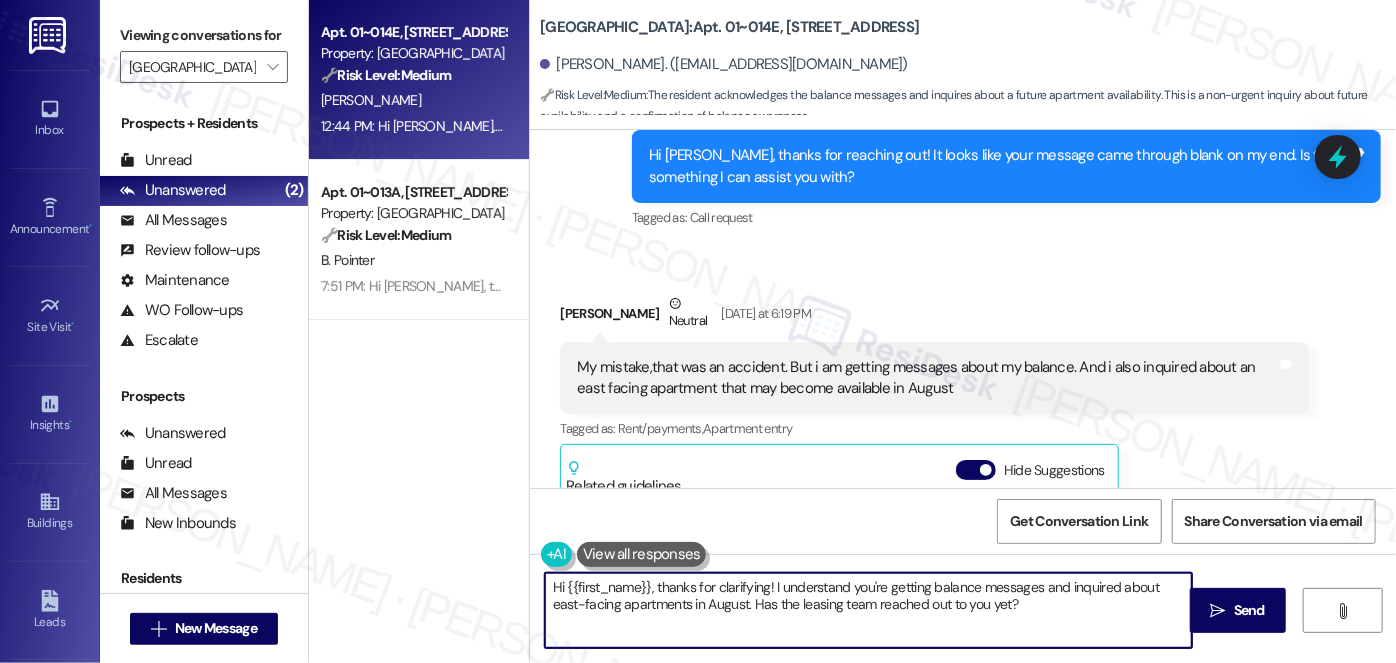click on "Hi {{first_name}}, thanks for clarifying! I understand you're getting balance messages and inquired about east-facing apartments in August. Has the leasing team reached out to you yet?" at bounding box center (868, 610) 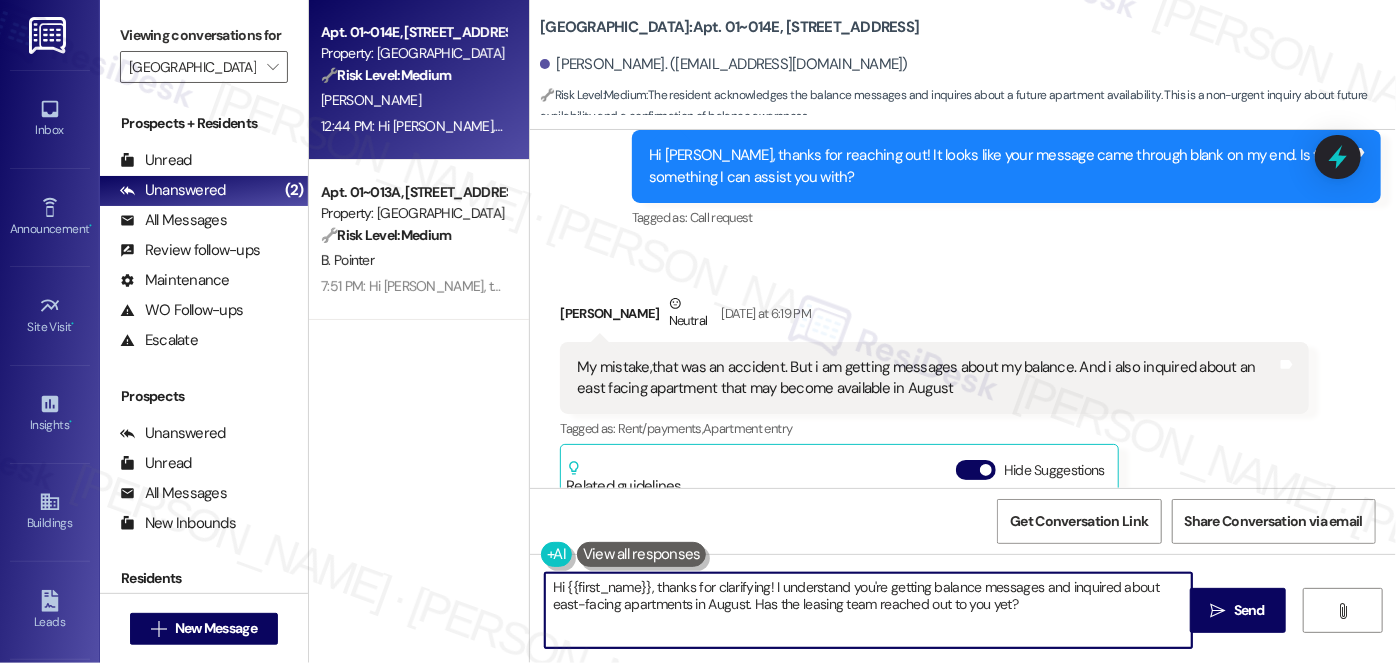click on "Hi {{first_name}}, thanks for clarifying! I understand you're getting balance messages and inquired about east-facing apartments in August. Has the leasing team reached out to you yet?" at bounding box center (868, 610) 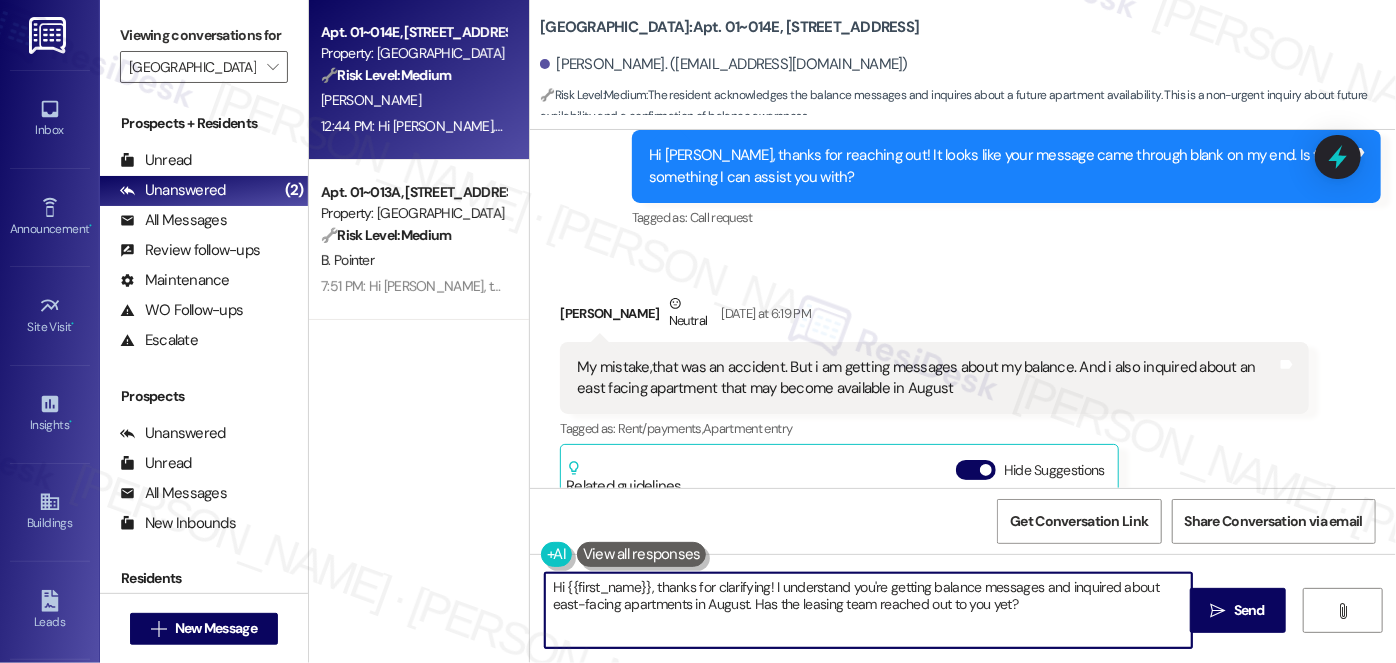 click on "Hi {{first_name}}, thanks for clarifying! I understand you're getting balance messages and inquired about east-facing apartments in August. Has the leasing team reached out to you yet?" at bounding box center [868, 610] 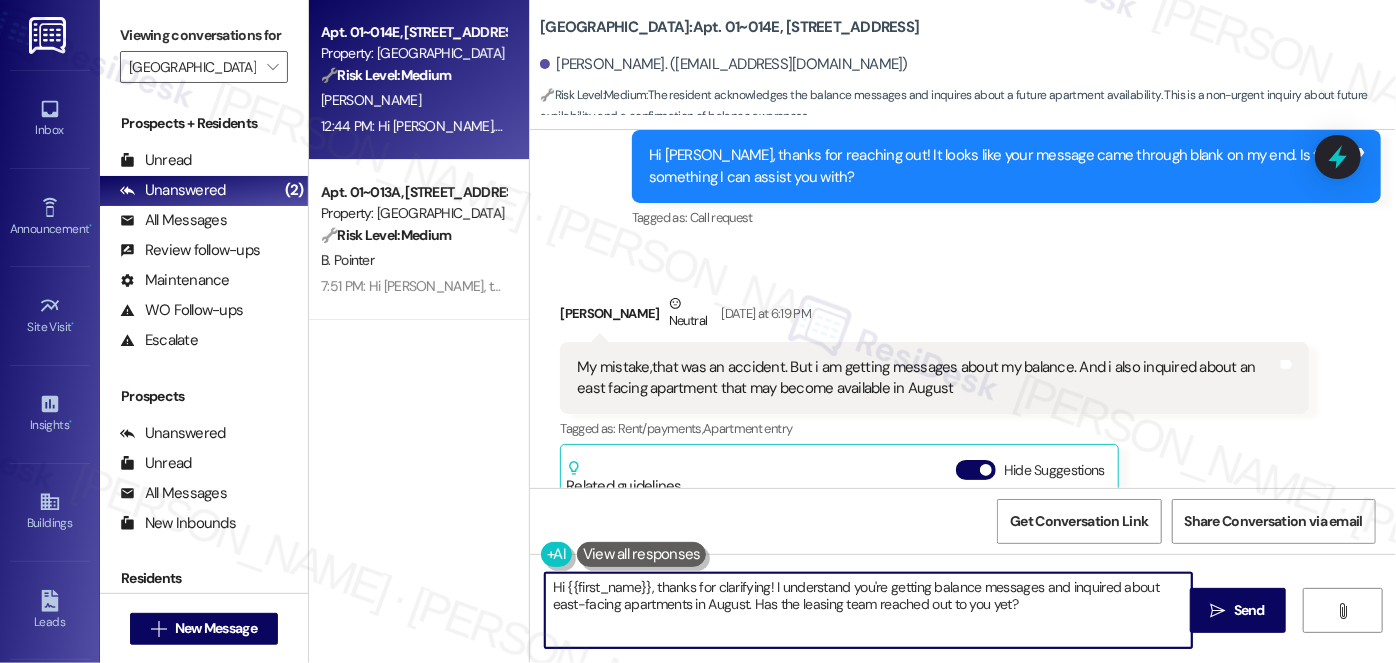 click on "Hi {{first_name}}, thanks for clarifying! I understand you're getting balance messages and inquired about east-facing apartments in August. Has the leasing team reached out to you yet?" at bounding box center (868, 610) 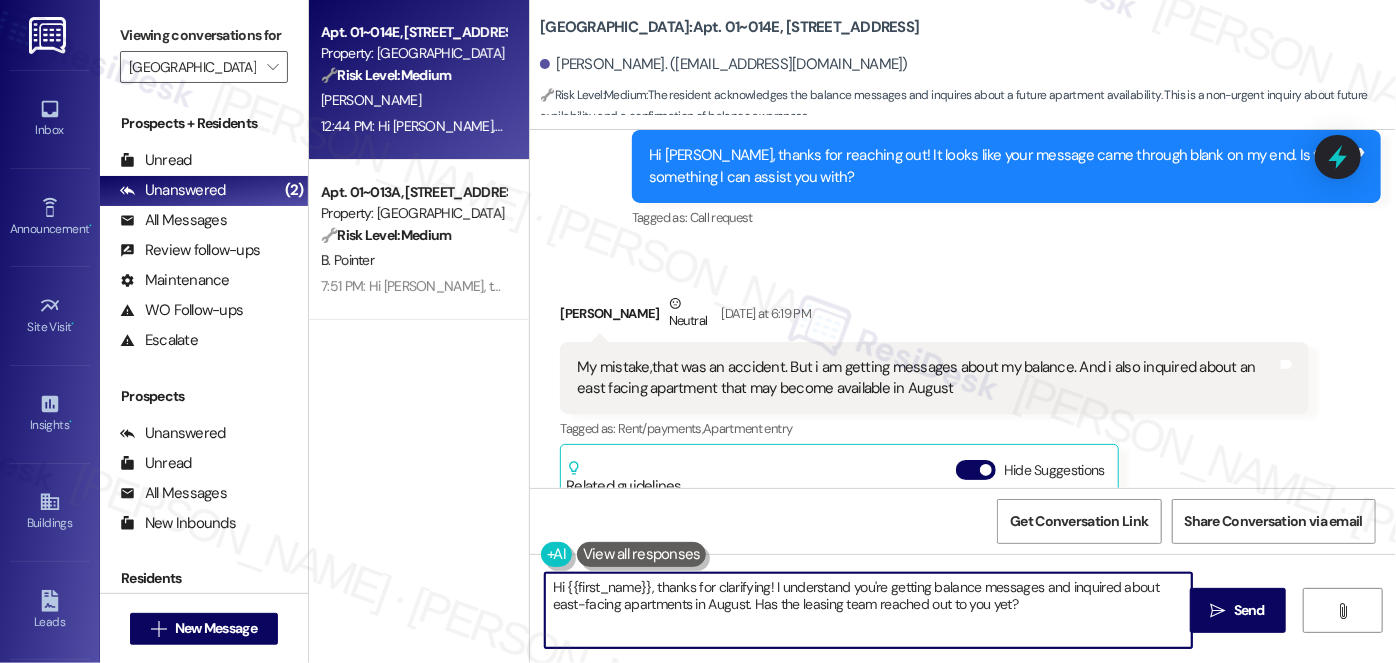 drag, startPoint x: 712, startPoint y: 603, endPoint x: 984, endPoint y: 602, distance: 272.00183 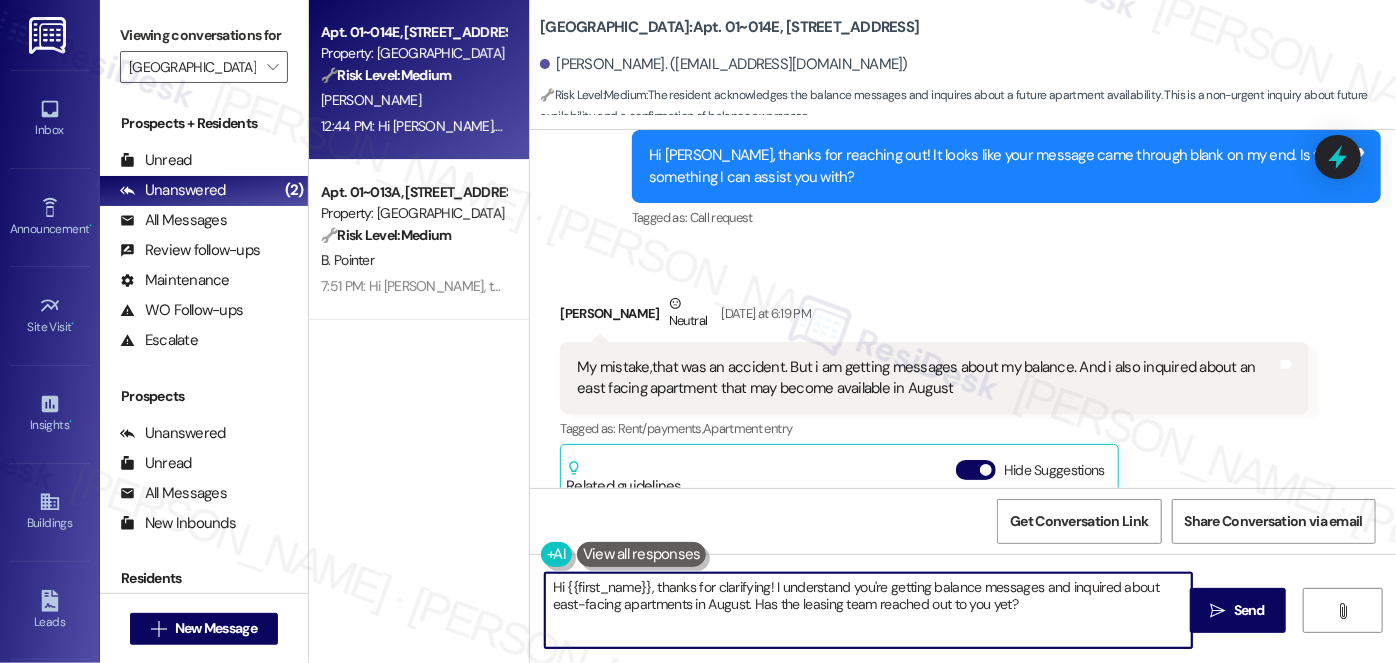 click on "Hi {{first_name}}, thanks for clarifying! I understand you're getting balance messages and inquired about east-facing apartments in August. Has the leasing team reached out to you yet?" at bounding box center [868, 610] 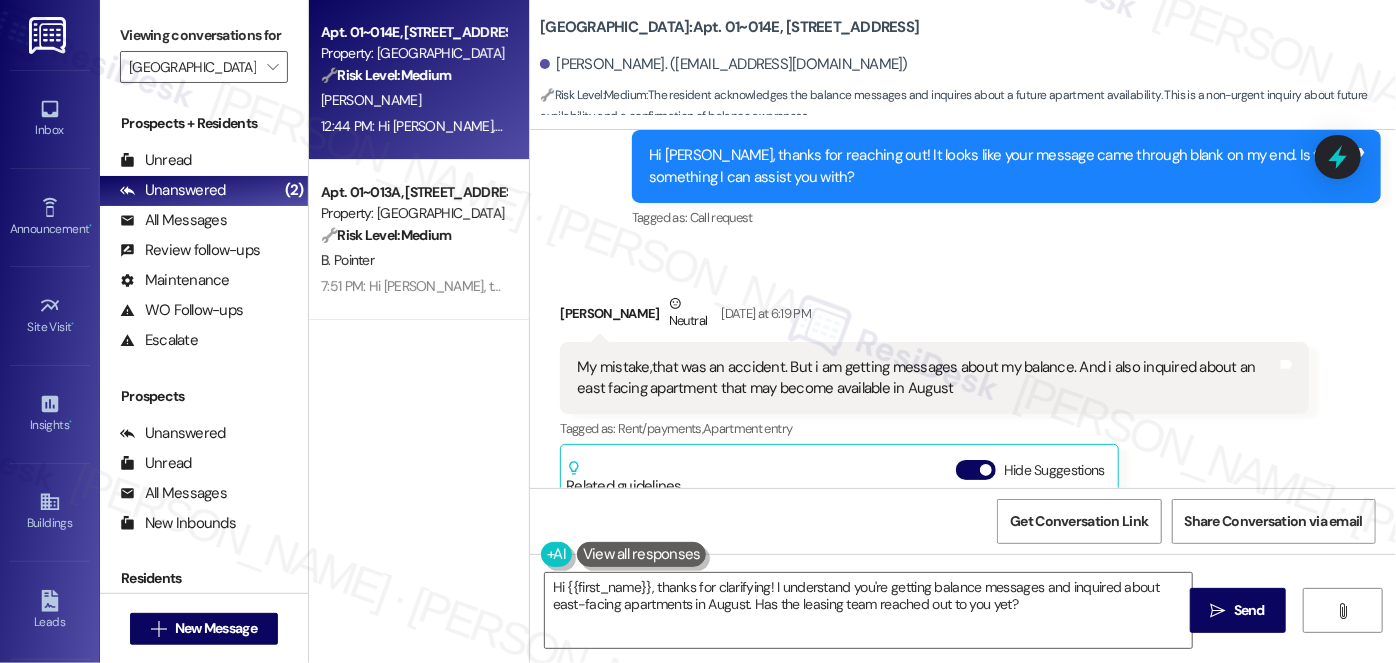 click at bounding box center (642, 554) 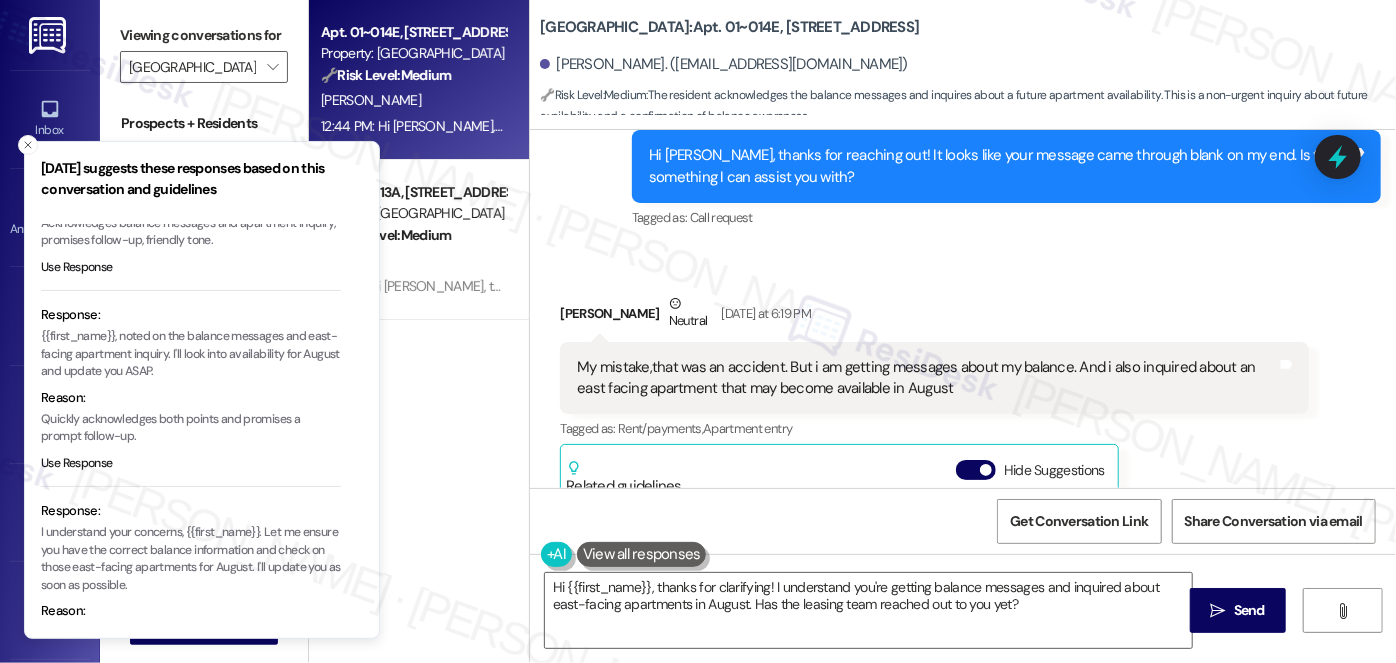 scroll, scrollTop: 234, scrollLeft: 0, axis: vertical 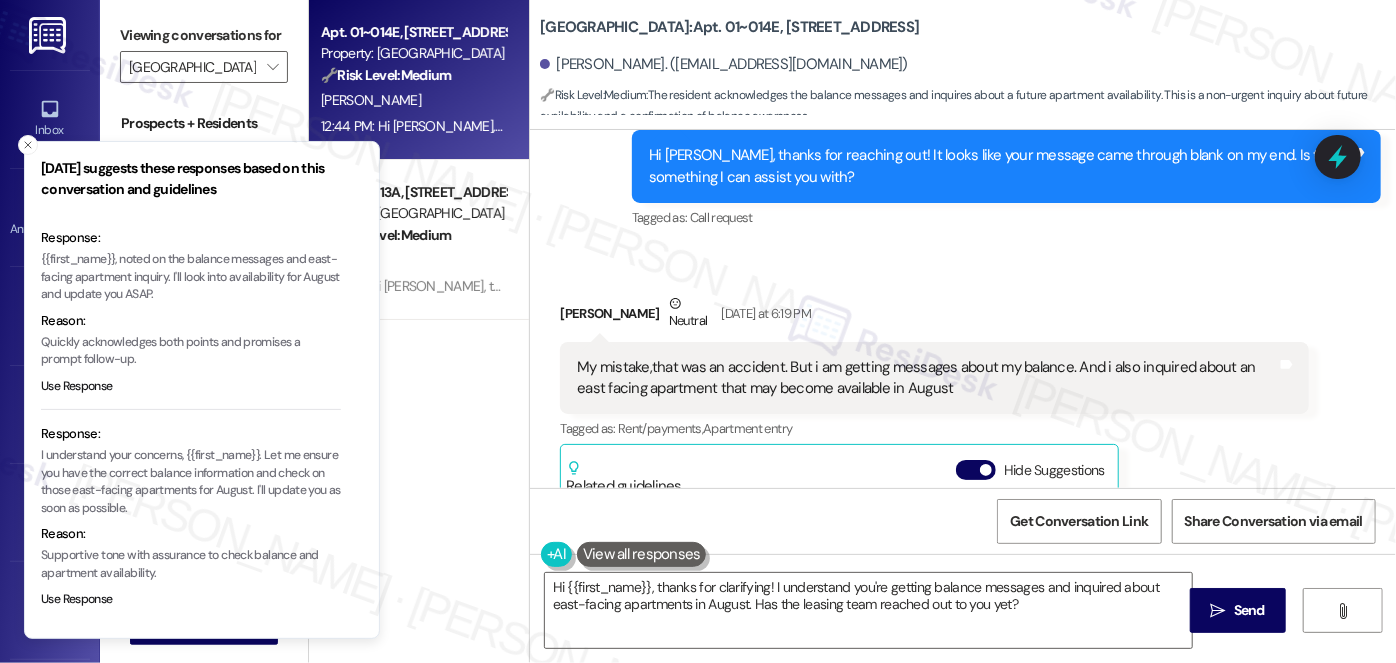 click on "Received via SMS Tramone Kelley   Neutral Yesterday at 6:19 PM My mistake,that was an accident. But i am getting messages about my balance. And i also inquired about an east facing apartment that may become available in August  Tags and notes Tagged as:   Rent/payments ,  Click to highlight conversations about Rent/payments Apartment entry Click to highlight conversations about Apartment entry  Related guidelines Hide Suggestions Extracted resident-related question:
- "Resident forgot to lock the apartment. It is best to contact the office or concierge for things that need immediate attention." Created  a year ago Property level guideline  ( 72 % match) FAQs generated by ResiDesk AI What should I do if I forgot to lock the apartment? It is best to contact the office or concierge for things that need immediate attention. Original Guideline View original document here  http://res.cl… Created  a year ago Property level guideline  ( 70 % match) FAQs generated by ResiDesk AI When is pest control available?  (" at bounding box center [963, 516] 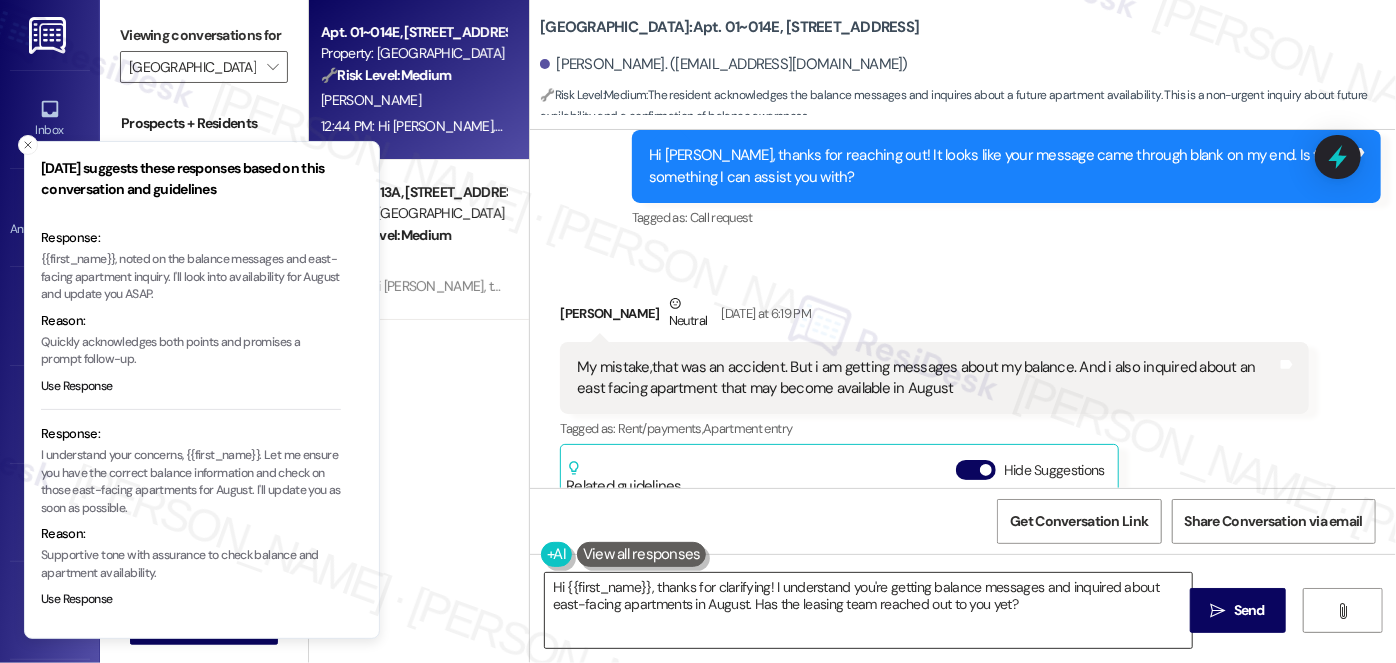 click on "Hi {{first_name}}, thanks for clarifying! I understand you're getting balance messages and inquired about east-facing apartments in August. Has the leasing team reached out to you yet?" at bounding box center [868, 610] 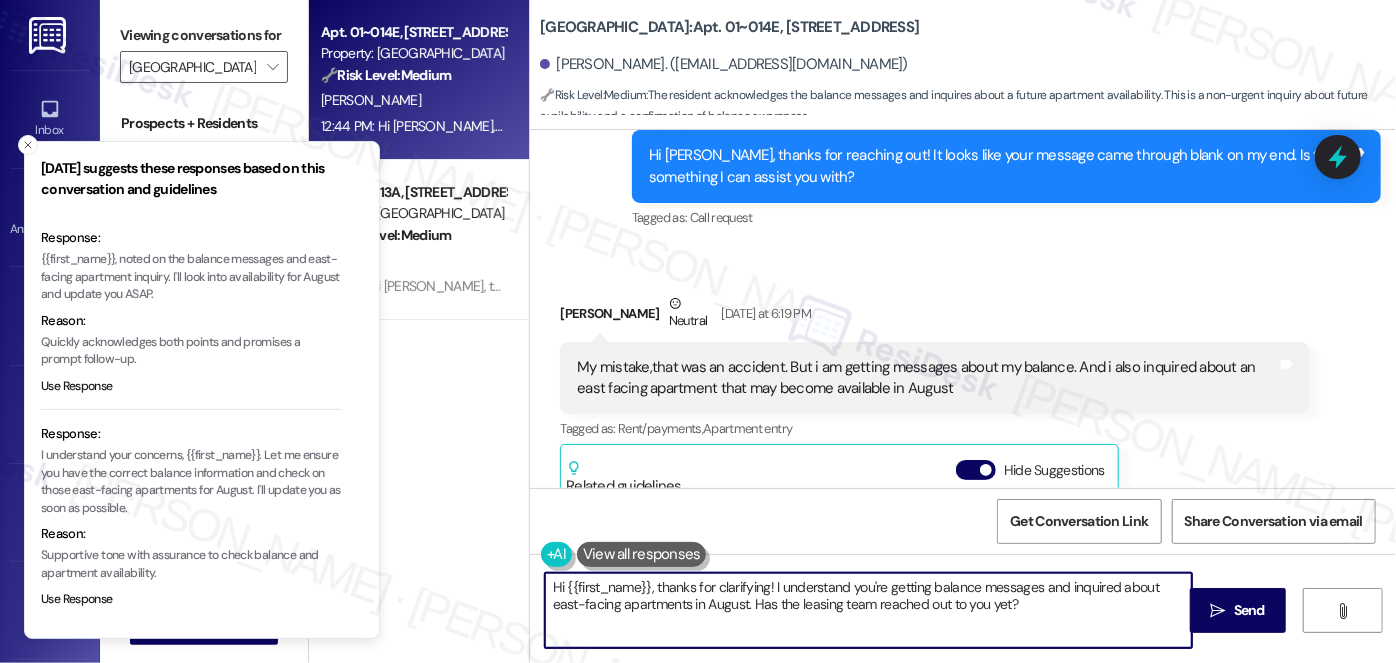 click on "My mistake,that was an accident. But i am getting messages about my balance. And i also inquired about an east facing apartment that may become available in August" at bounding box center (927, 378) 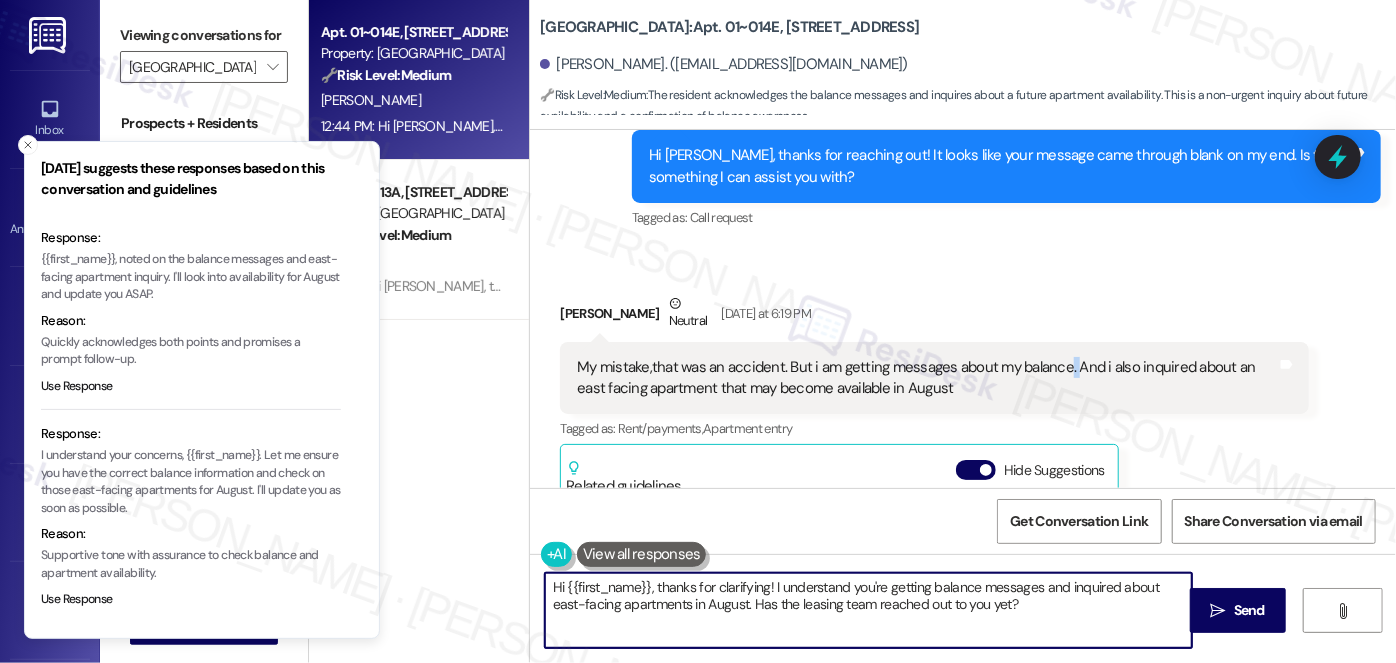 click on "My mistake,that was an accident. But i am getting messages about my balance. And i also inquired about an east facing apartment that may become available in August" at bounding box center (927, 378) 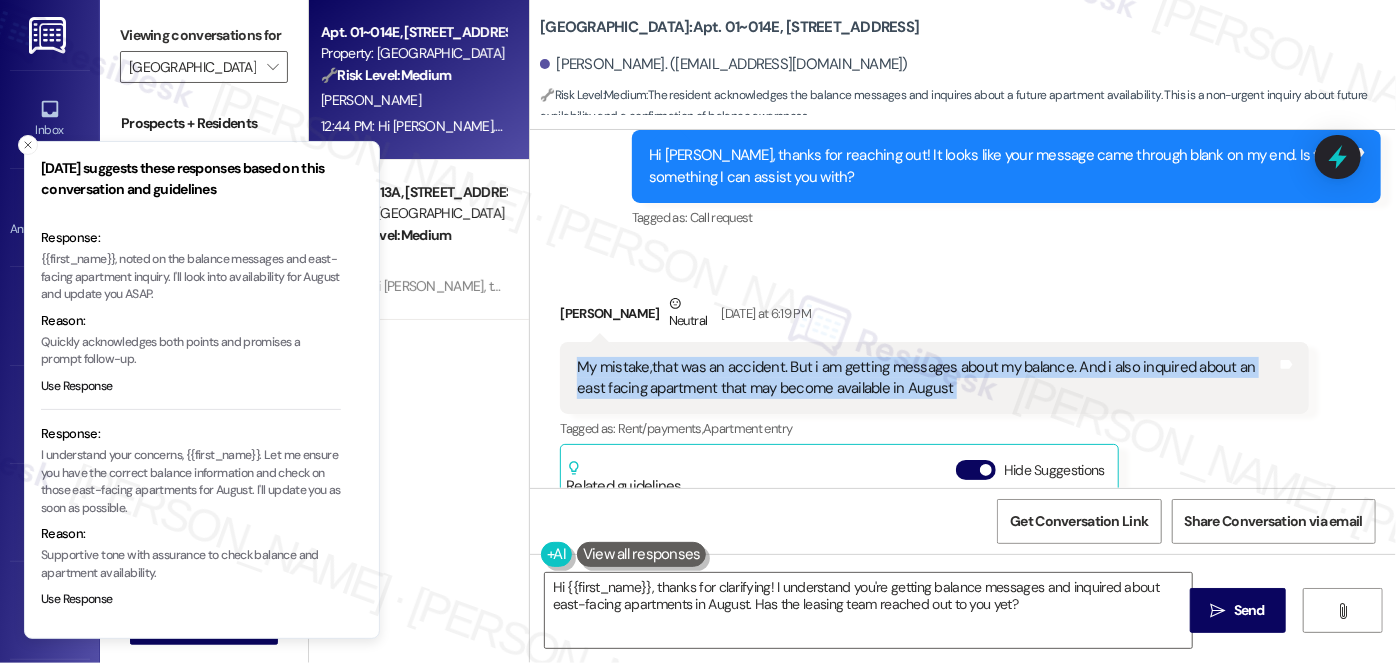 click on "My mistake,that was an accident. But i am getting messages about my balance. And i also inquired about an east facing apartment that may become available in August" at bounding box center [927, 378] 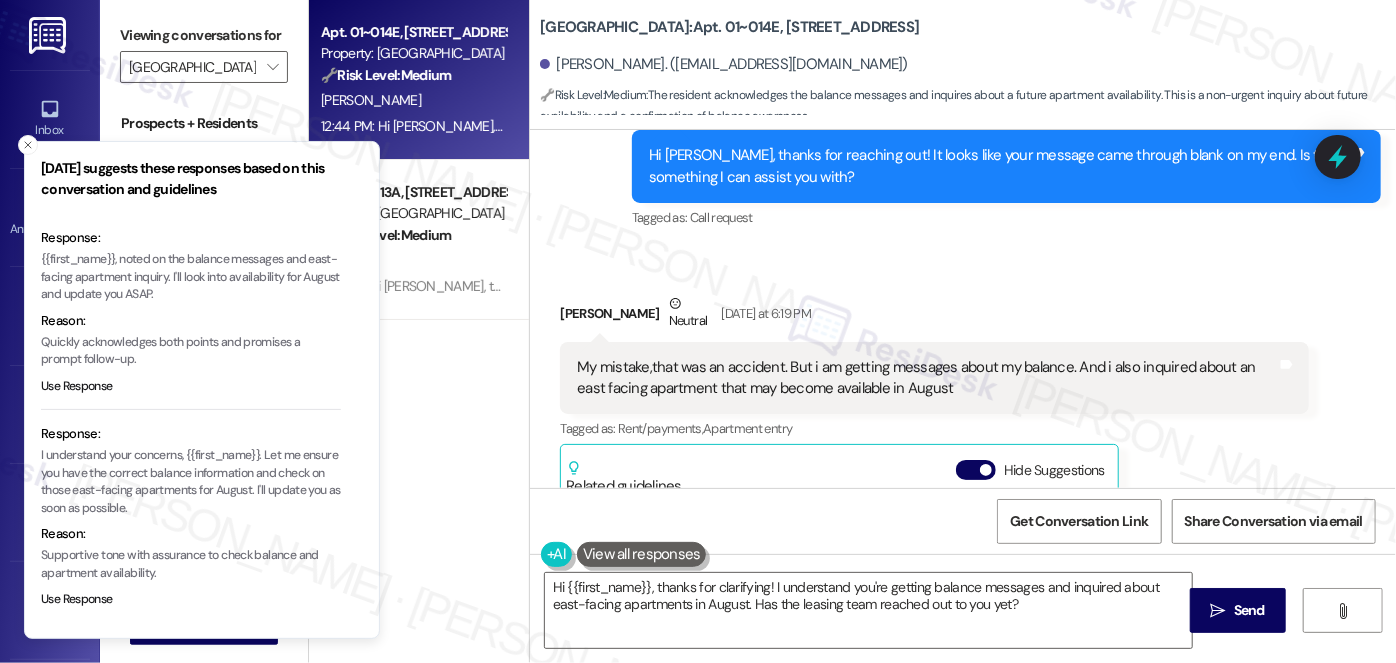 click on "Tramone Kelley   Neutral Yesterday at 6:19 PM" at bounding box center [934, 317] 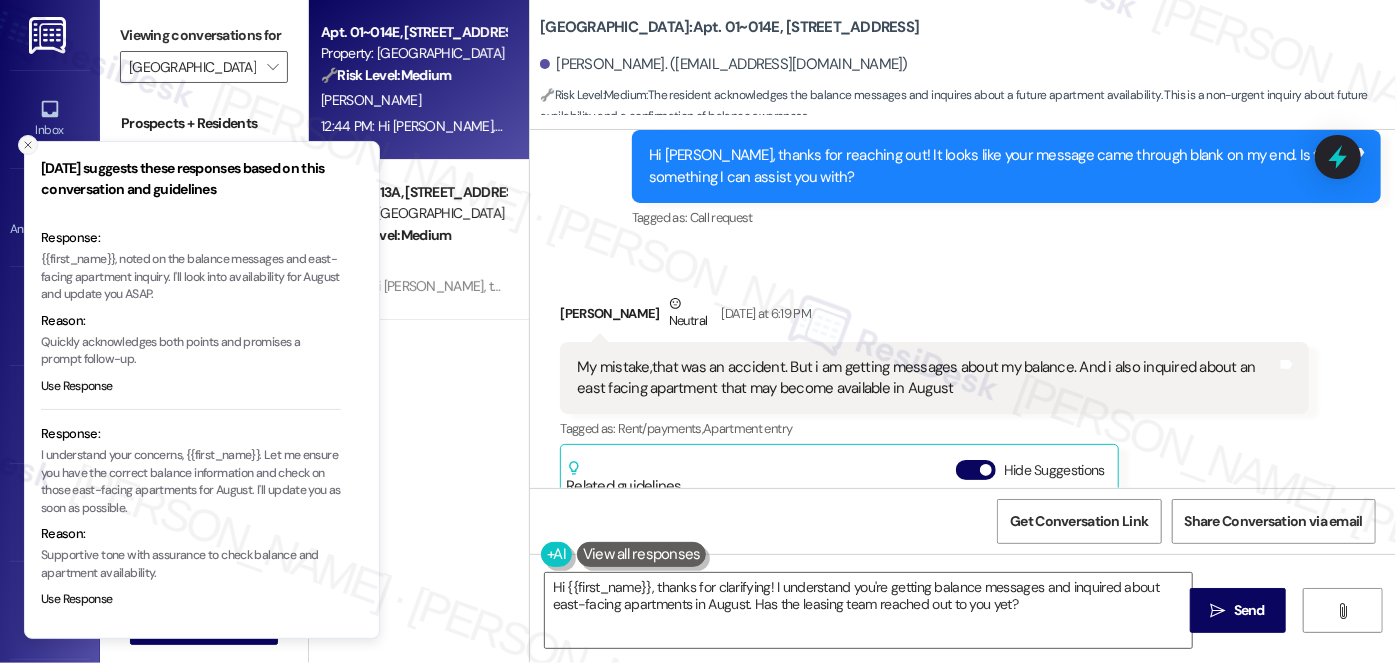 click 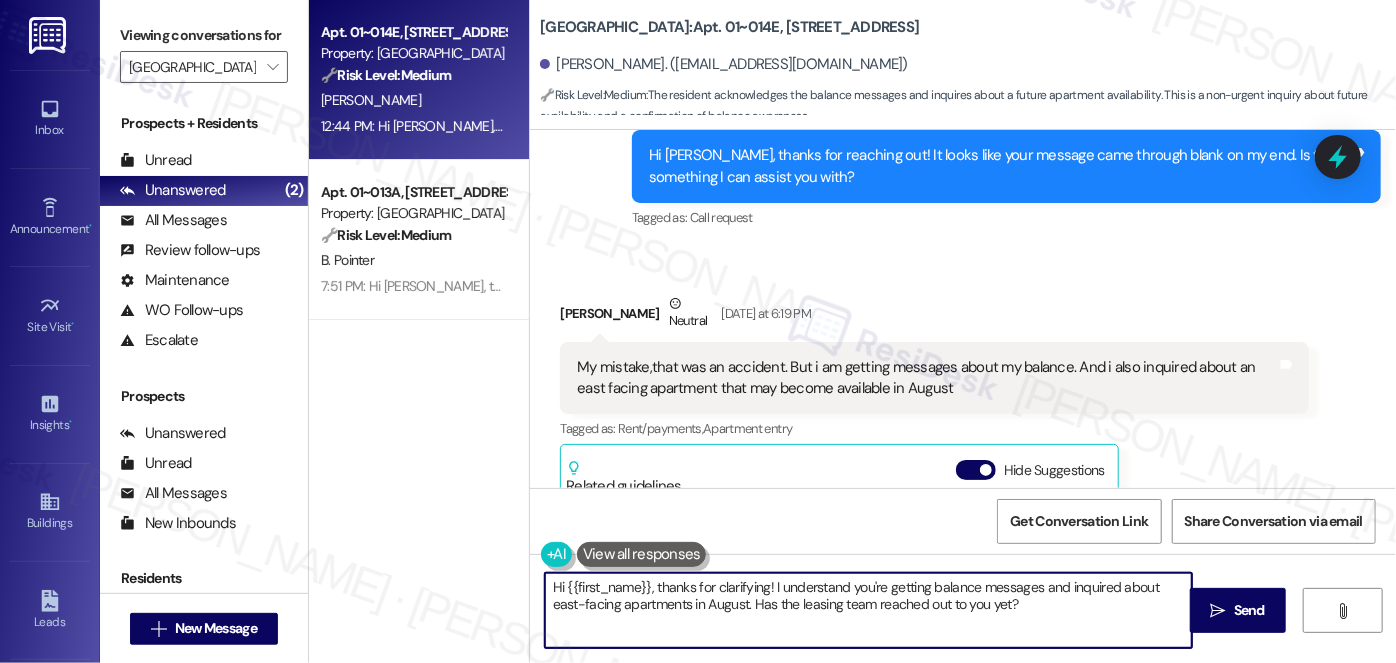 click on "Hi {{first_name}}, thanks for clarifying! I understand you're getting balance messages and inquired about east-facing apartments in August. Has the leasing team reached out to you yet?" at bounding box center [868, 610] 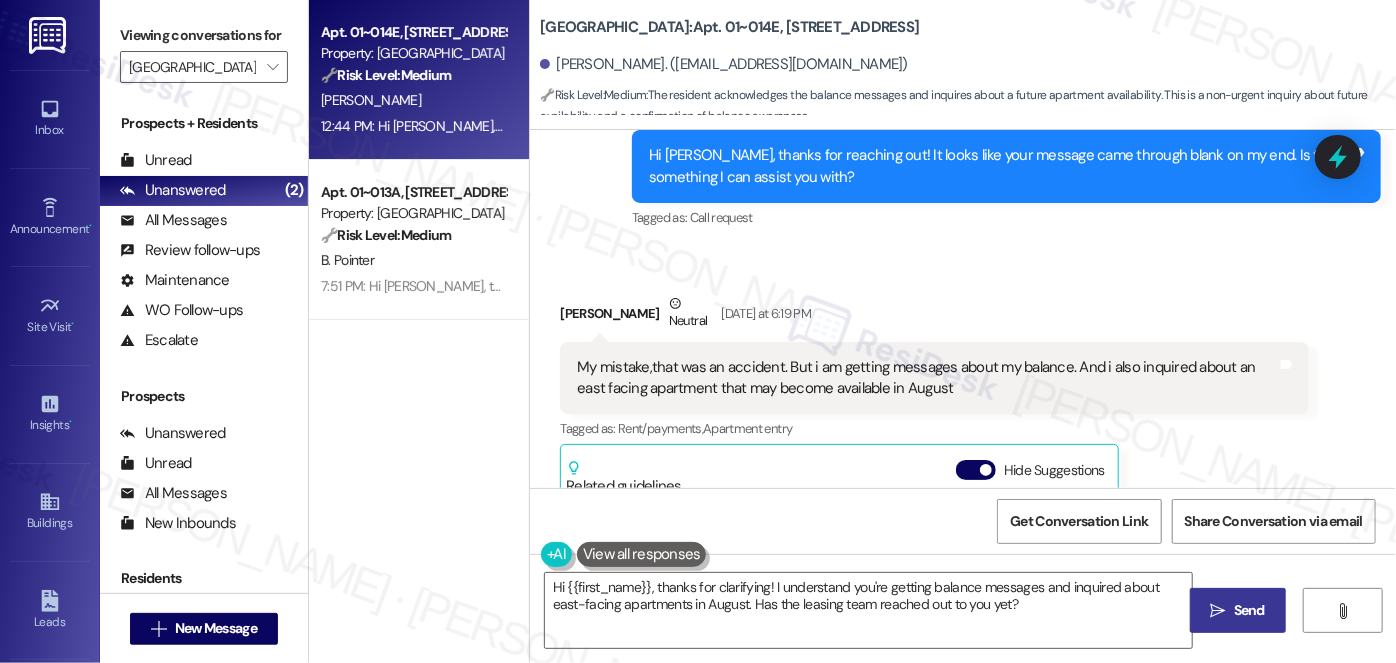 click on "Send" at bounding box center [1249, 610] 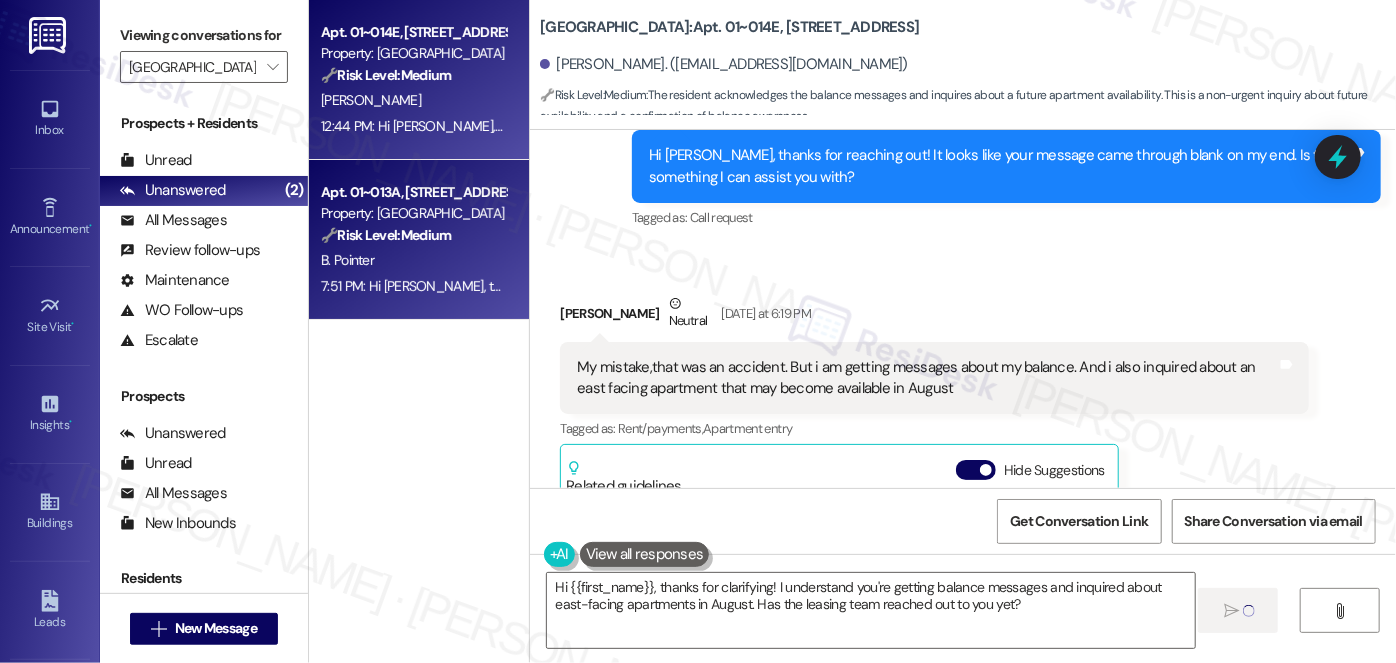 type on "Fetching suggested responses. Please feel free to read through the conversation in the meantime." 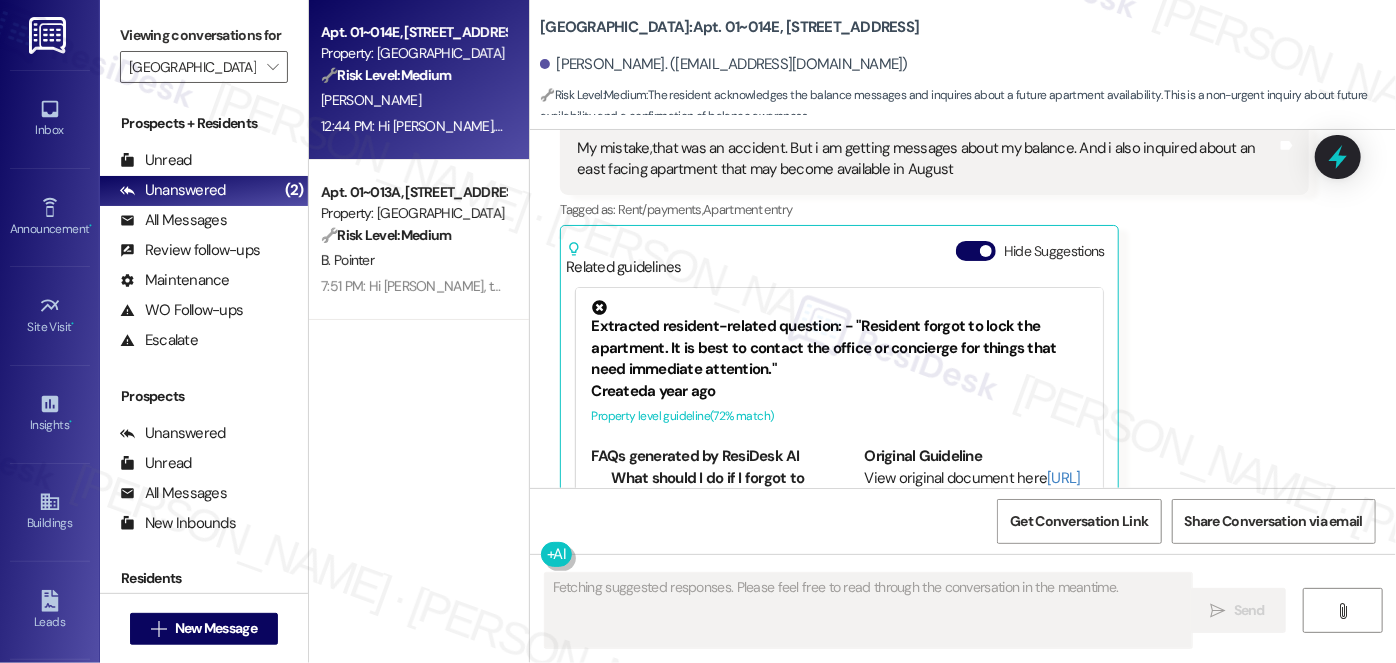 scroll, scrollTop: 1476, scrollLeft: 0, axis: vertical 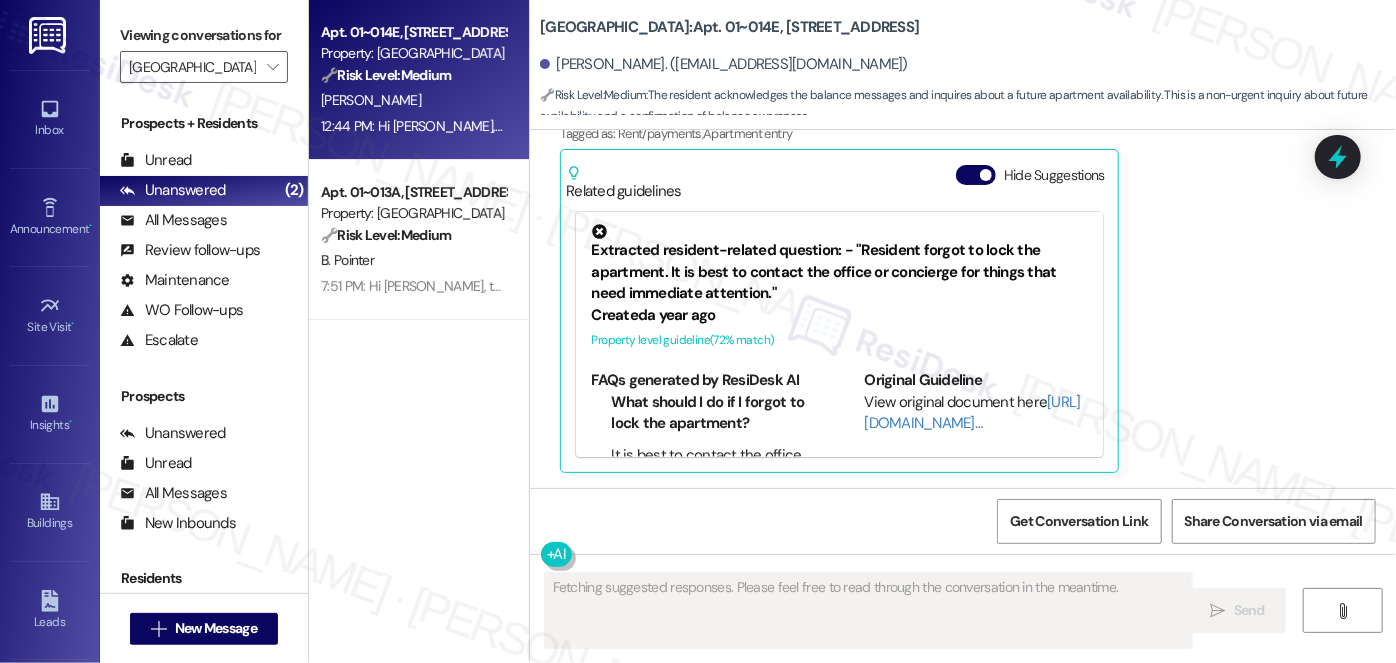 click on "B. Pointer" at bounding box center [413, 260] 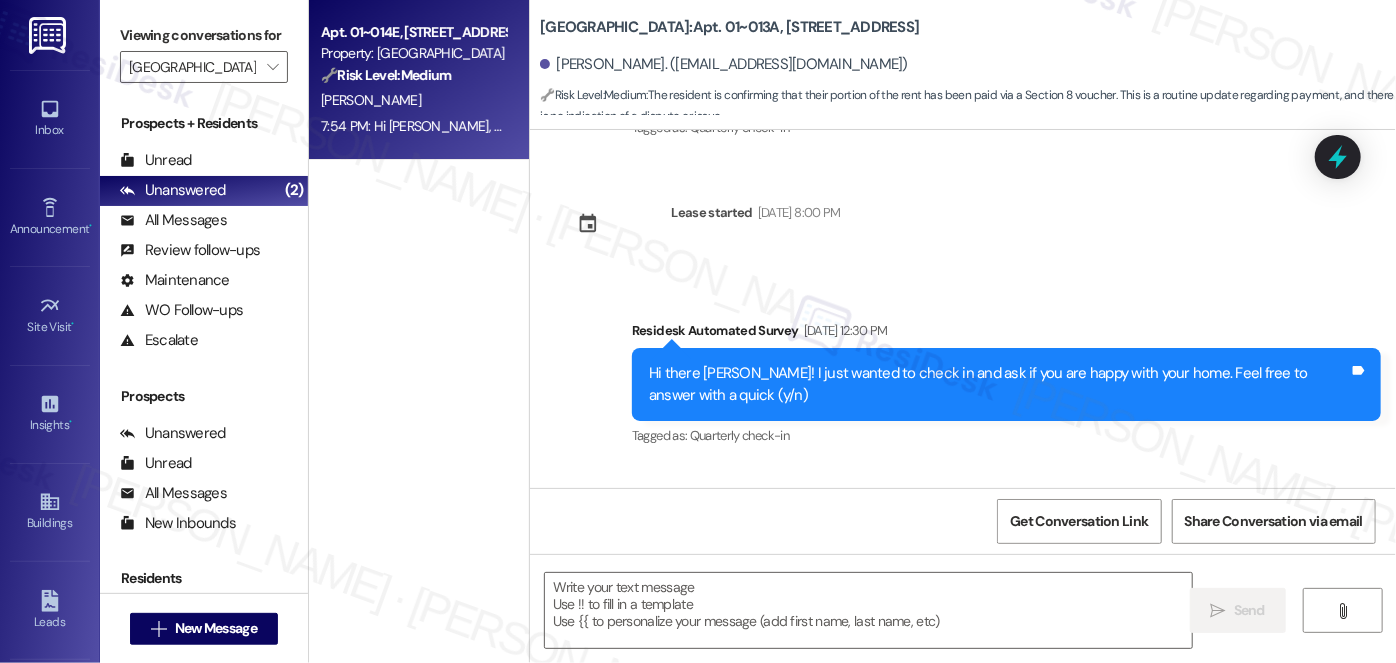 type on "Fetching suggested responses. Please feel free to read through the conversation in the meantime." 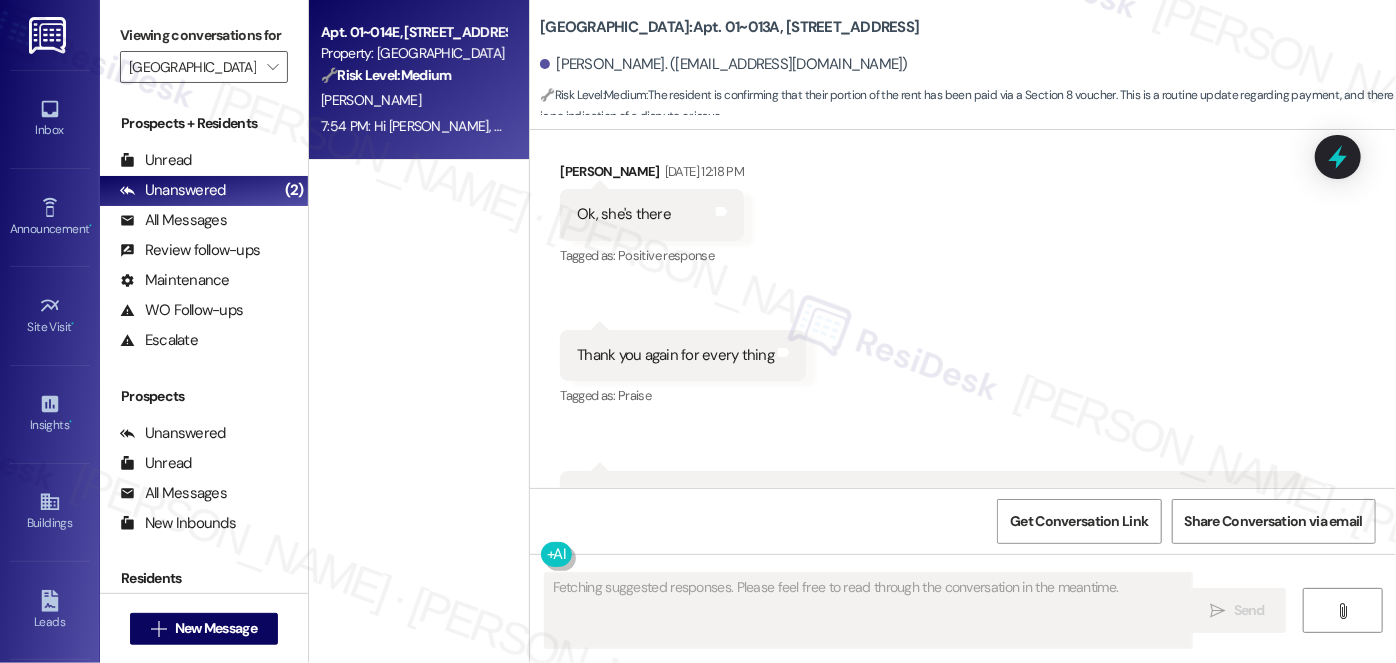 click on "7:54 PM: Hi Tramone, thanks for clarifying! I understand you're getting balance messages and inquired about east-facing apartments in August. Has the leasing team reached out to you yet? 7:54 PM: Hi Tramone, thanks for clarifying! I understand you're getting balance messages and inquired about east-facing apartments in August. Has the leasing team reached out to you yet?" at bounding box center (893, 126) 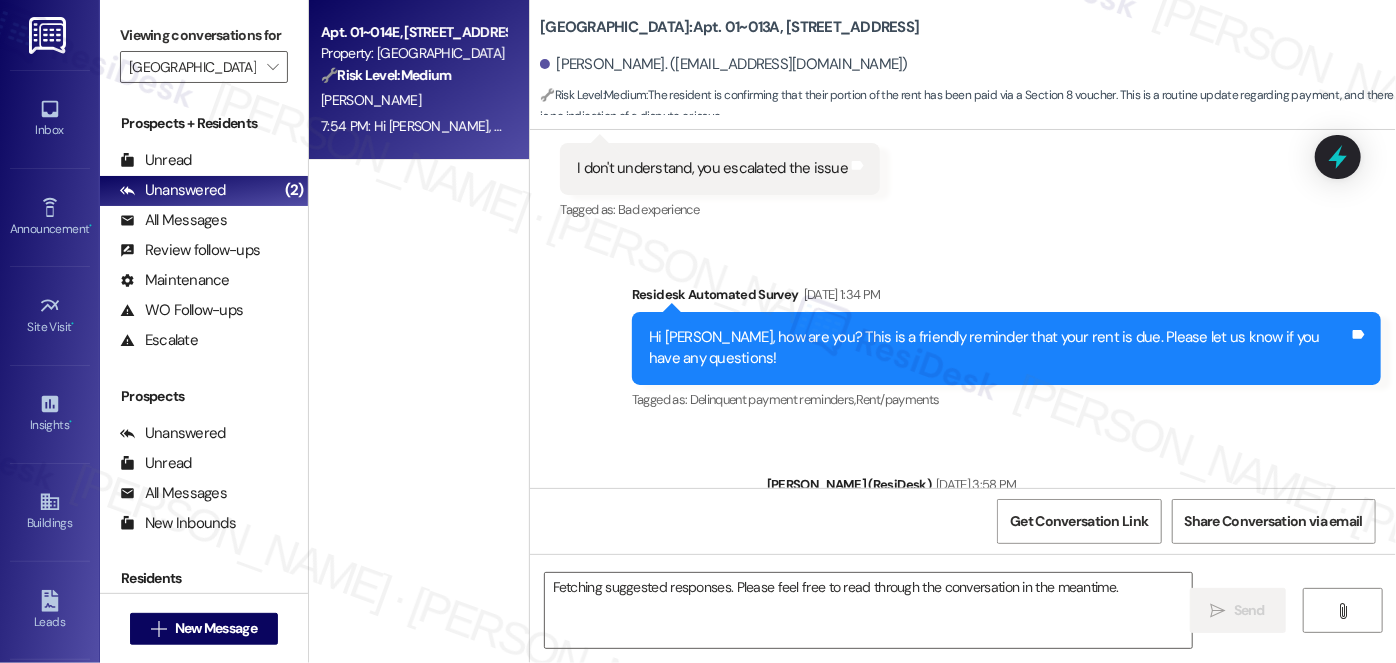 scroll, scrollTop: 11288, scrollLeft: 0, axis: vertical 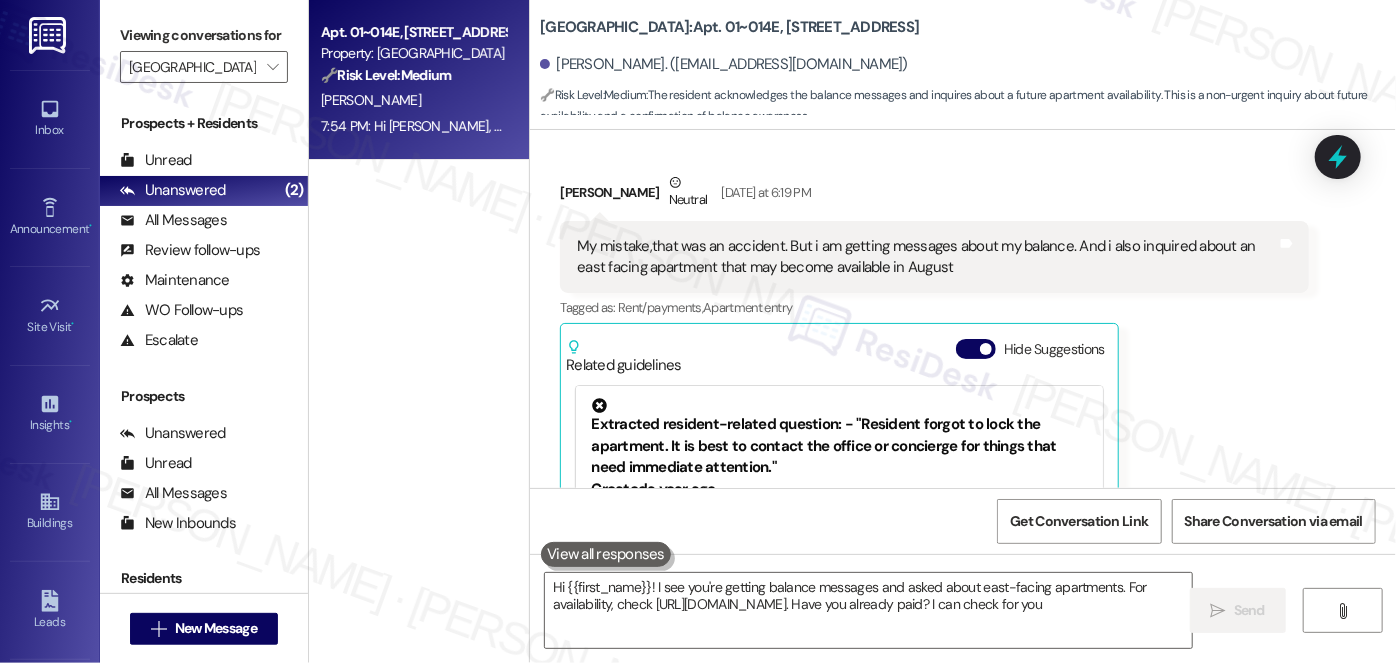 type on "Hi {{first_name}}! I see you're getting balance messages and asked about east-facing apartments. For availability, check https://www.twintowerschicago.com/. Have you already paid? I can check for you!" 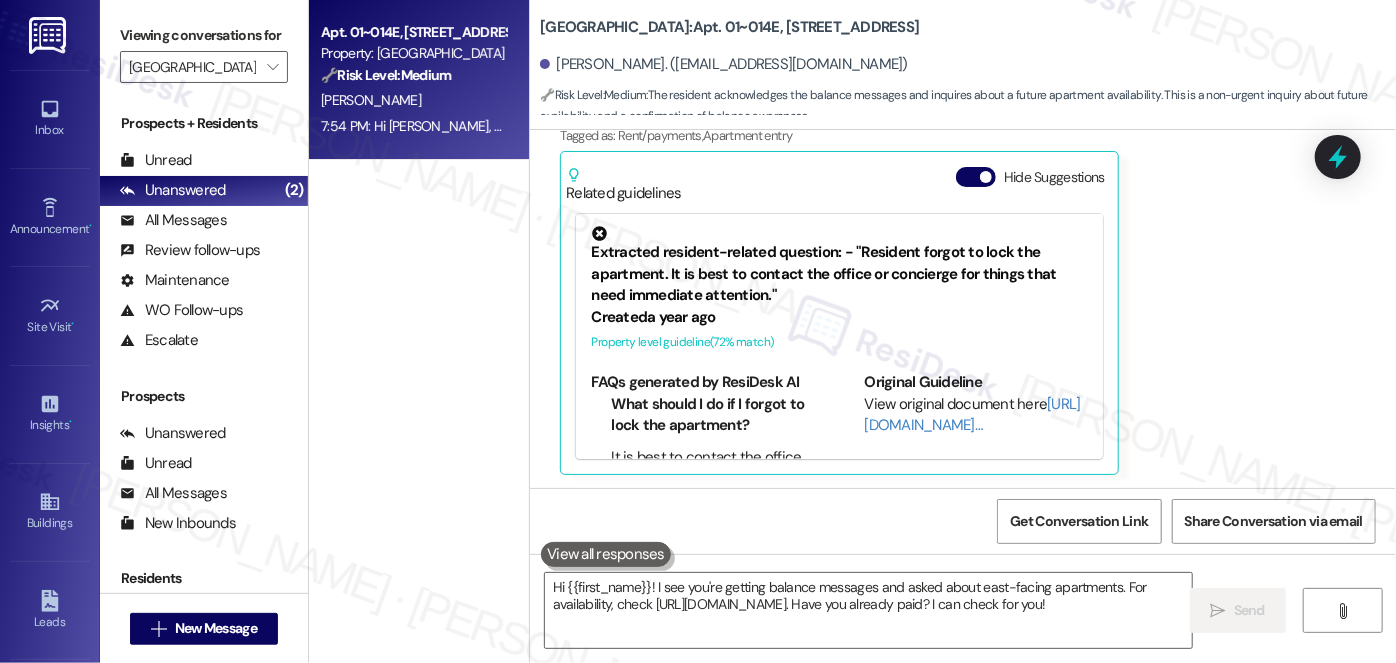scroll, scrollTop: 1476, scrollLeft: 0, axis: vertical 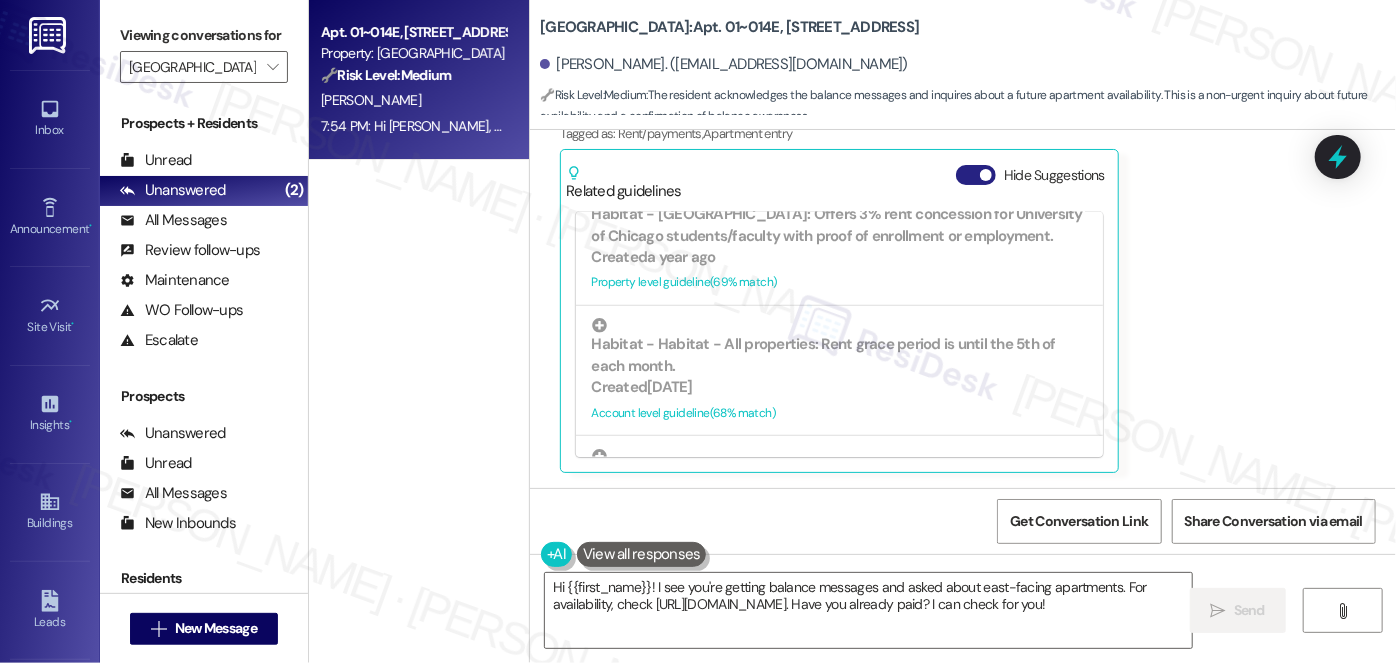 click on "Hide Suggestions" at bounding box center (976, 175) 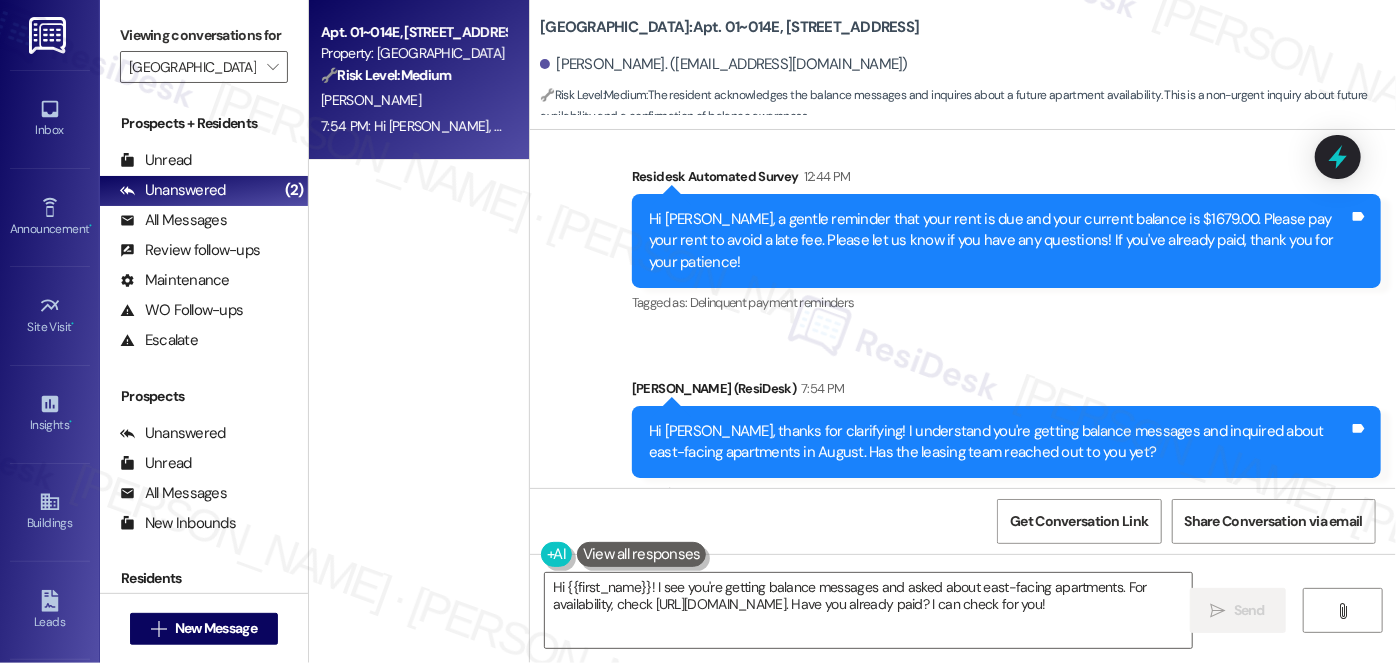 scroll, scrollTop: 1776, scrollLeft: 0, axis: vertical 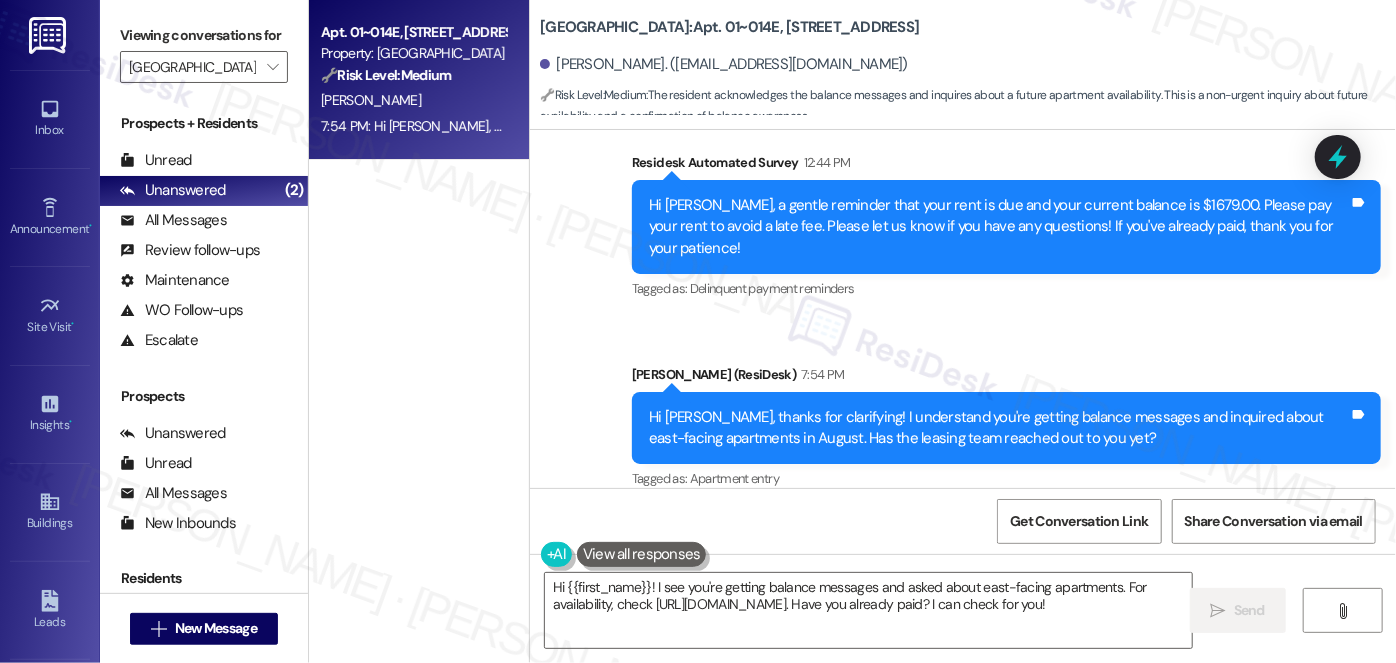 click on "Hi Tramone, thanks for clarifying! I understand you're getting balance messages and inquired about east-facing apartments in August. Has the leasing team reached out to you yet? Tags and notes" at bounding box center [1006, 428] 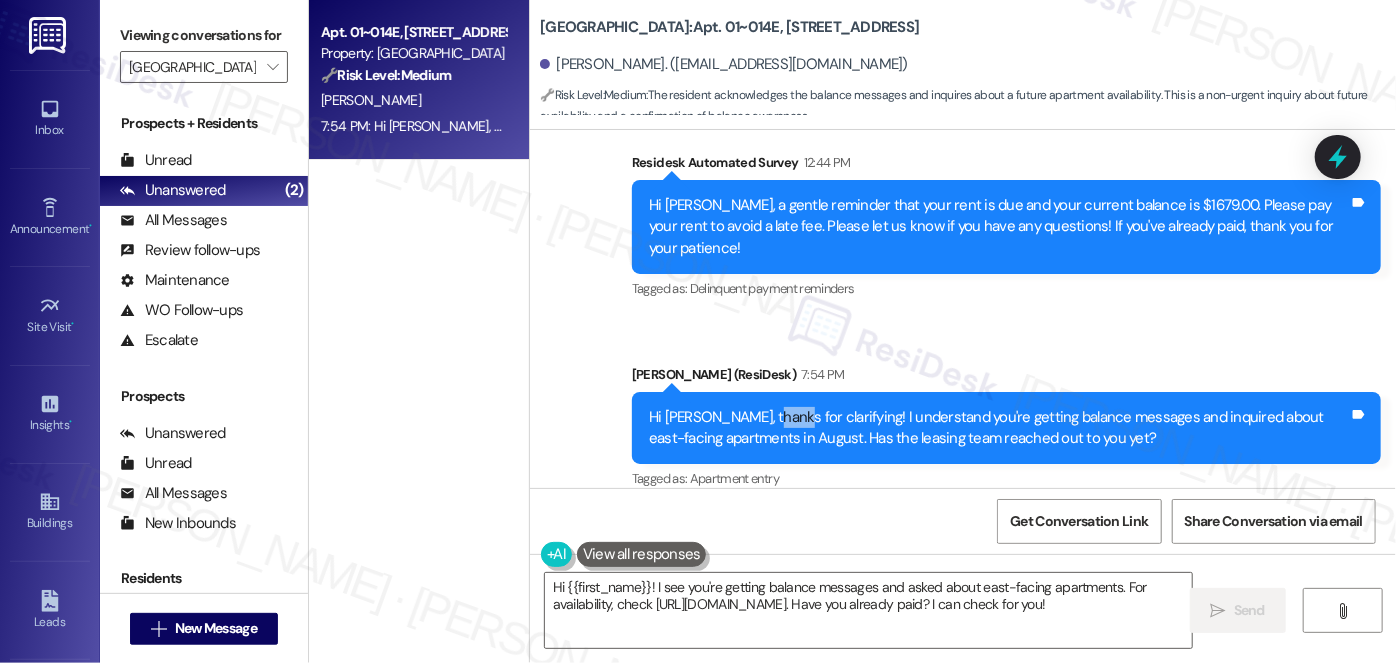 click on "Hi Tramone, thanks for clarifying! I understand you're getting balance messages and inquired about east-facing apartments in August. Has the leasing team reached out to you yet? Tags and notes" at bounding box center [1006, 428] 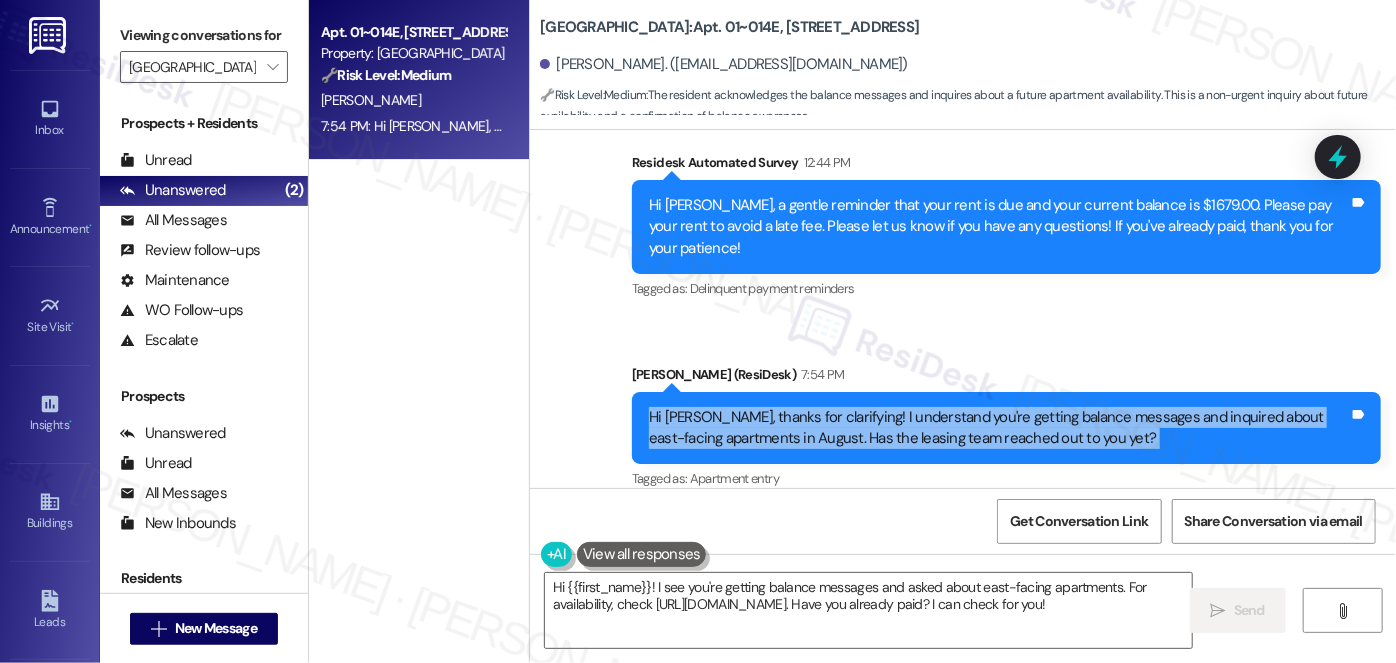 click on "Hi Tramone, thanks for clarifying! I understand you're getting balance messages and inquired about east-facing apartments in August. Has the leasing team reached out to you yet?" at bounding box center (999, 428) 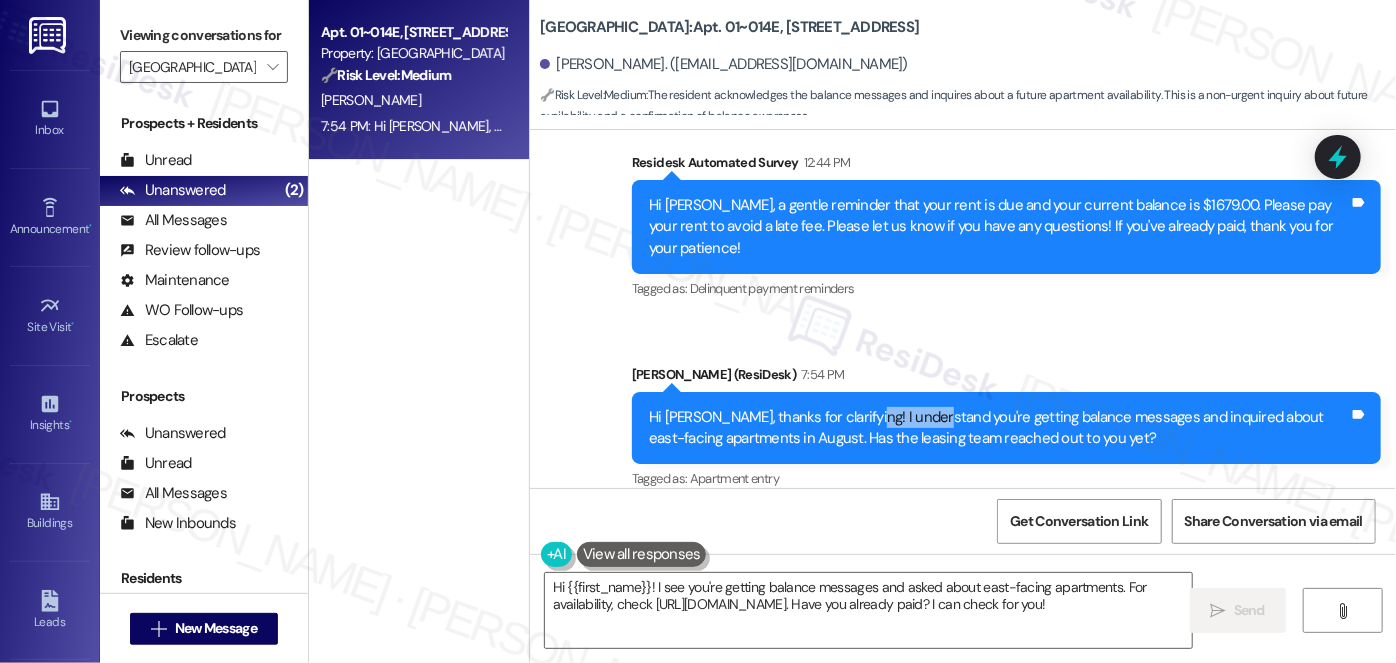 click on "Hi Tramone, thanks for clarifying! I understand you're getting balance messages and inquired about east-facing apartments in August. Has the leasing team reached out to you yet?" at bounding box center (999, 428) 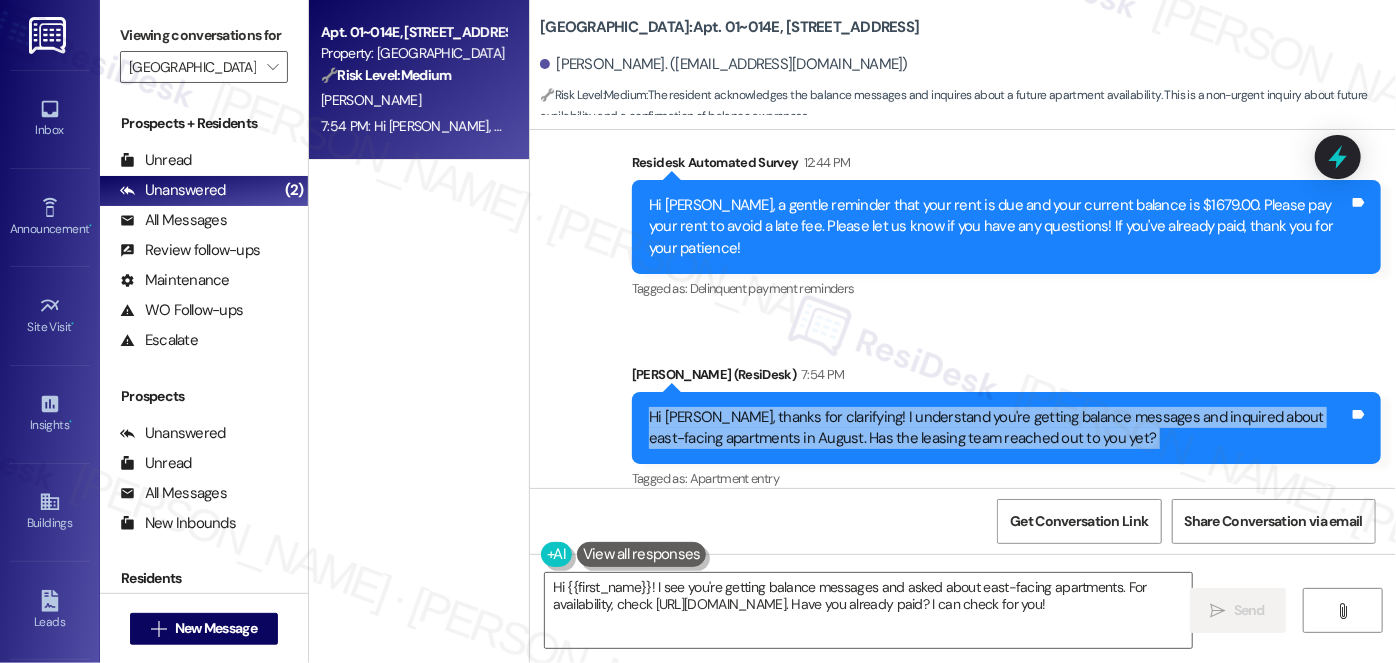 click on "Hi Tramone, thanks for clarifying! I understand you're getting balance messages and inquired about east-facing apartments in August. Has the leasing team reached out to you yet?" at bounding box center [999, 428] 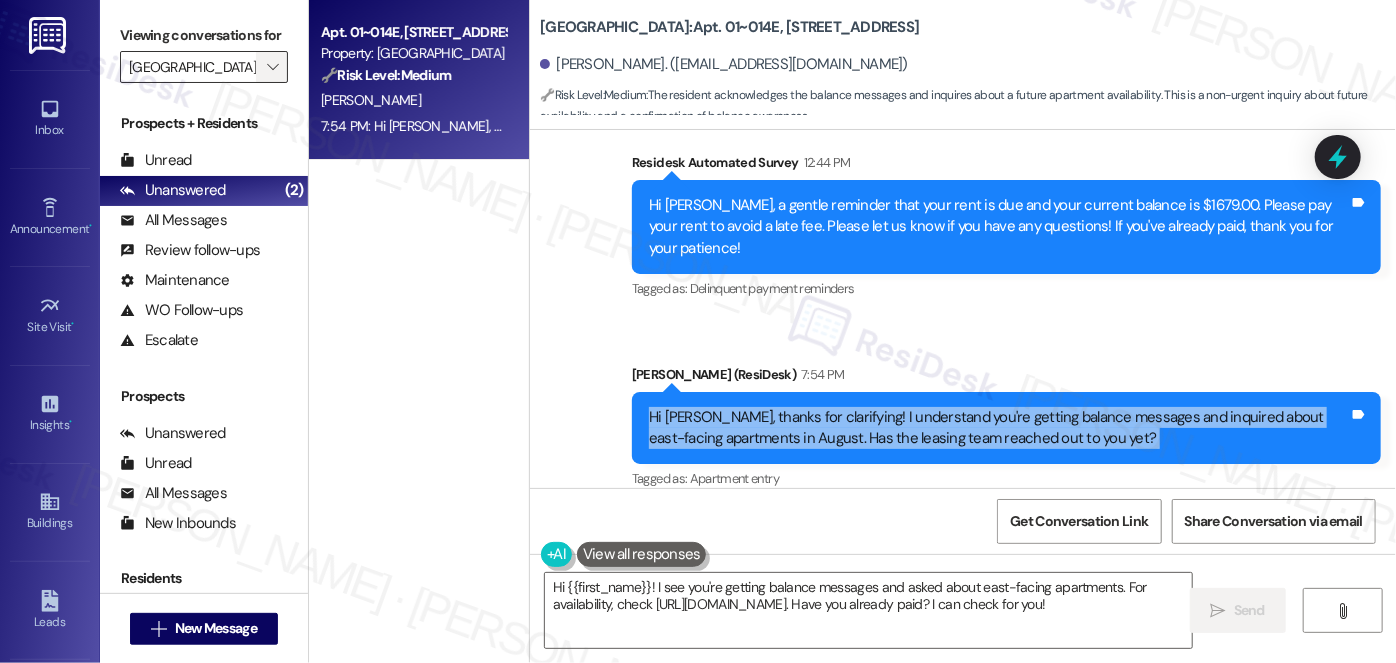 click on "" at bounding box center [272, 67] 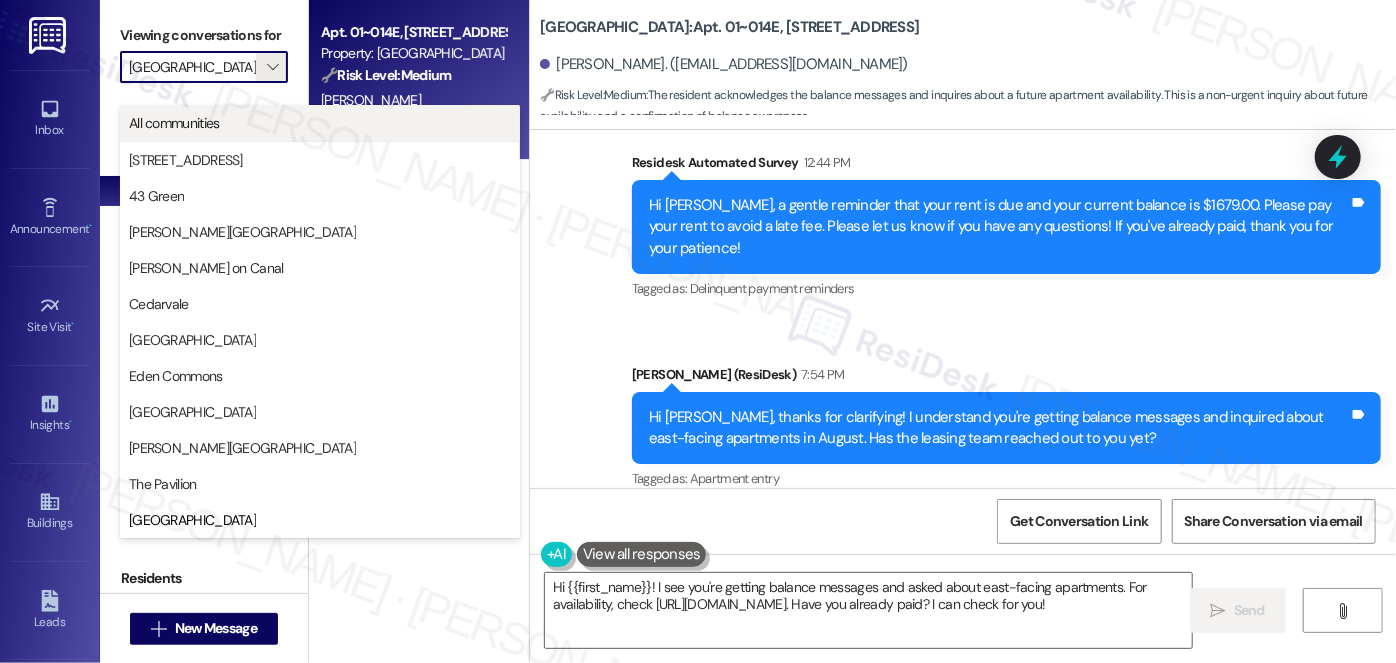 click on "All communities" at bounding box center (320, 123) 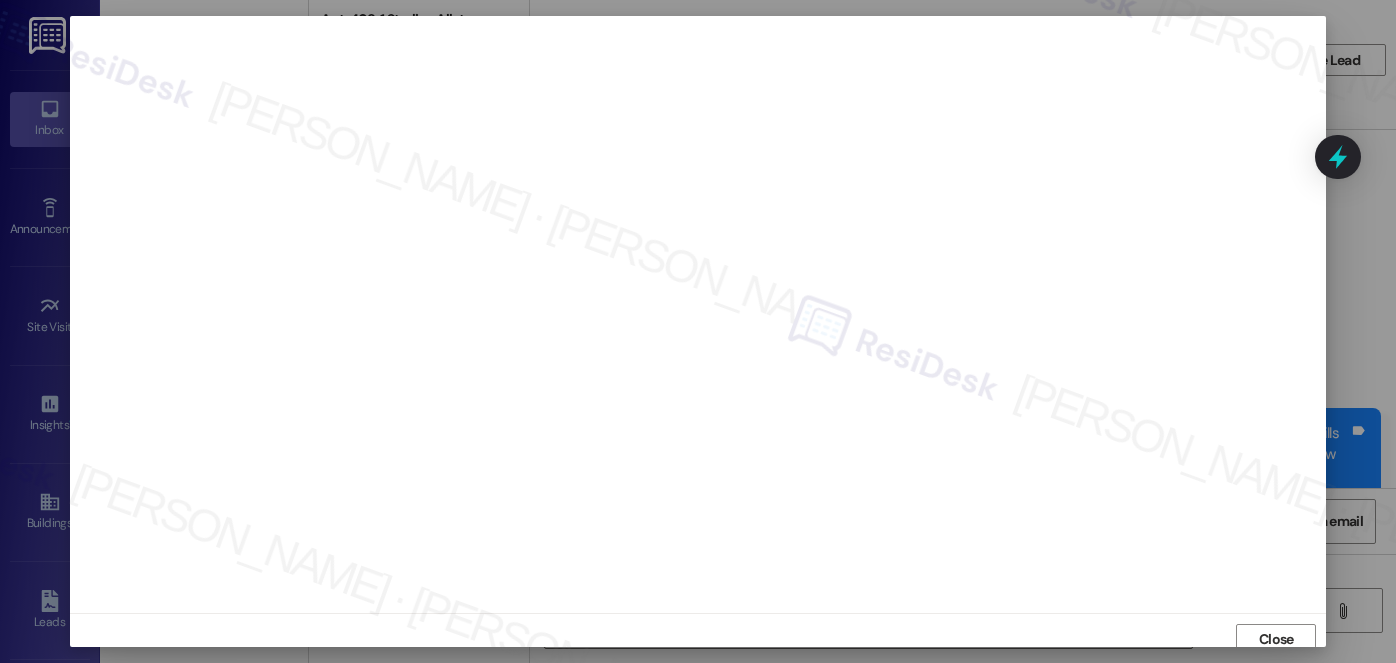 scroll, scrollTop: 0, scrollLeft: 0, axis: both 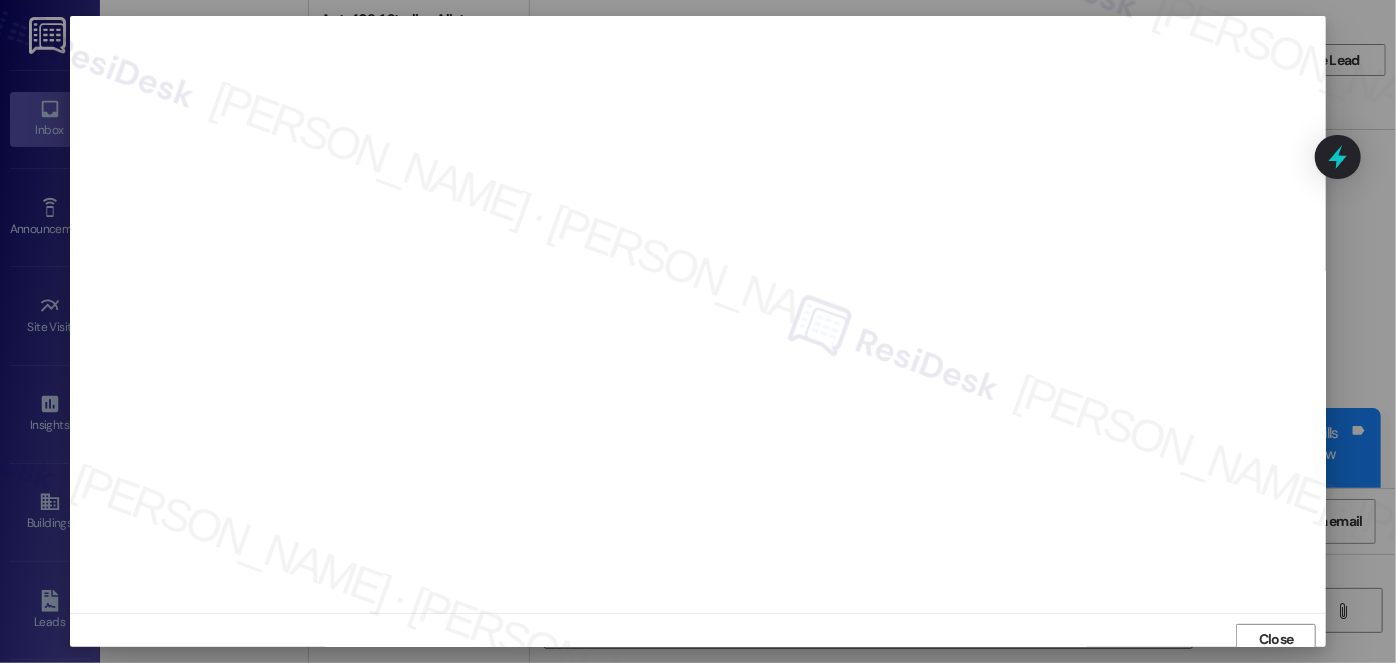 type 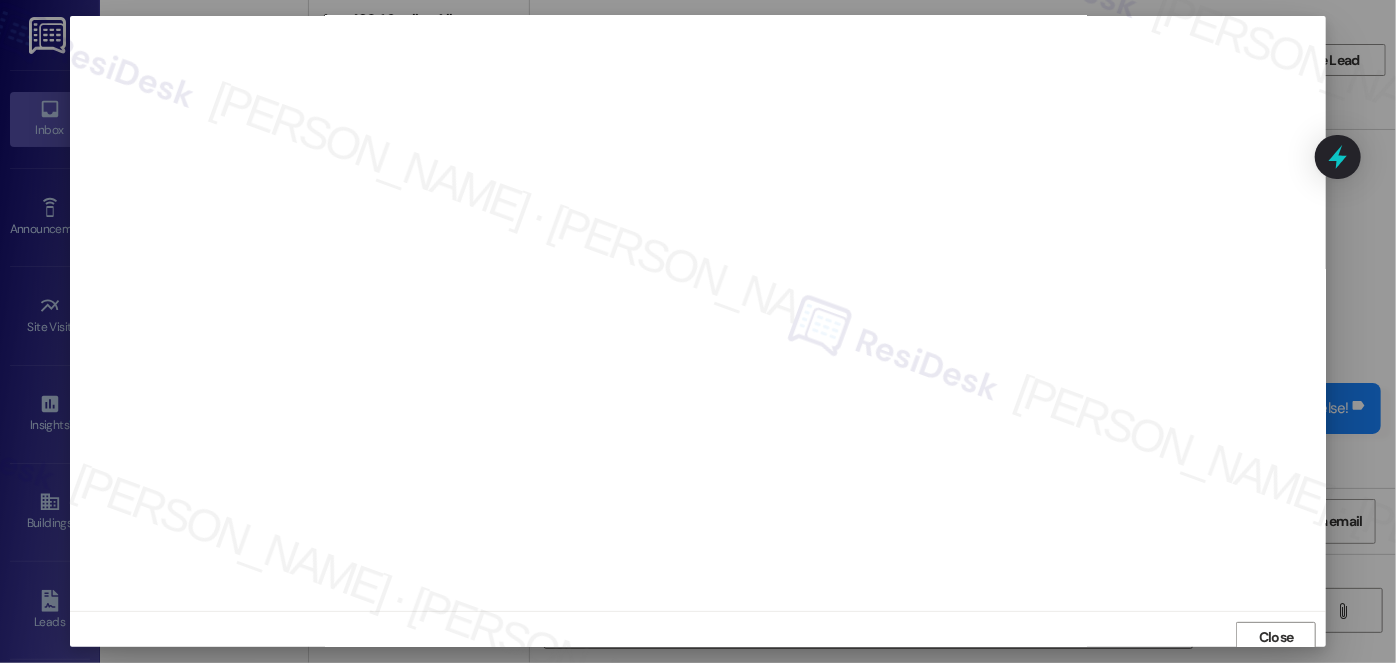 scroll, scrollTop: 0, scrollLeft: 0, axis: both 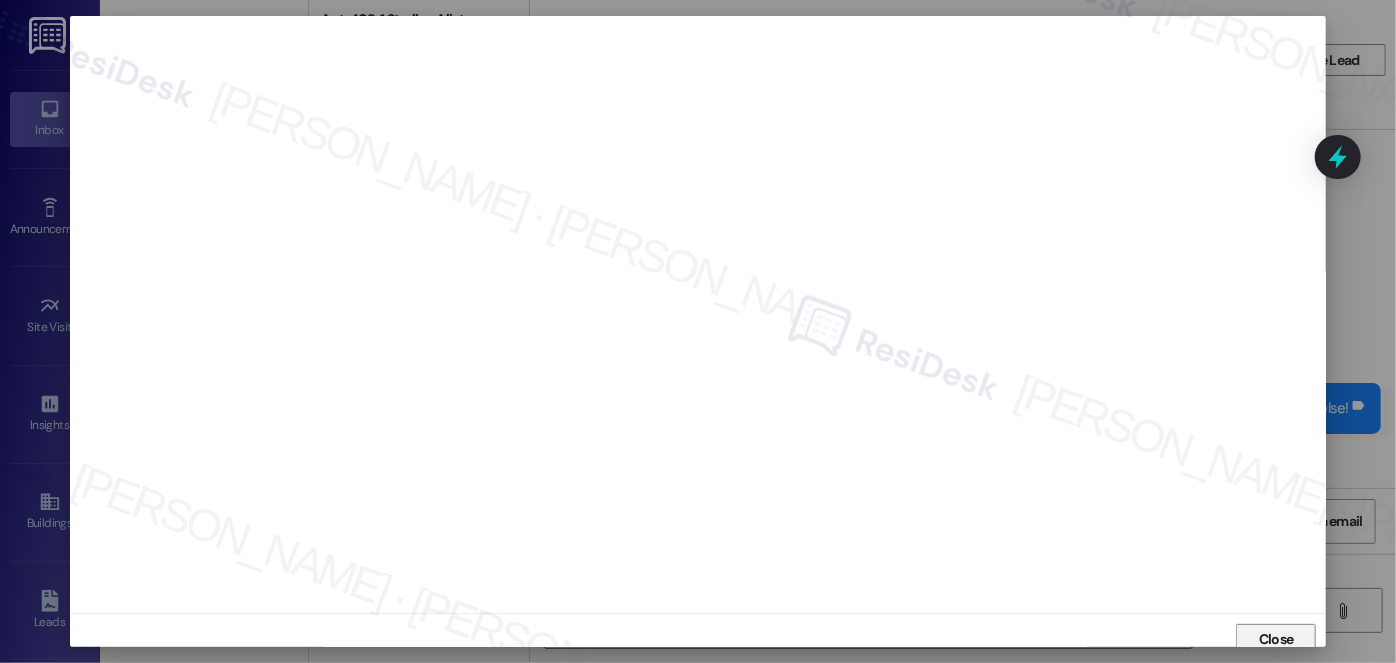 click on "Close" at bounding box center (1276, 640) 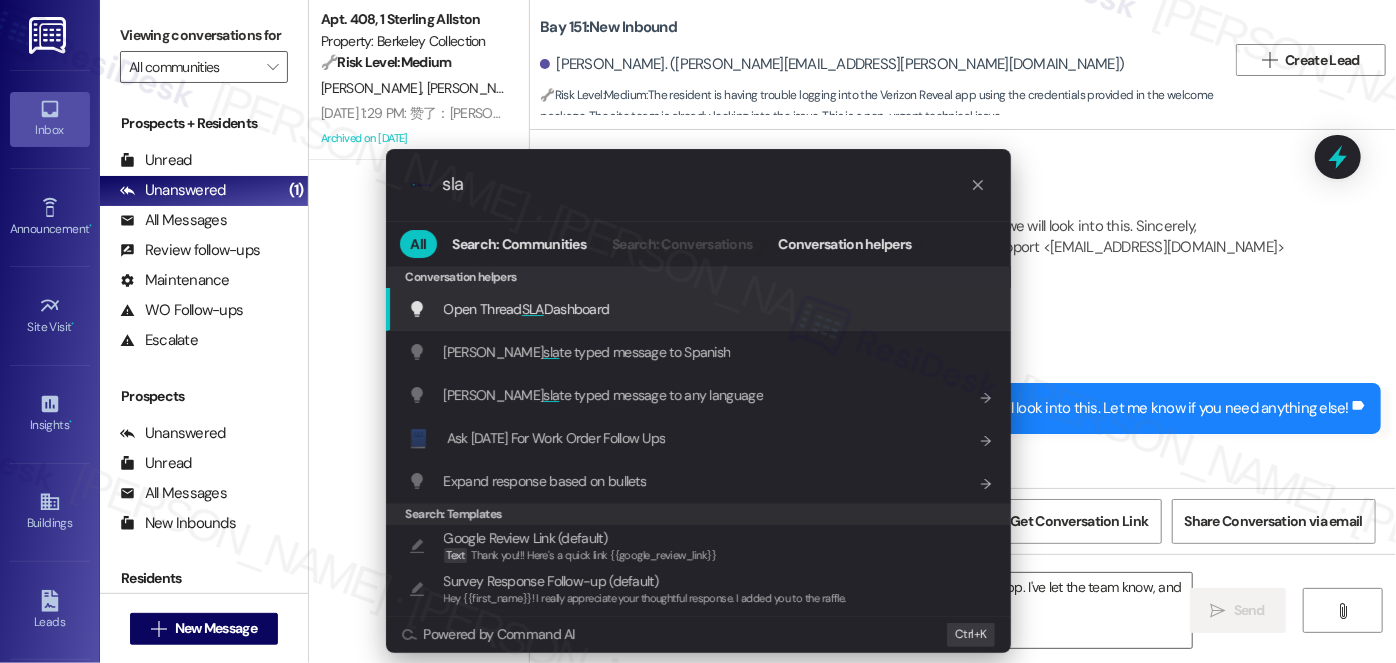 type on "sla" 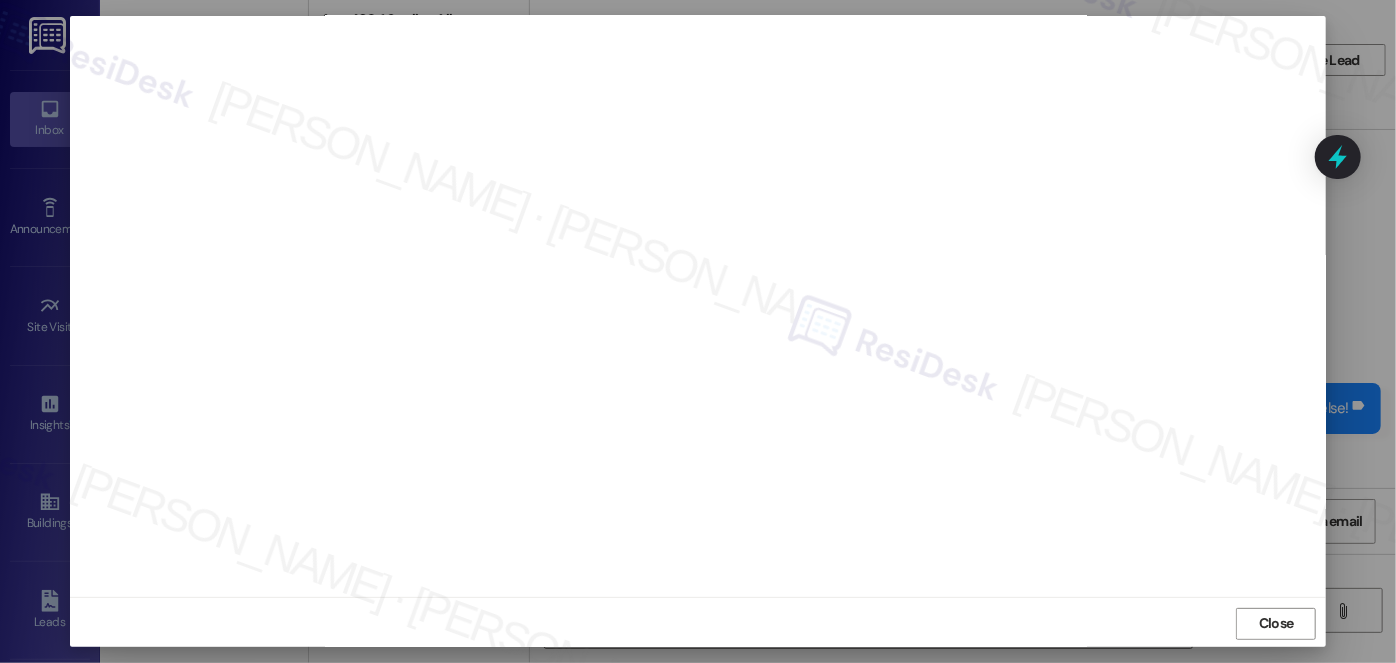 scroll, scrollTop: 18, scrollLeft: 0, axis: vertical 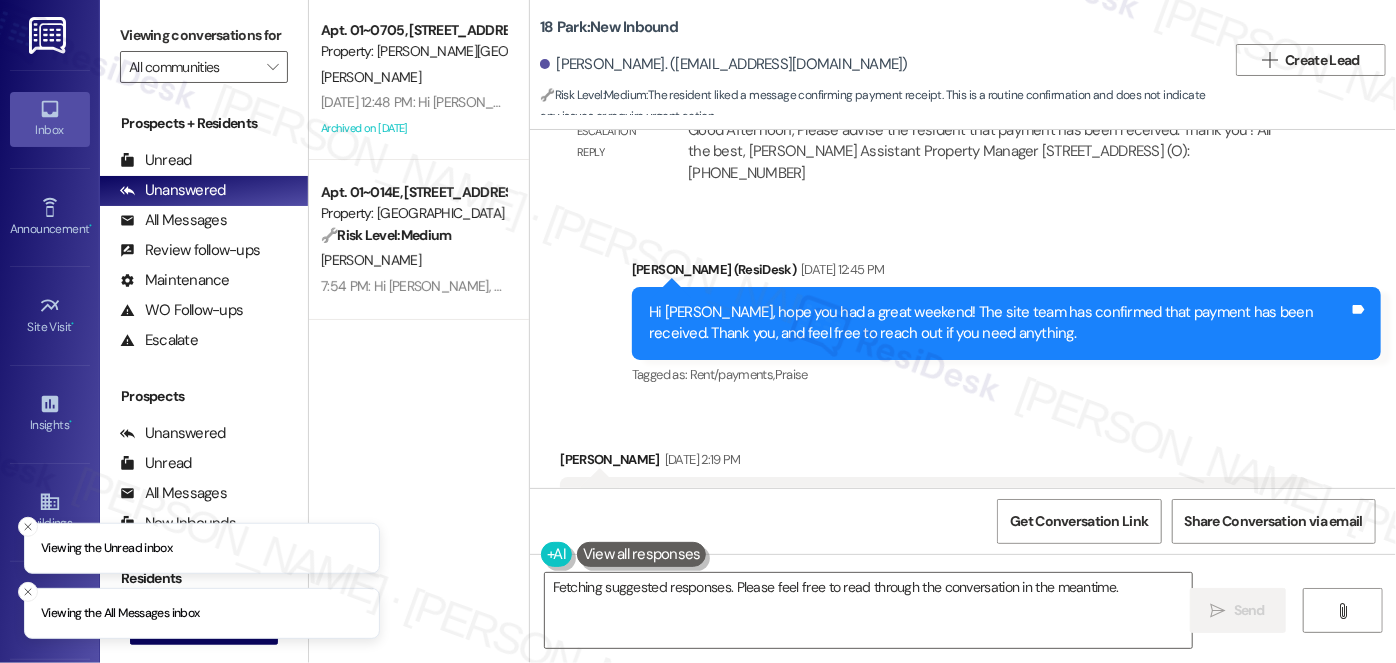 click at bounding box center (986, 605) 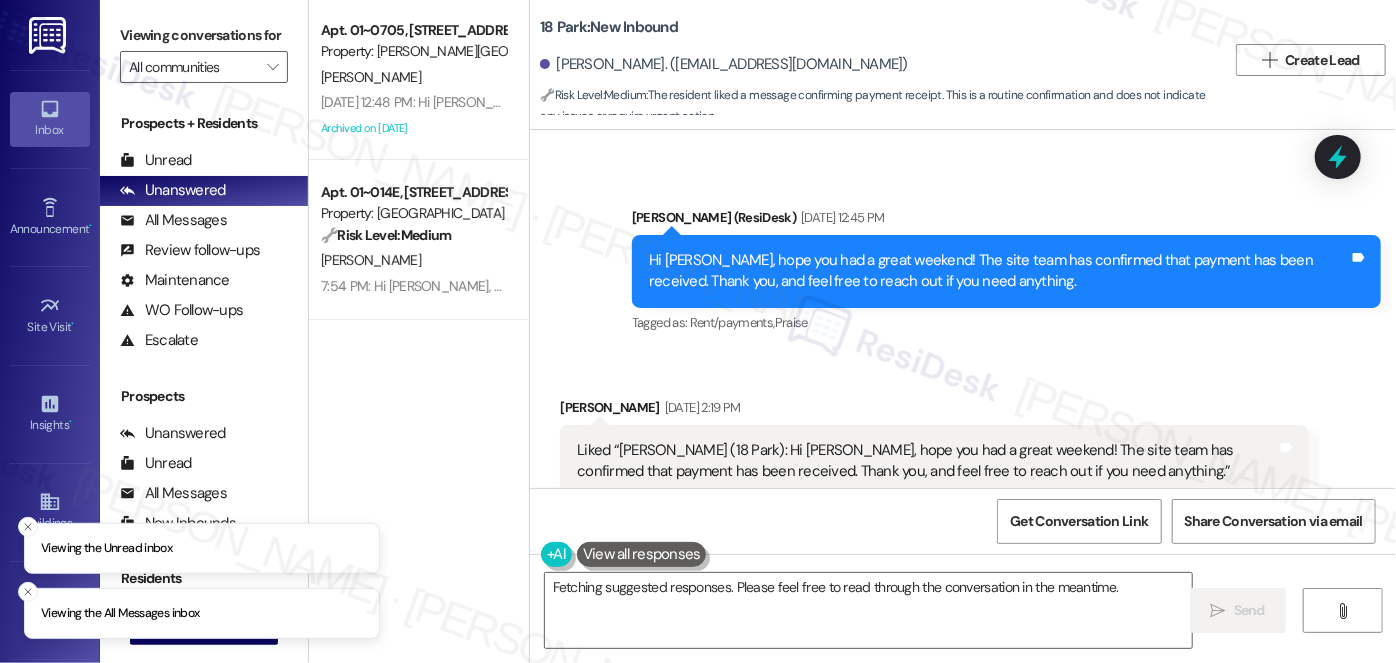 scroll, scrollTop: 8064, scrollLeft: 0, axis: vertical 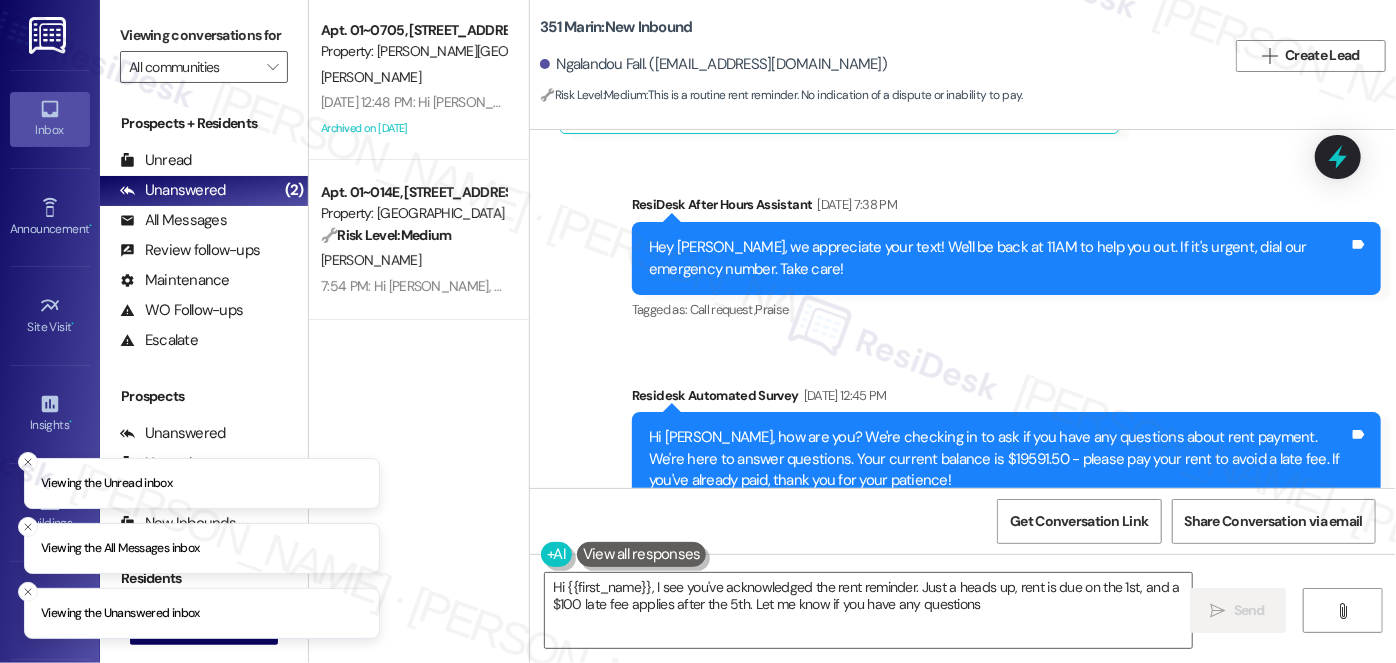 type on "Hi {{first_name}}, I see you've acknowledged the rent reminder. Just a heads up, rent is due on the 1st, and a $100 late fee applies after the 5th. Let me know if you have any questions!" 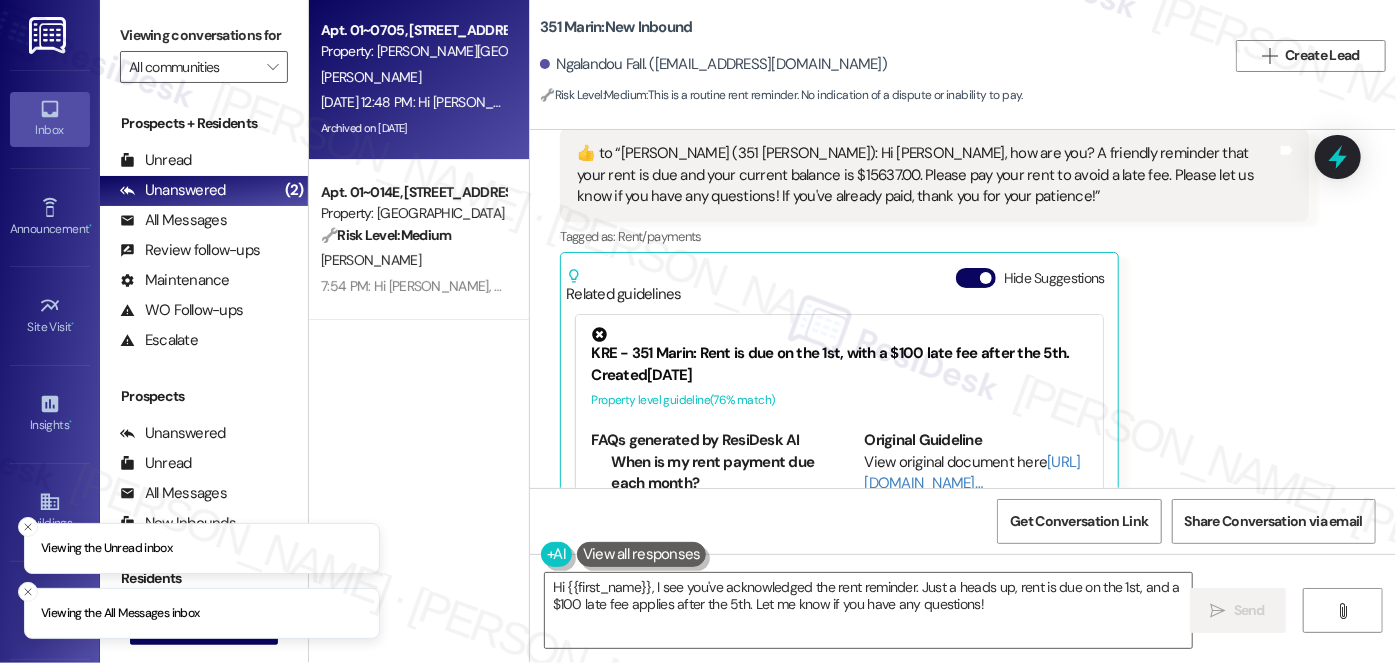 scroll, scrollTop: 4784, scrollLeft: 0, axis: vertical 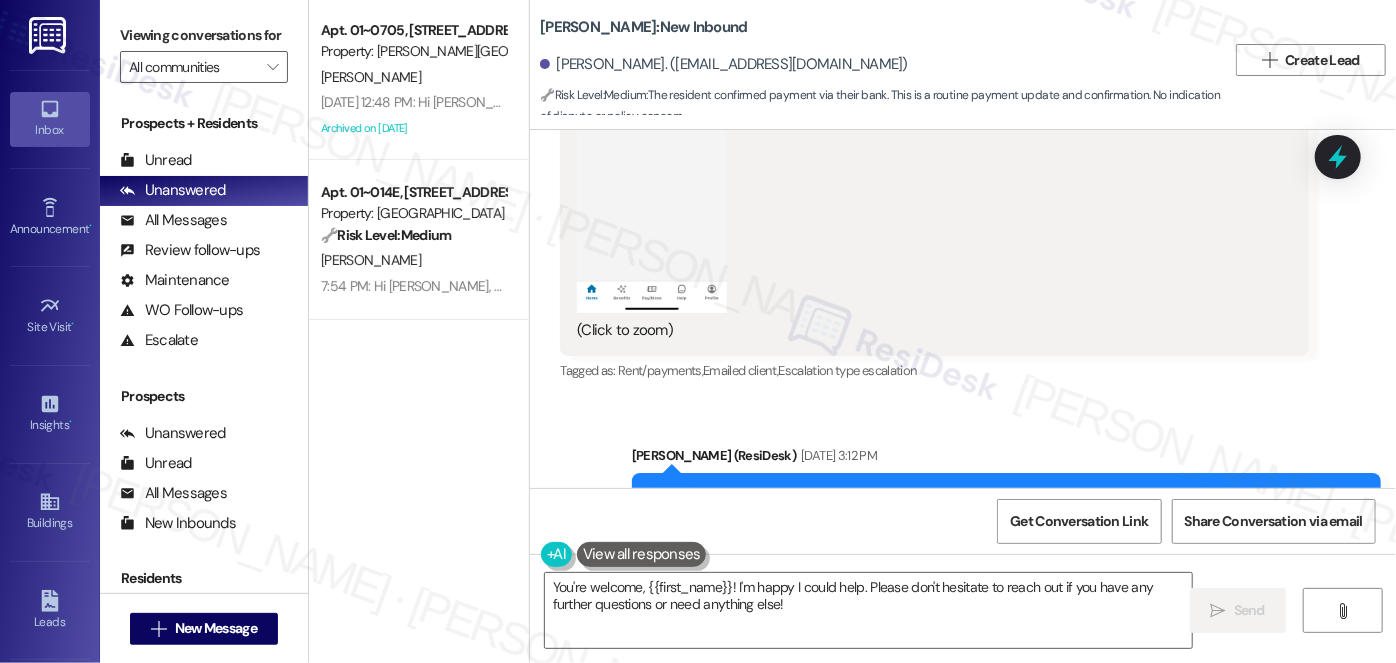 click on "Thank you for taking care of that. I'll be sure to relay this to the site team. Let me know if you have any further questions or need anything else!" at bounding box center (999, 509) 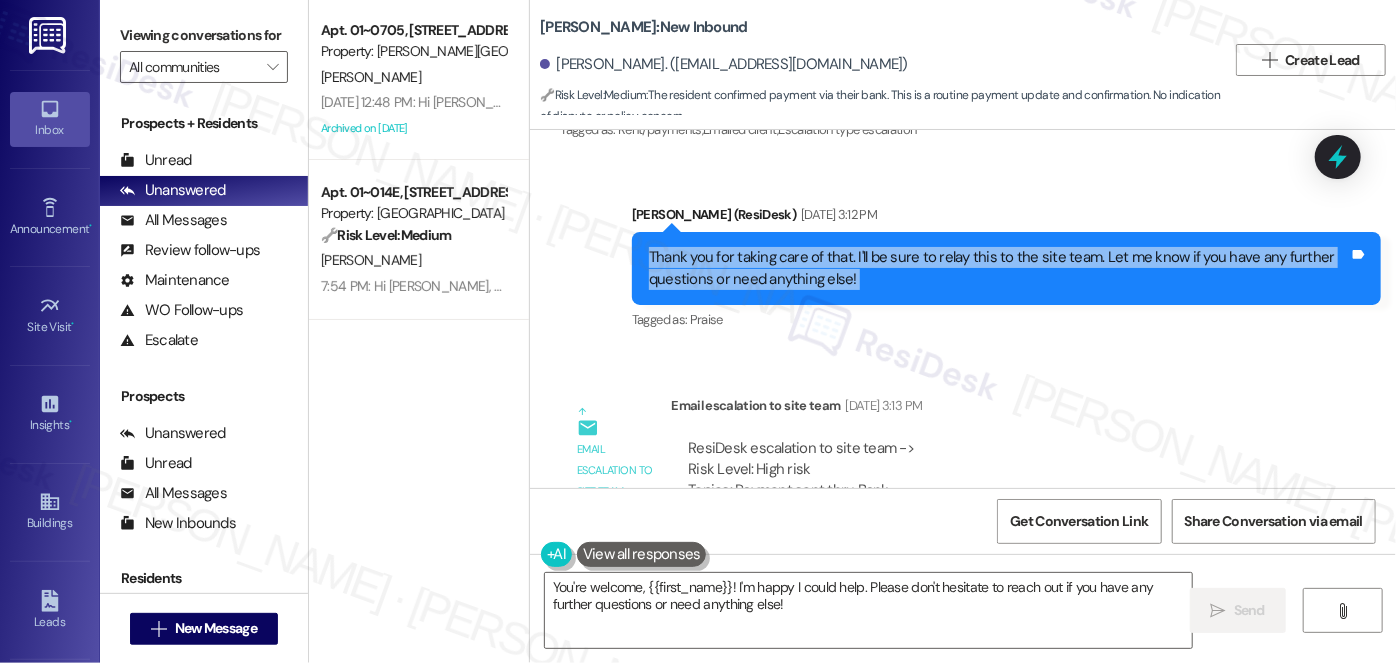 scroll, scrollTop: 10784, scrollLeft: 0, axis: vertical 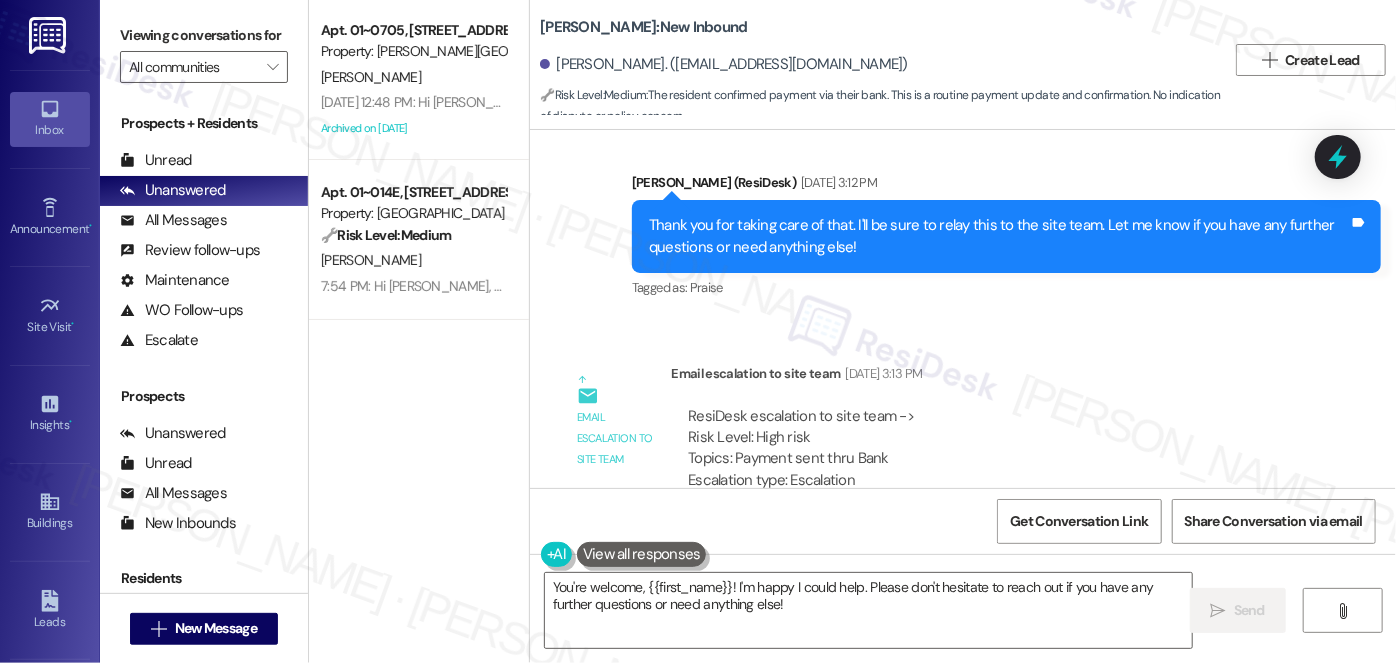 click on "ResiDesk escalation to site team ->
Risk Level: High risk
Topics: Payment sent thru Bank
Escalation type: Escalation" at bounding box center [990, 449] 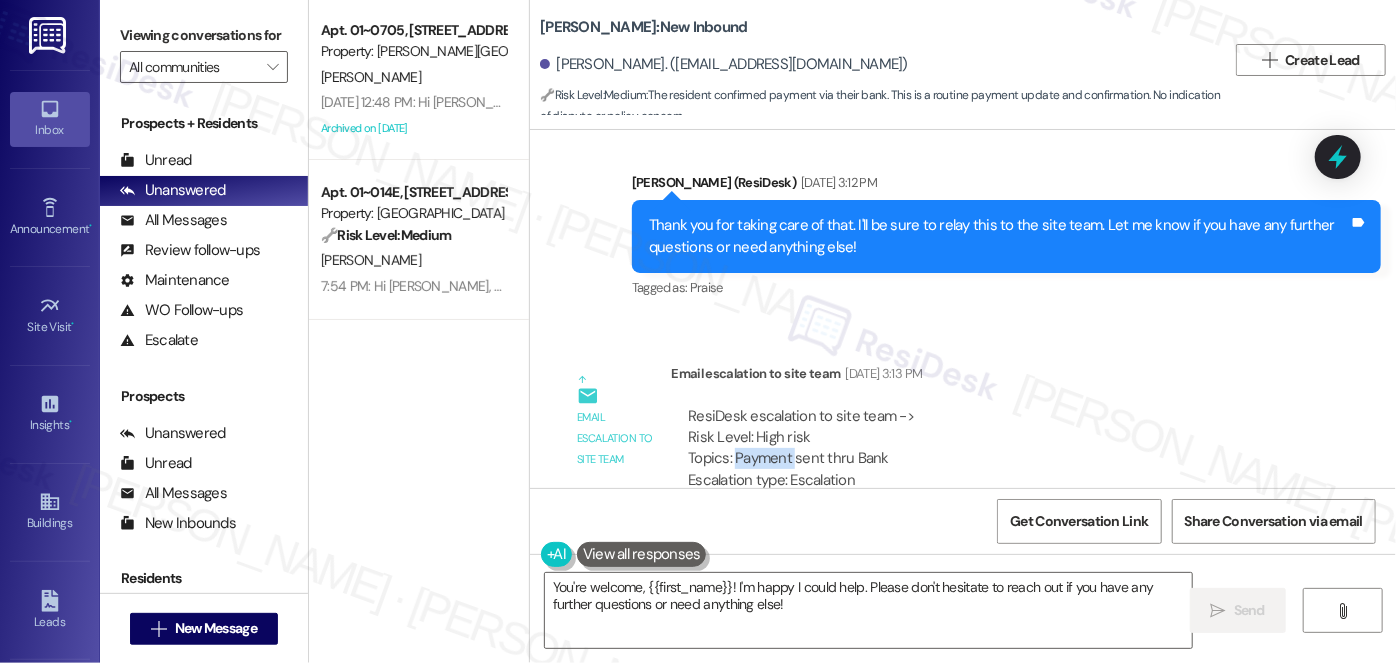 click on "ResiDesk escalation to site team ->
Risk Level: High risk
Topics: Payment sent thru Bank
Escalation type: Escalation" at bounding box center [990, 449] 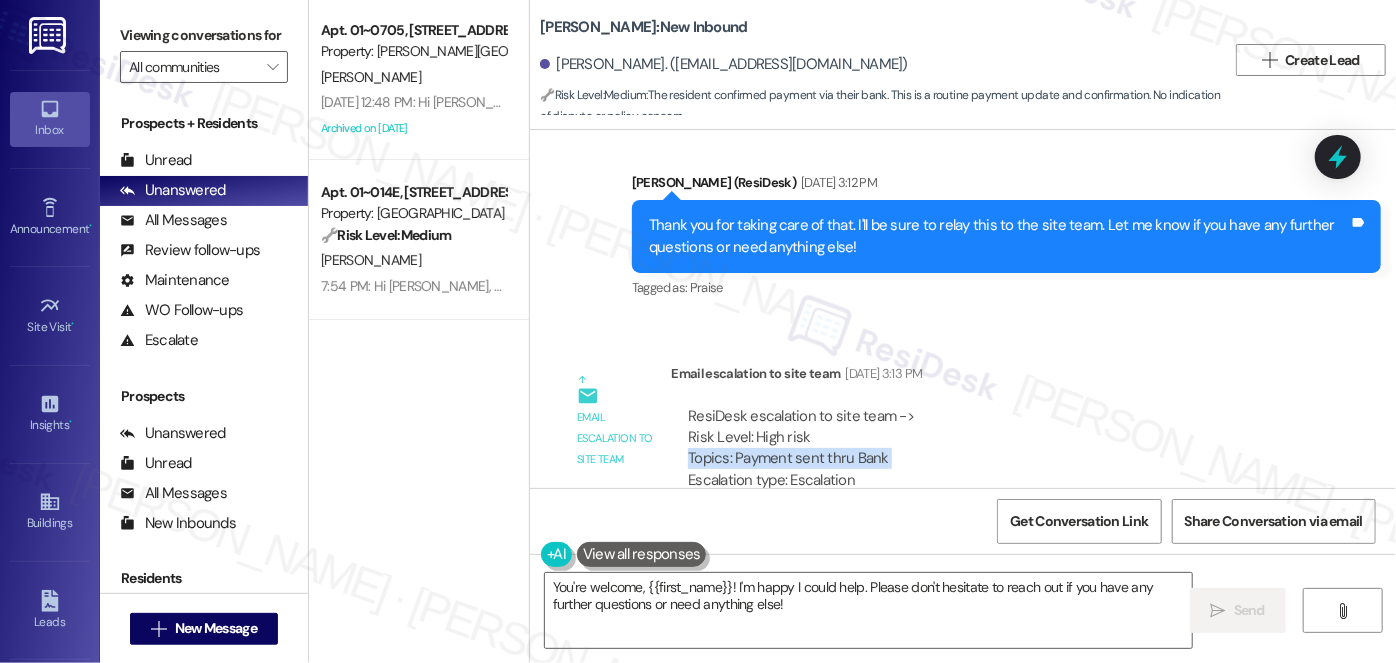 click on "ResiDesk escalation to site team ->
Risk Level: High risk
Topics: Payment sent thru Bank
Escalation type: Escalation" at bounding box center (990, 449) 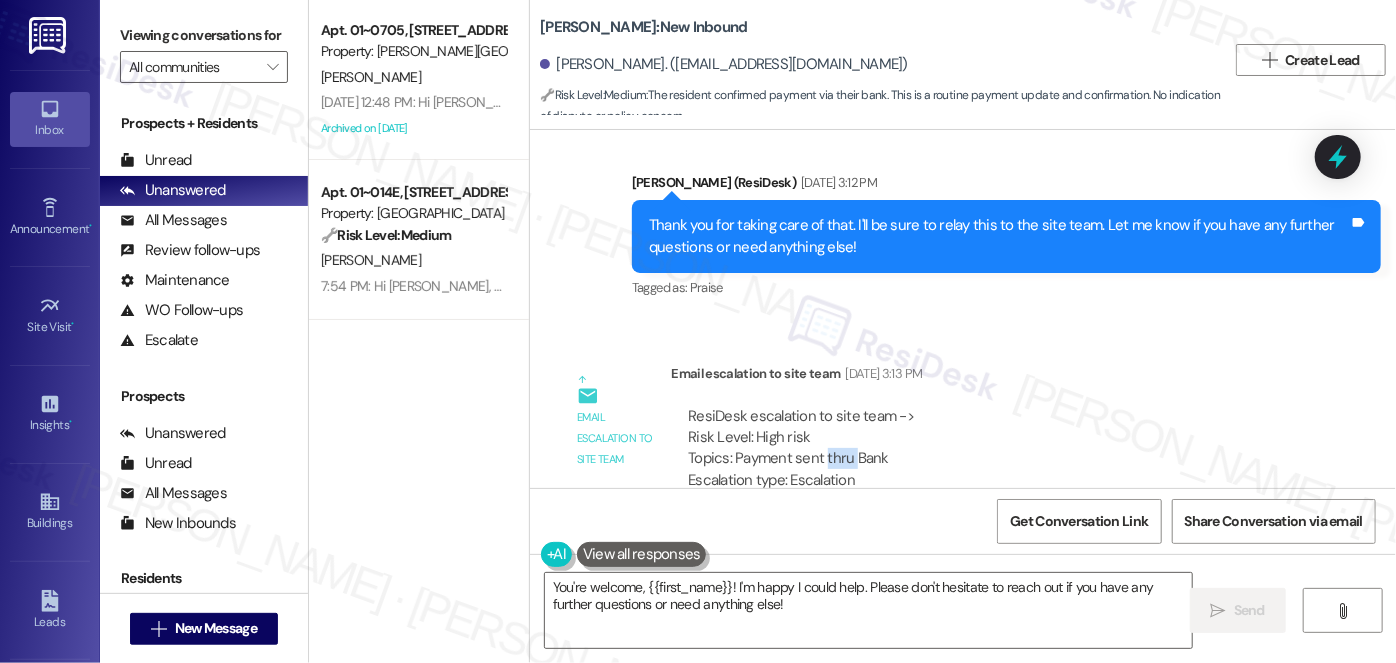 click on "ResiDesk escalation to site team ->
Risk Level: High risk
Topics: Payment sent thru Bank
Escalation type: Escalation" at bounding box center [990, 449] 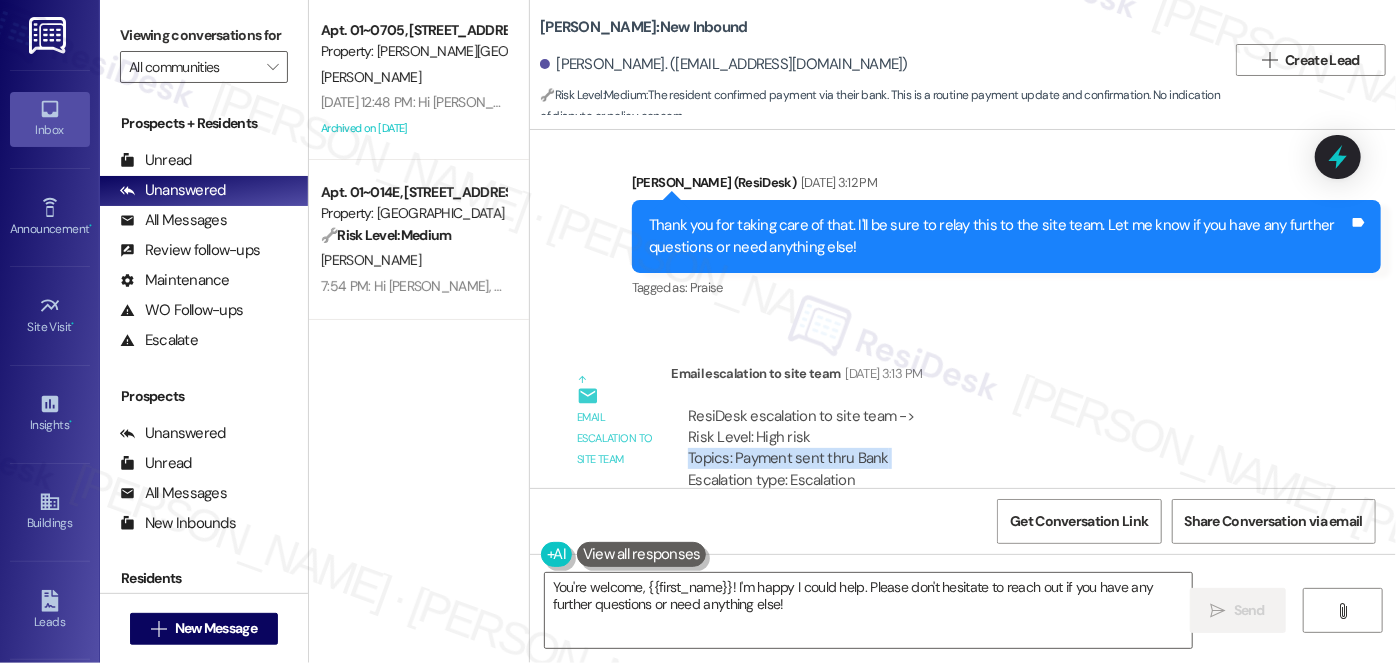 click on "ResiDesk escalation to site team ->
Risk Level: High risk
Topics: Payment sent thru Bank
Escalation type: Escalation" at bounding box center (990, 449) 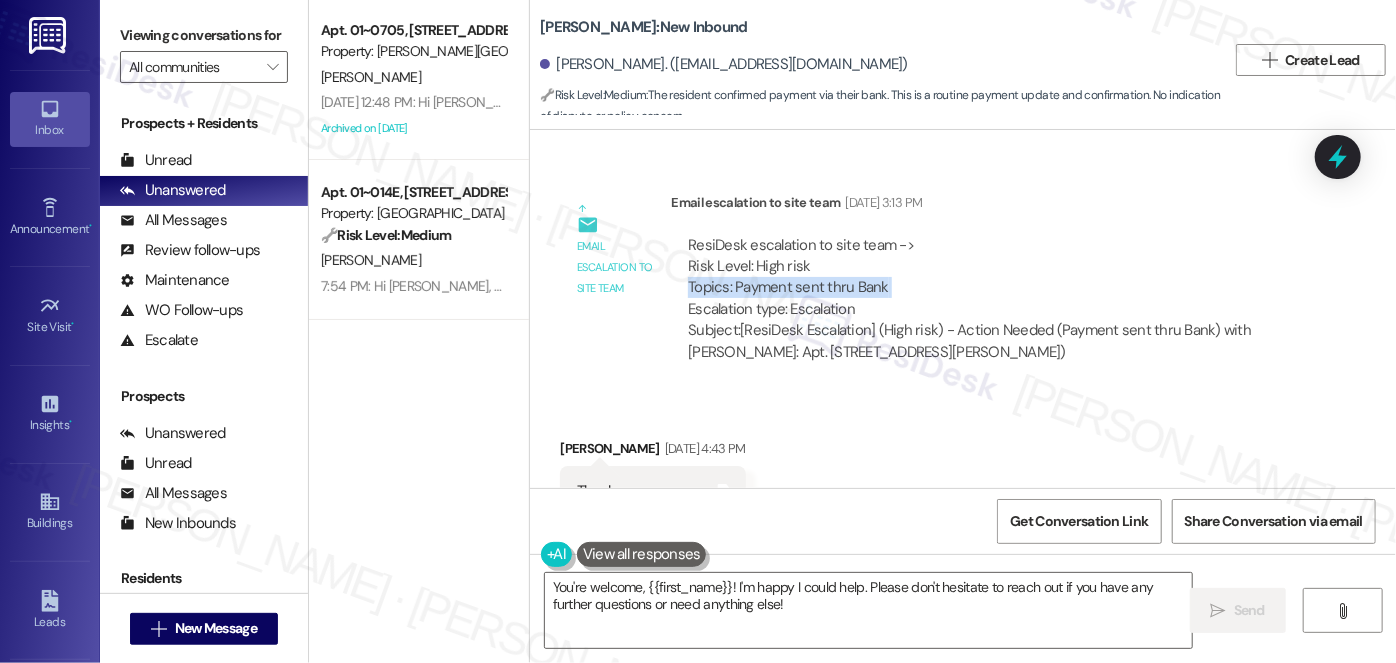scroll, scrollTop: 10965, scrollLeft: 0, axis: vertical 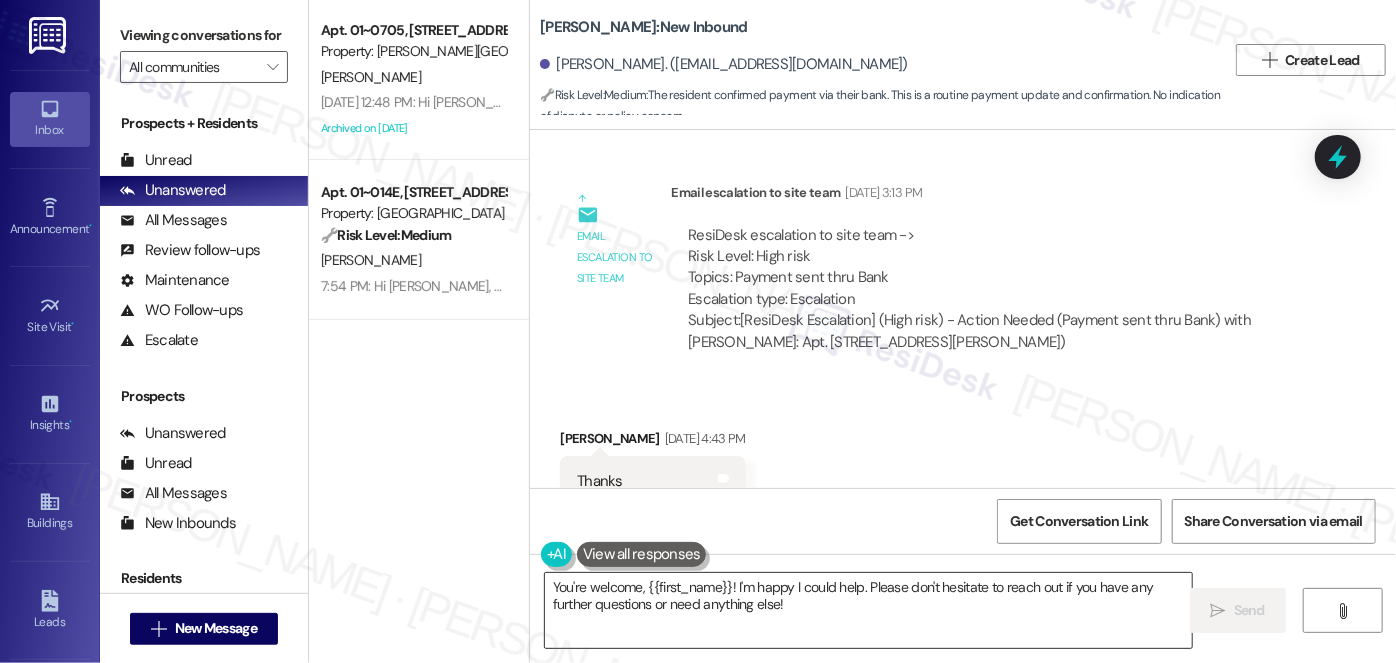 click on "You're welcome, {{first_name}}! I'm happy I could help. Please don't hesitate to reach out if you have any further questions or need anything else!" at bounding box center [868, 610] 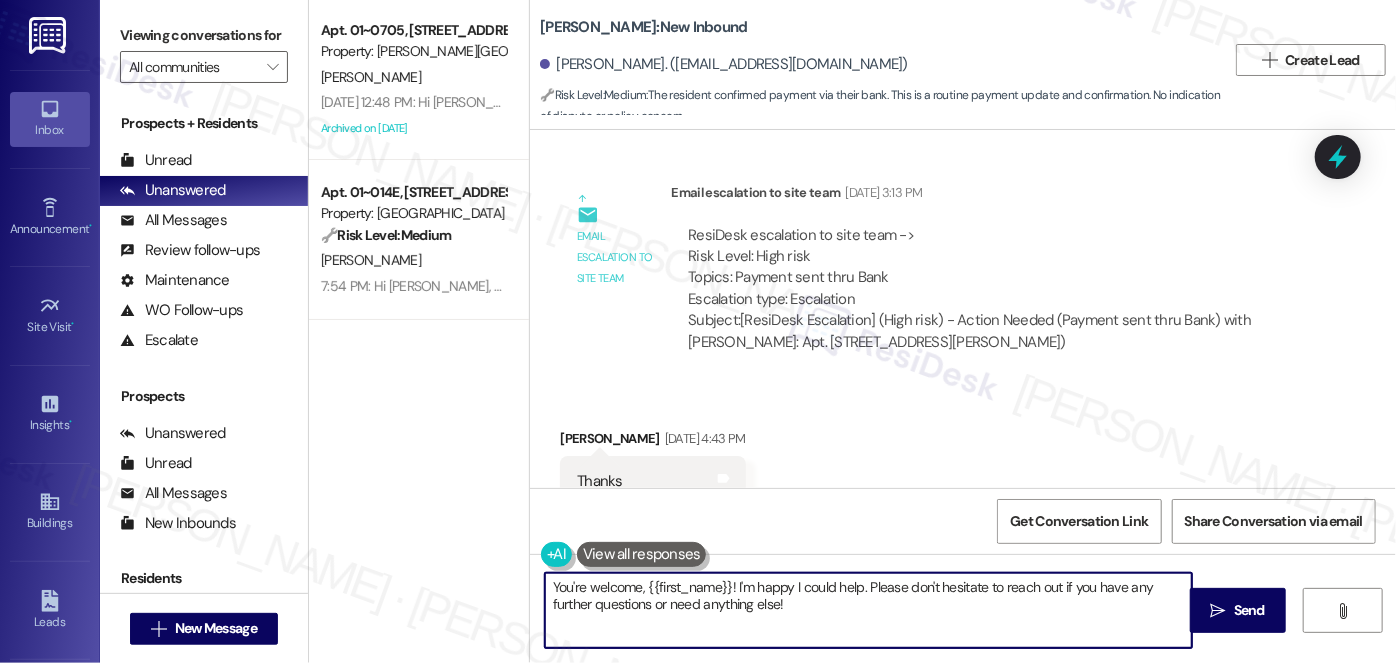 click on "You're welcome, {{first_name}}! I'm happy I could help. Please don't hesitate to reach out if you have any further questions or need anything else!" at bounding box center (868, 610) 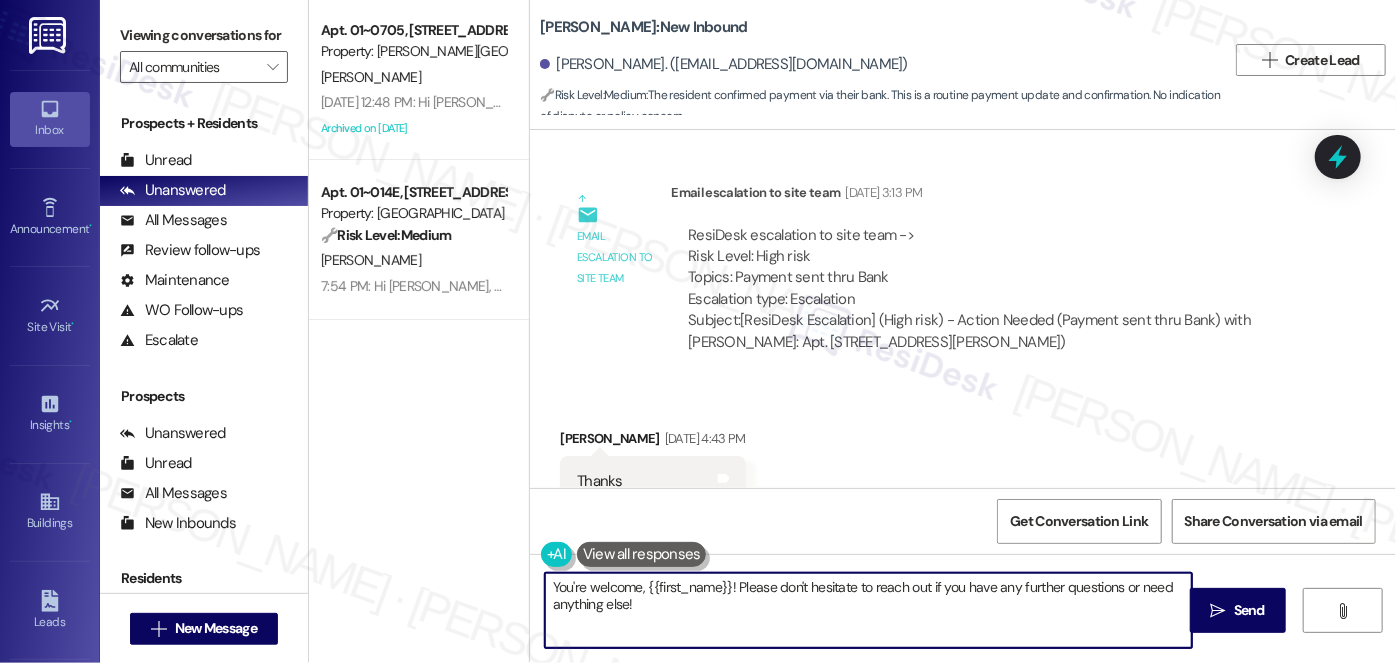 type on "You're welcome, {{first_name}}! Please don't hesitate to reach out if you have any further questions or need anything else!" 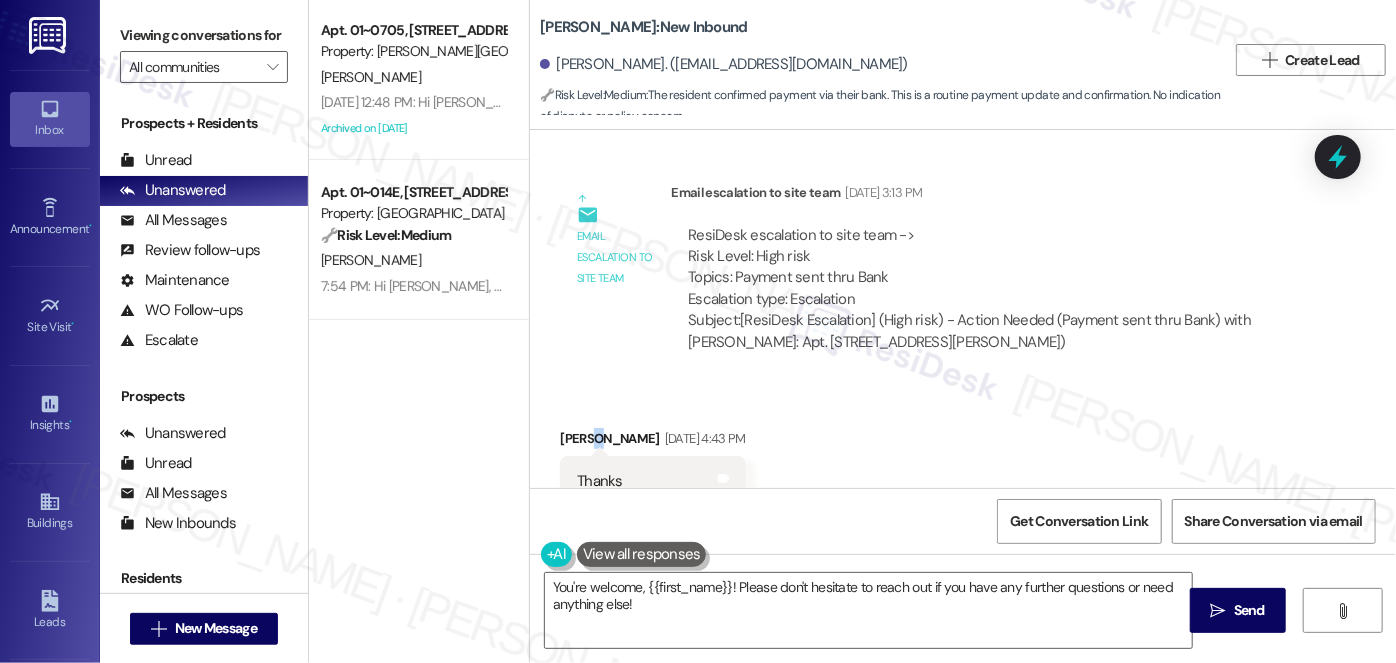 click on "[PERSON_NAME] [DATE] 4:43 PM" at bounding box center [652, 442] 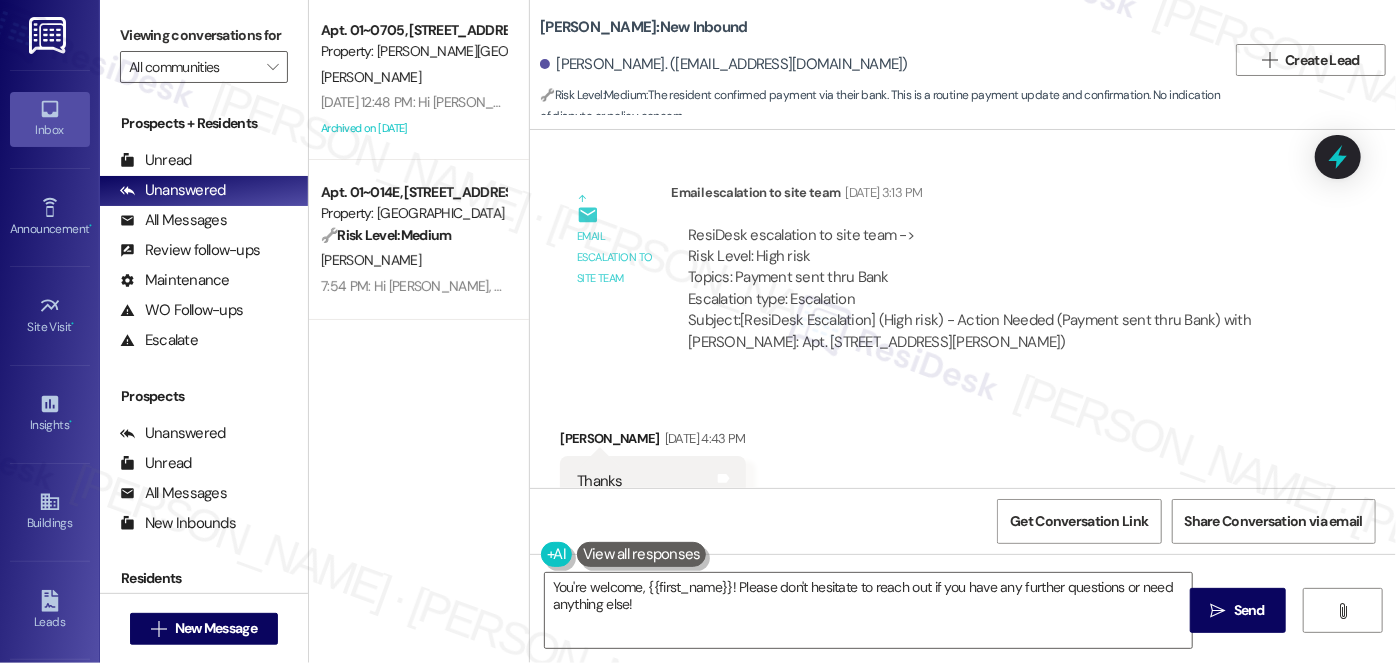 click on "ResiDesk escalation to site team ->
Risk Level: High risk
Topics: Payment sent thru Bank
Escalation type: Escalation" at bounding box center (990, 268) 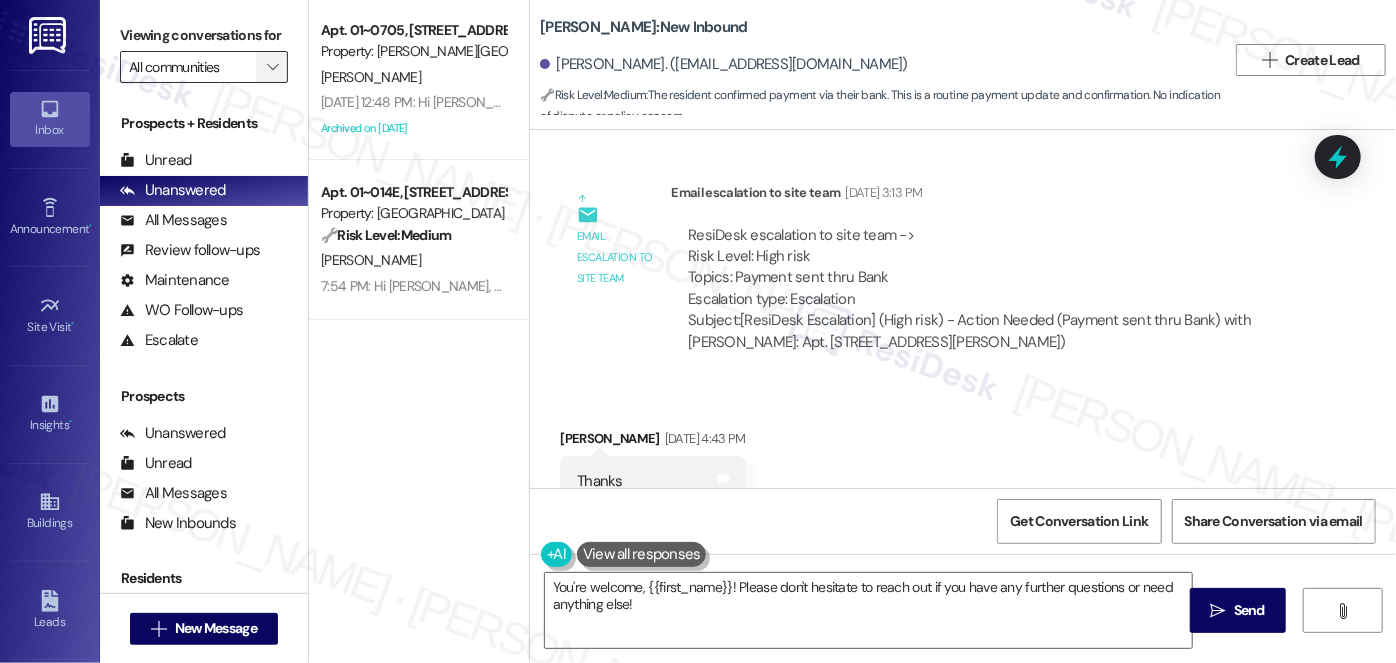 click on "" at bounding box center (272, 67) 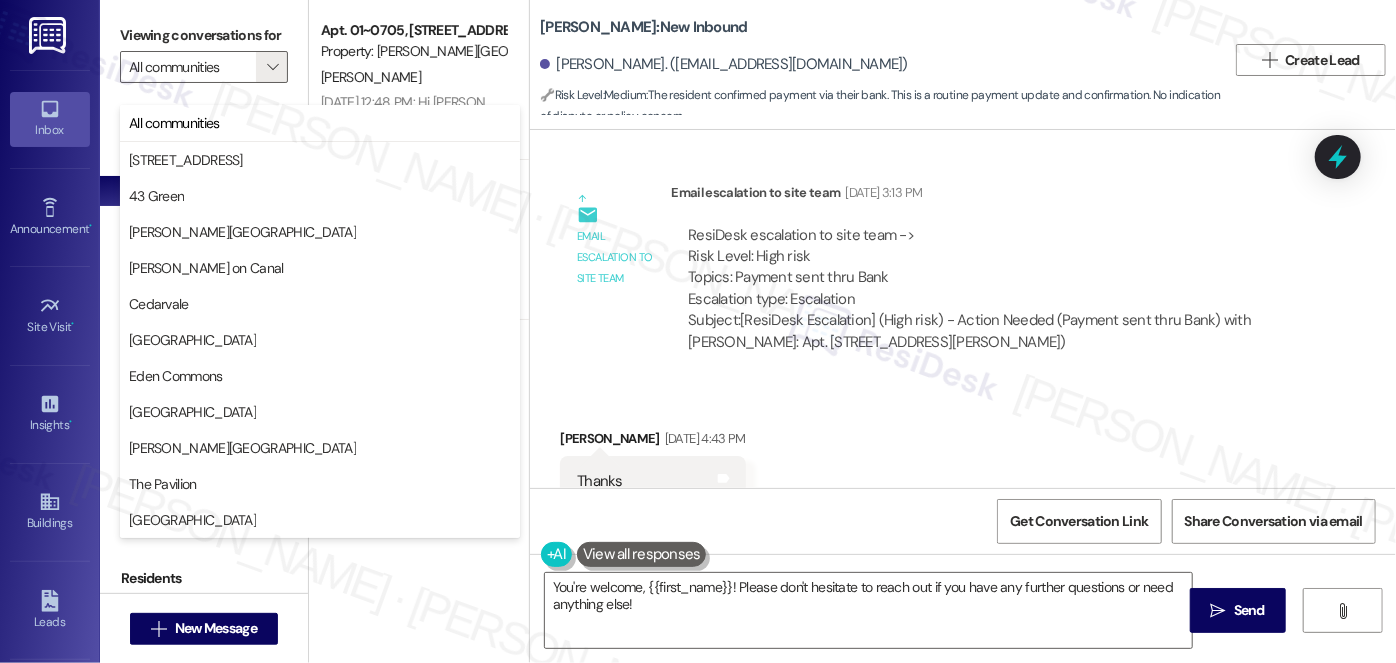 click on "Viewing conversations for" at bounding box center [204, 35] 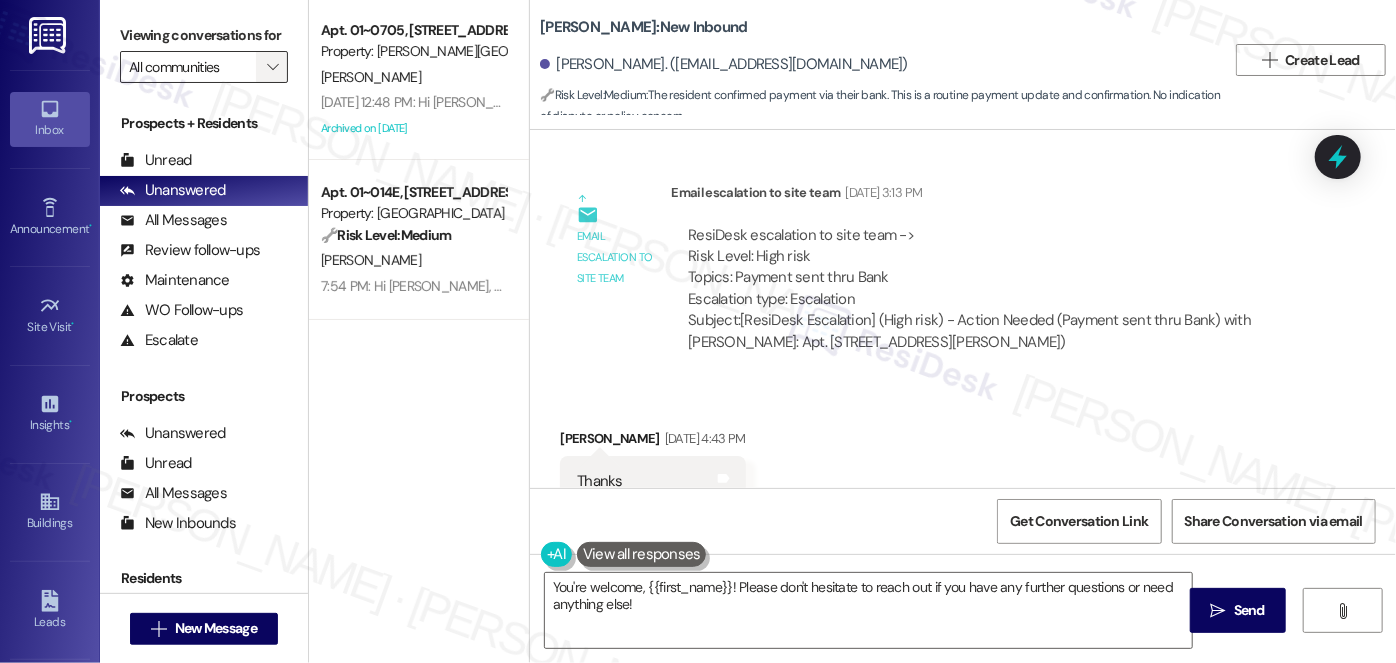 click on "" at bounding box center (272, 67) 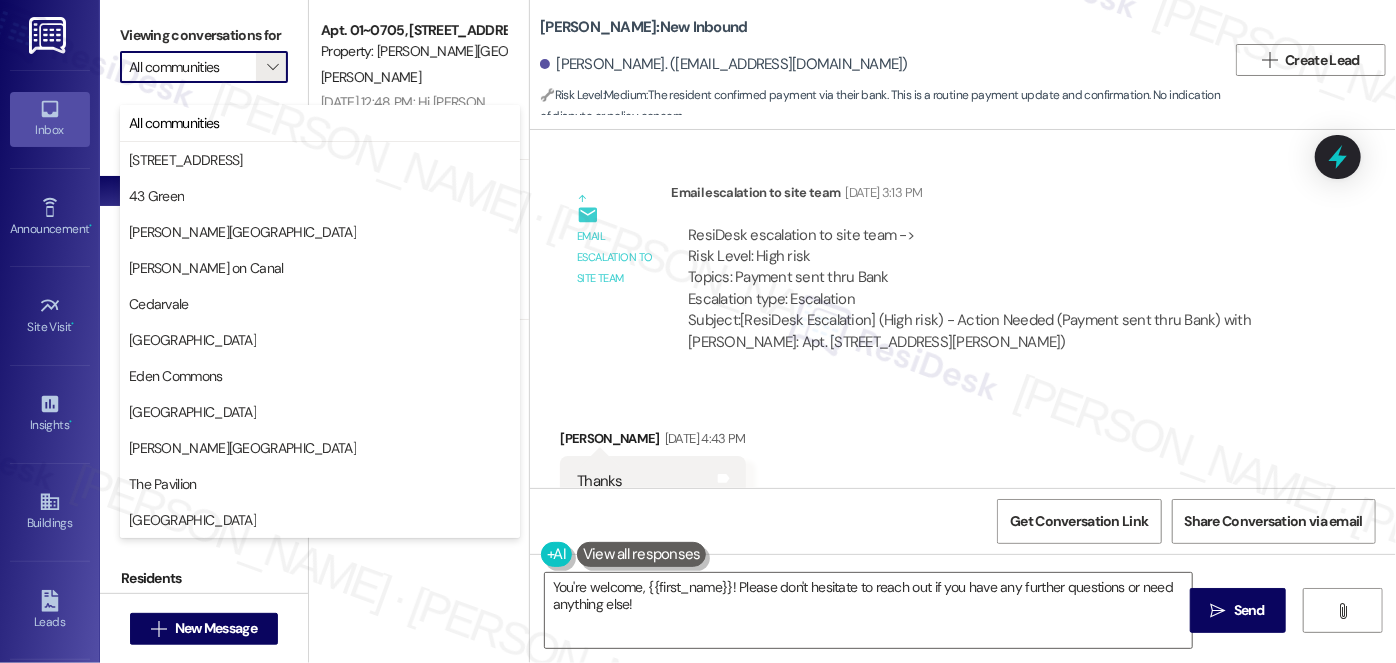 click on "Viewing conversations for" at bounding box center (204, 35) 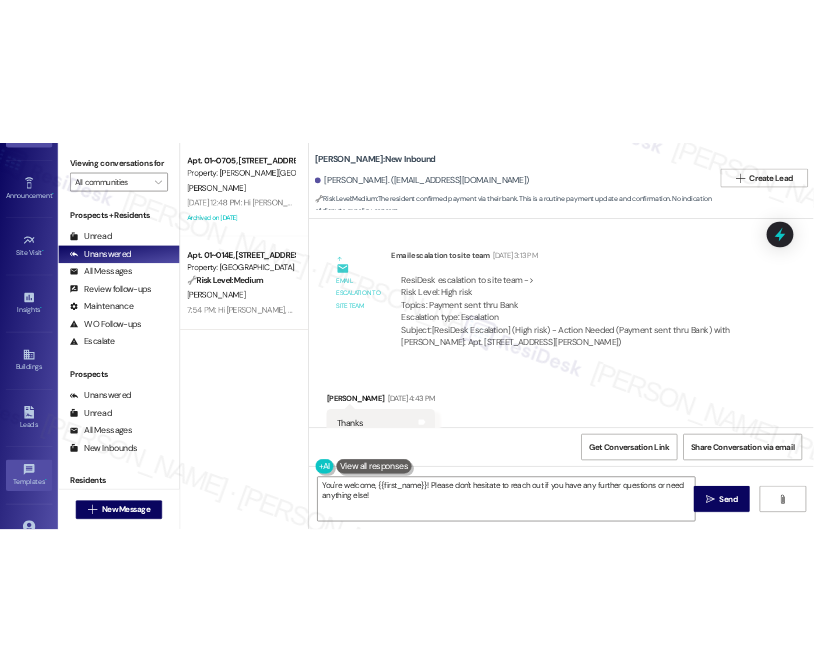 scroll, scrollTop: 283, scrollLeft: 0, axis: vertical 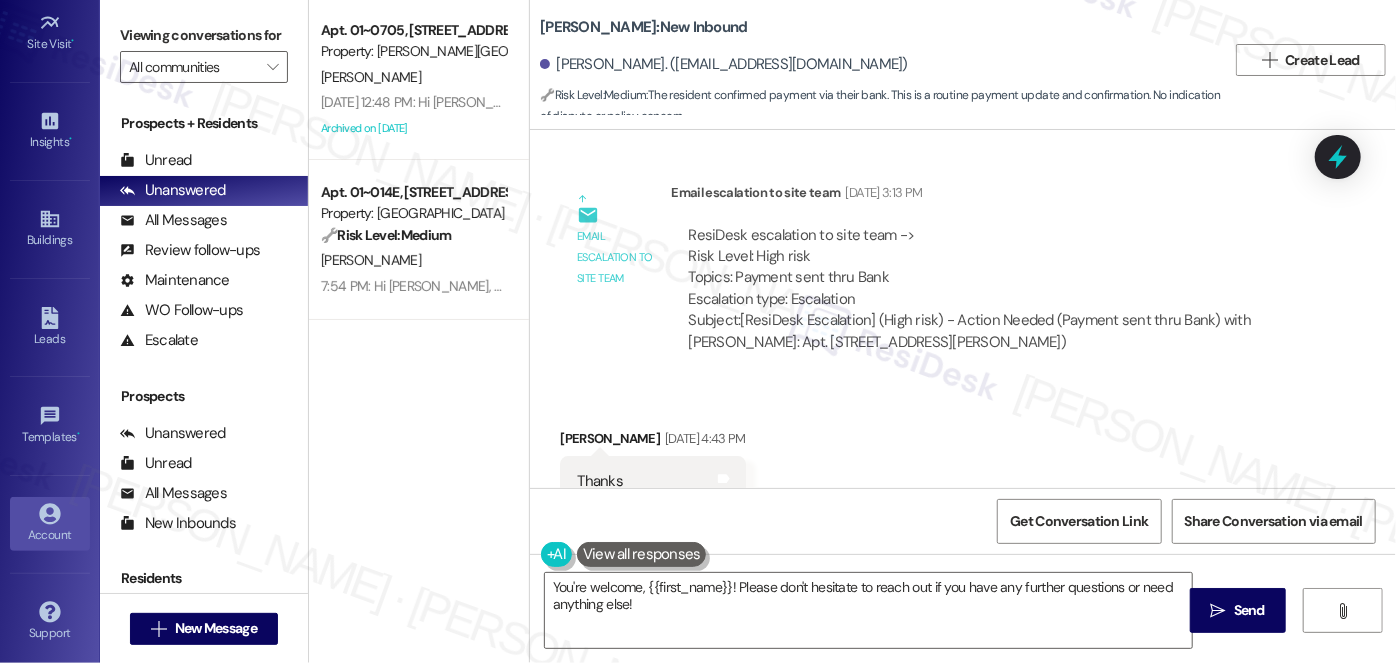 click on "Account" at bounding box center (50, 535) 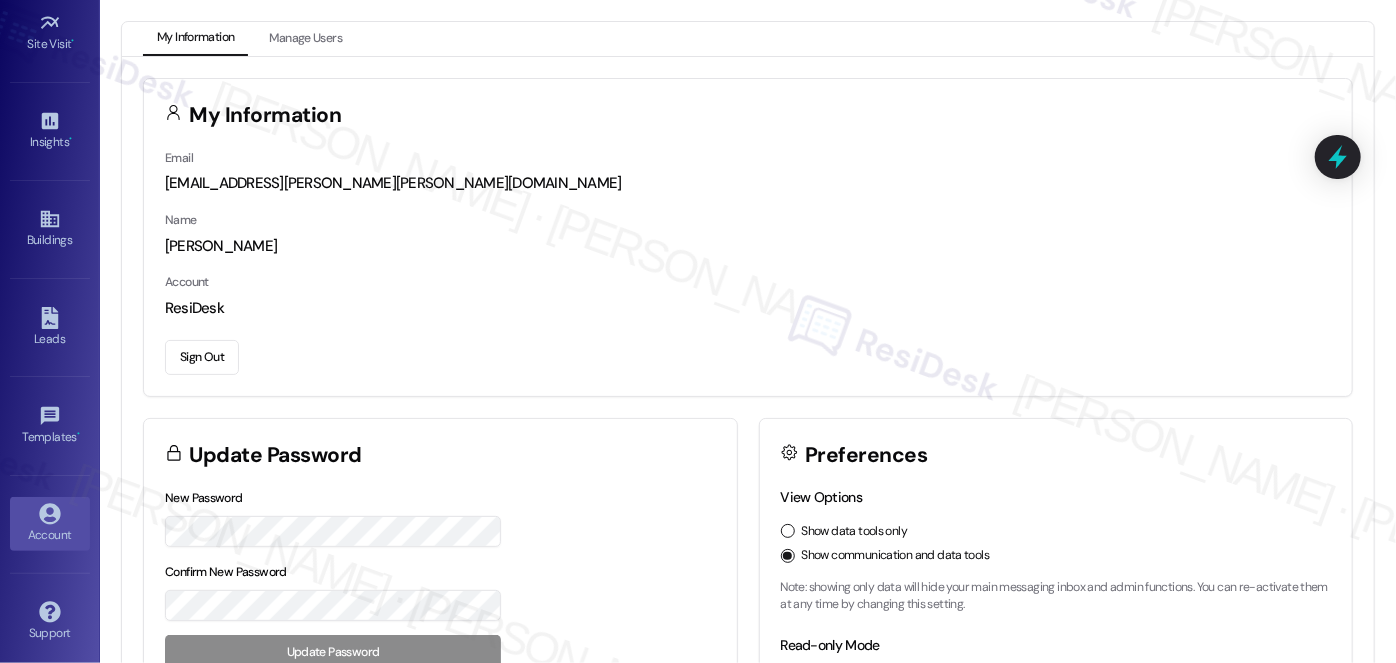 scroll, scrollTop: 274, scrollLeft: 0, axis: vertical 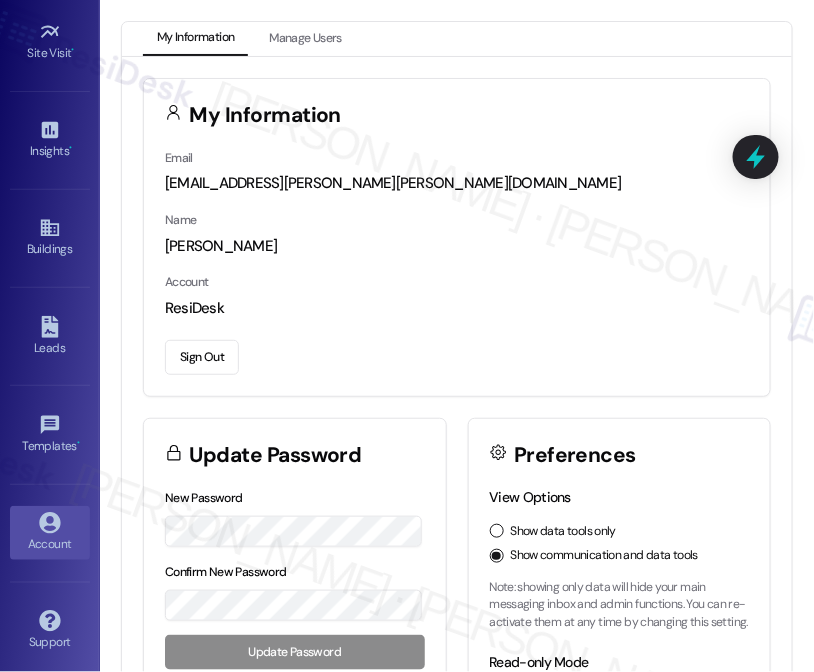 click on "Email automated-surveys-habitat-katrina.lopez@habitat.com Name Sarah   Account ResiDesk Sign Out" at bounding box center [457, 271] 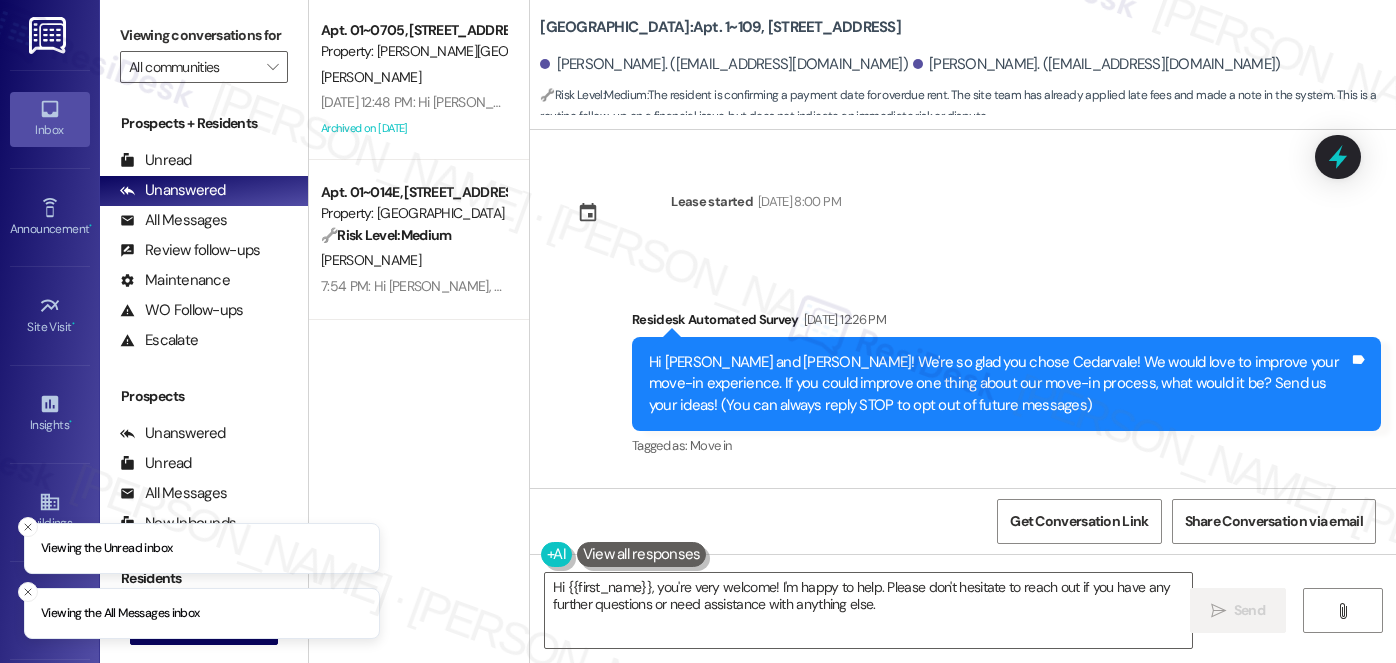 scroll, scrollTop: 0, scrollLeft: 0, axis: both 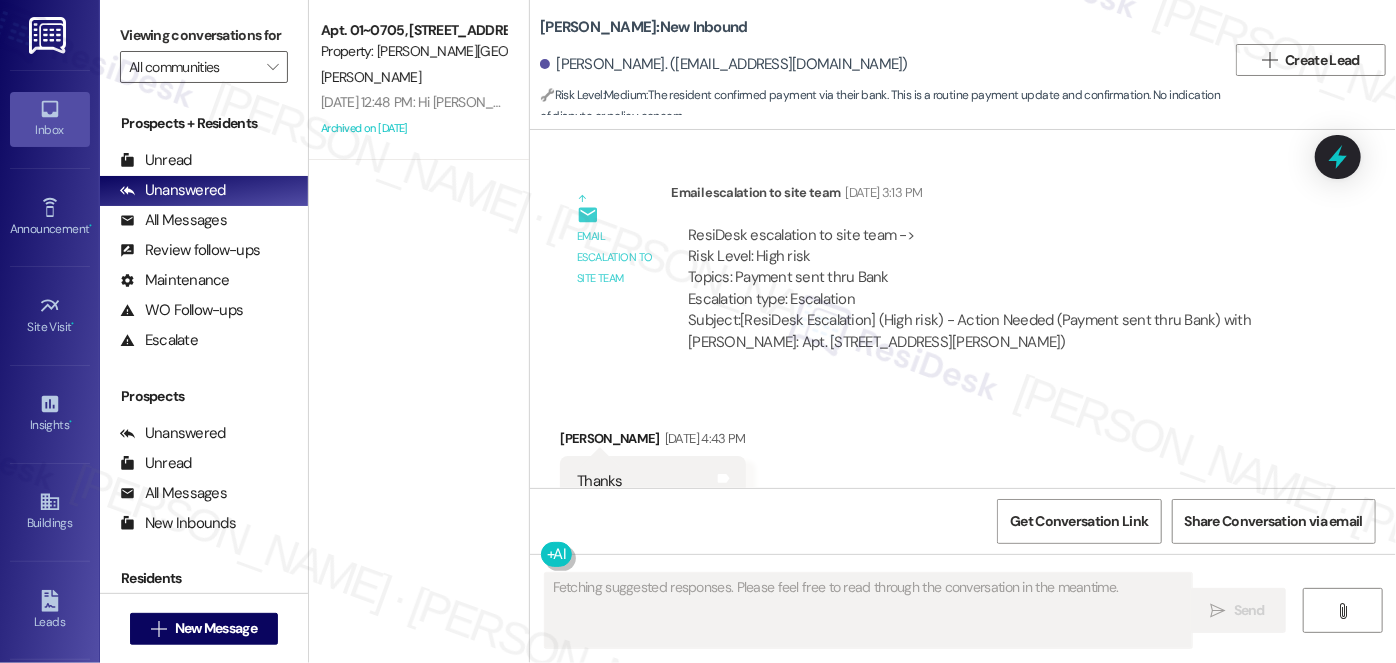 click on "[PERSON_NAME]. ([EMAIL_ADDRESS][DOMAIN_NAME])" at bounding box center [724, 64] 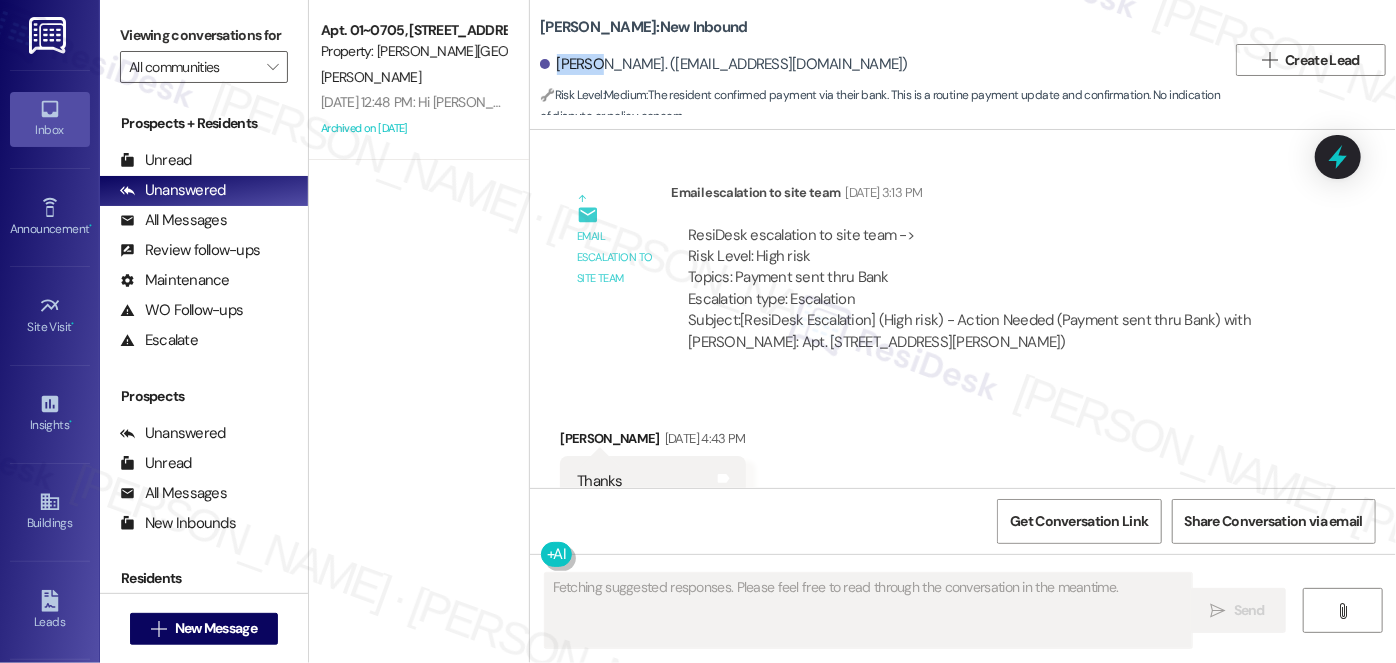 click on "[PERSON_NAME]. ([EMAIL_ADDRESS][DOMAIN_NAME])" at bounding box center [724, 64] 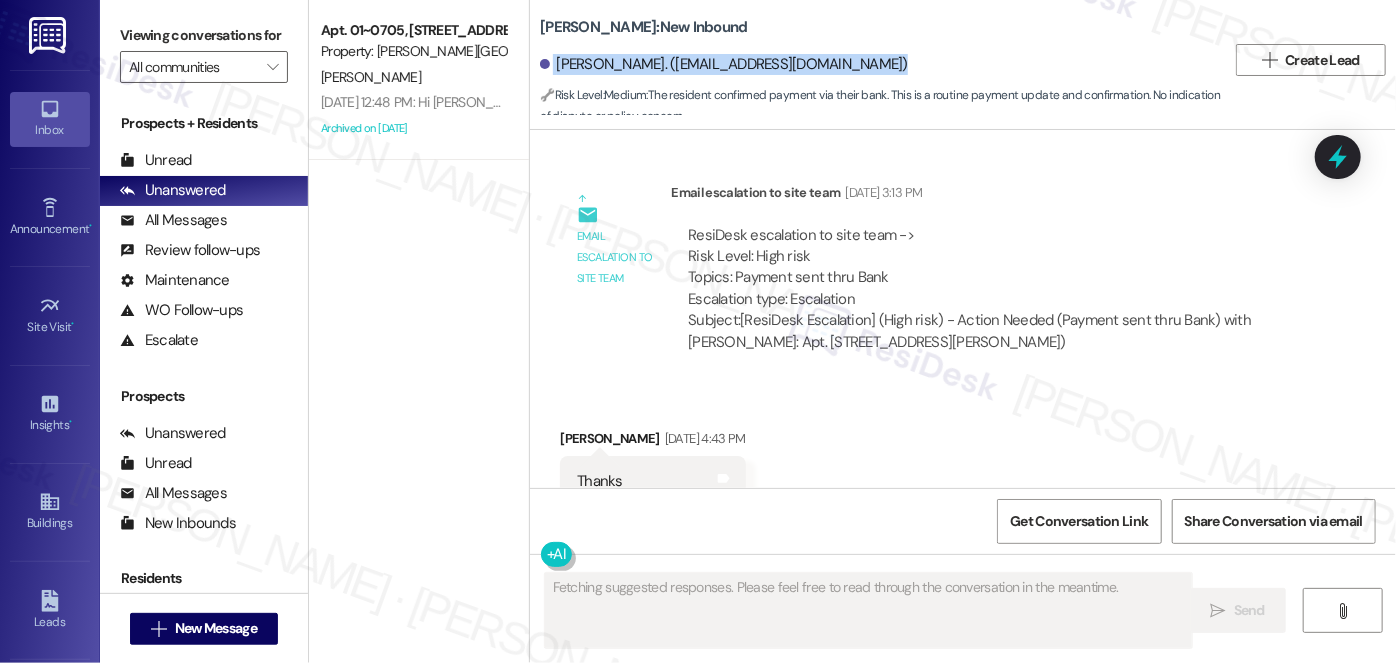 click on "[PERSON_NAME]. ([EMAIL_ADDRESS][DOMAIN_NAME])" at bounding box center (724, 64) 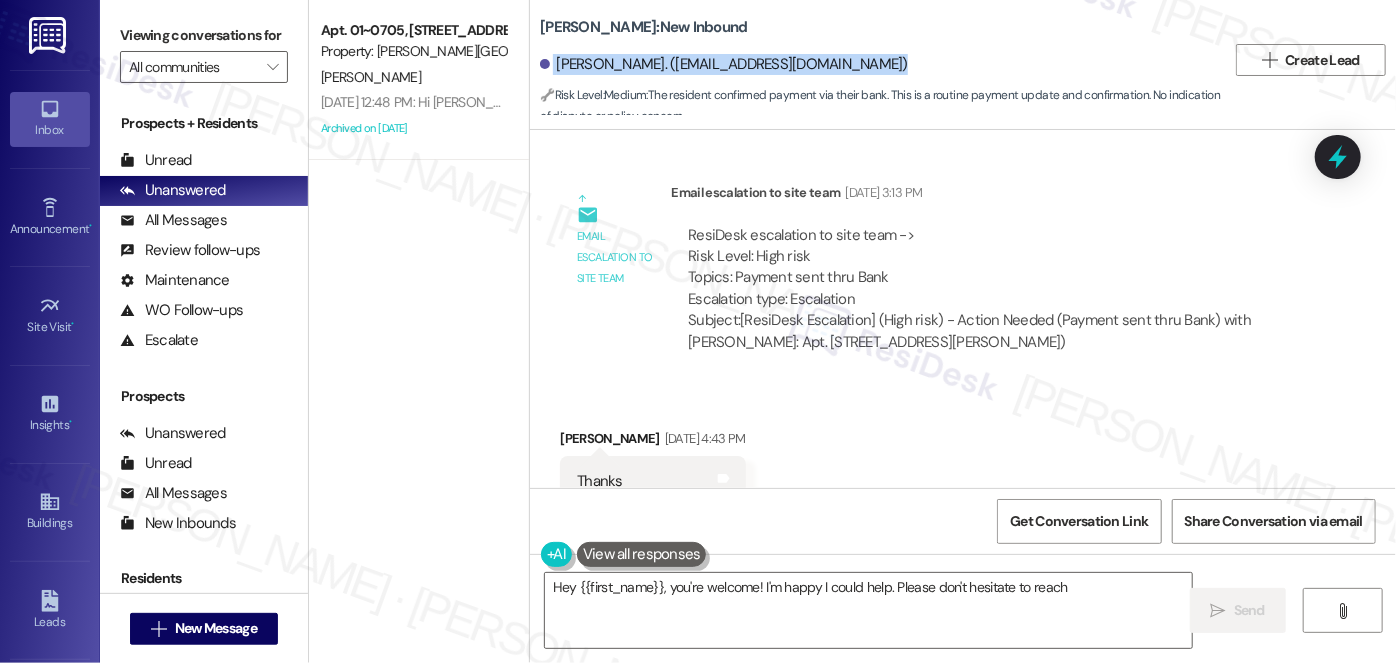 click on "[PERSON_NAME]. ([EMAIL_ADDRESS][DOMAIN_NAME])" at bounding box center (724, 64) 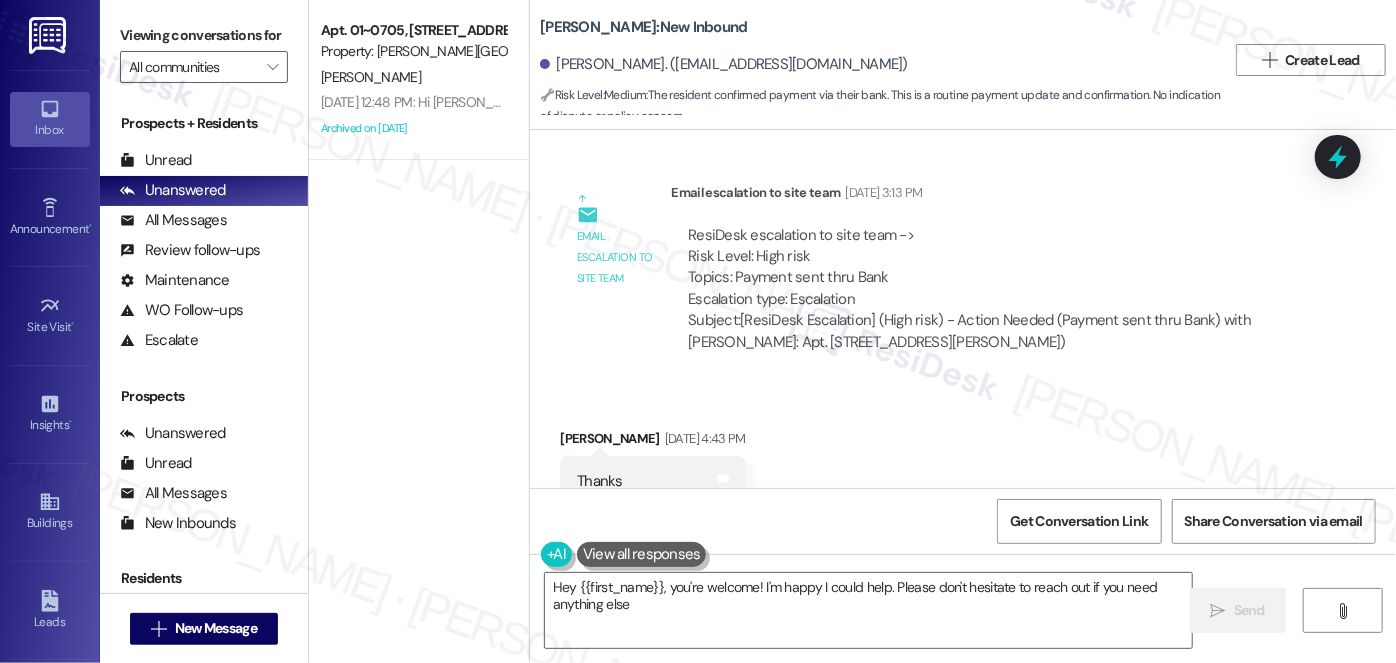 type on "Hey {{first_name}}, you're welcome! I'm happy I could help. Please don't hesitate to reach out if you need anything else!" 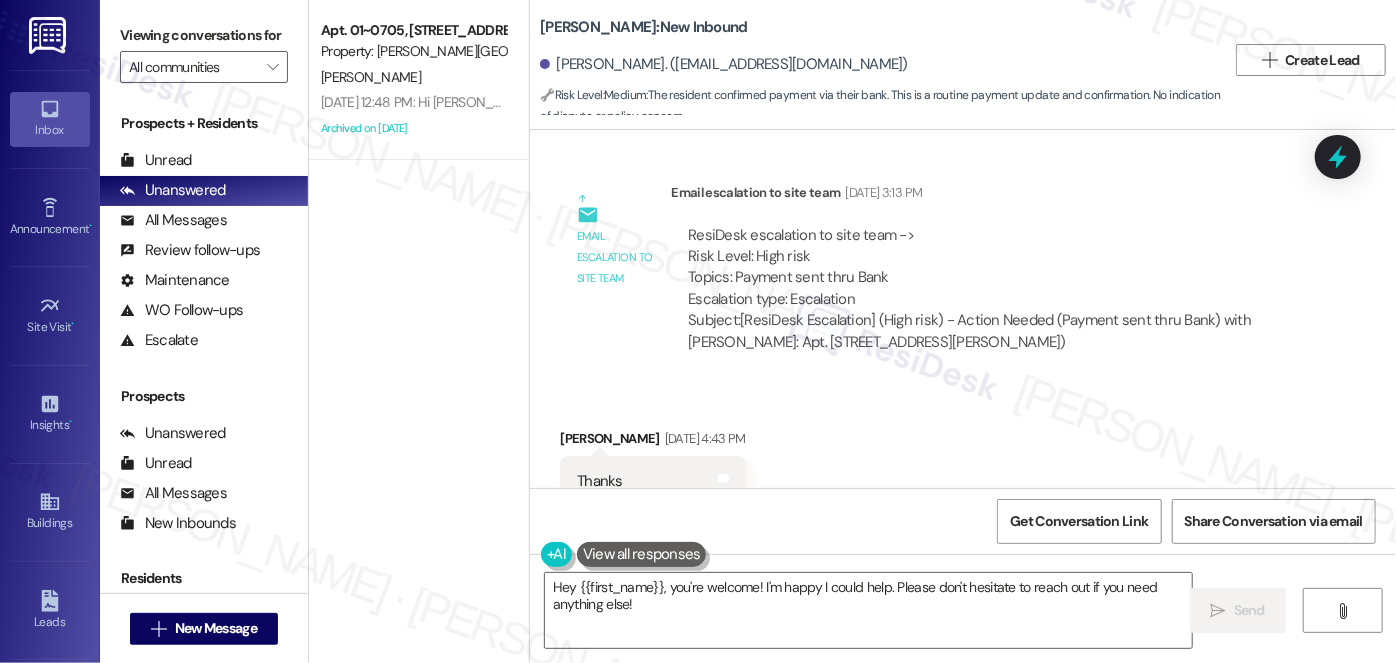 click on "[PERSON_NAME] [DATE] 4:43 PM" at bounding box center [652, 442] 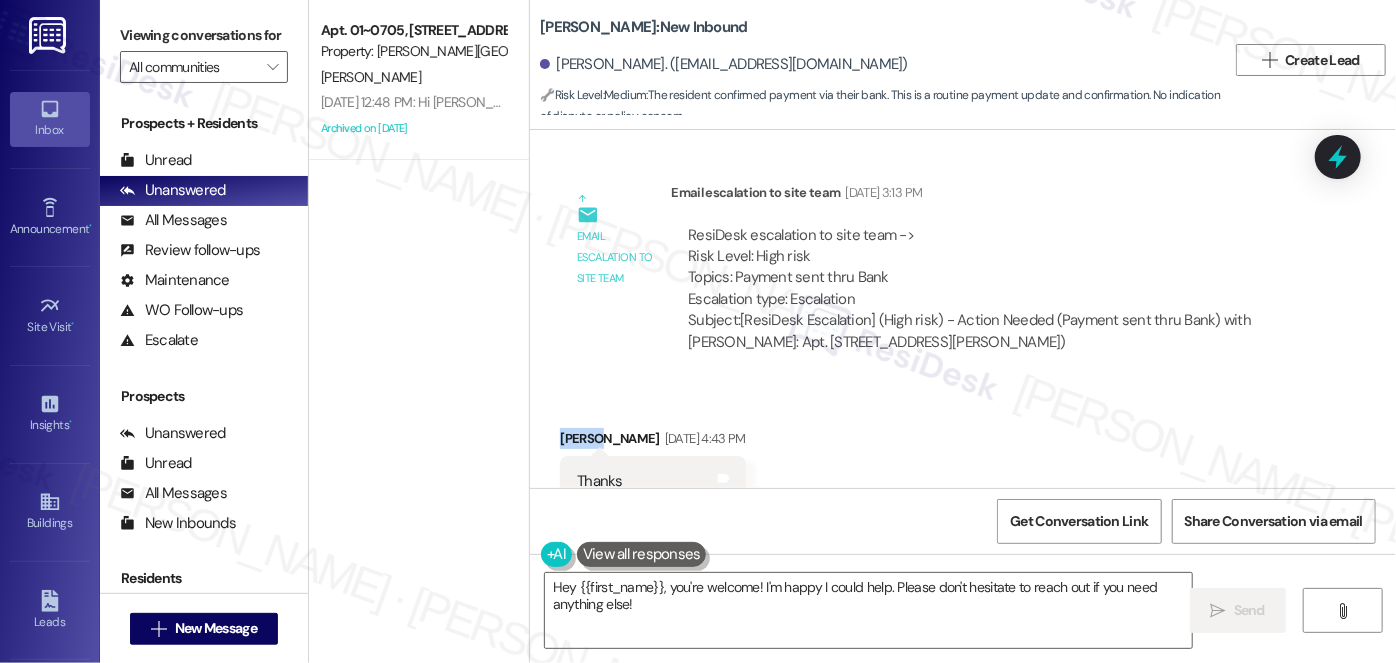 click on "[PERSON_NAME] [DATE] 4:43 PM" at bounding box center [652, 442] 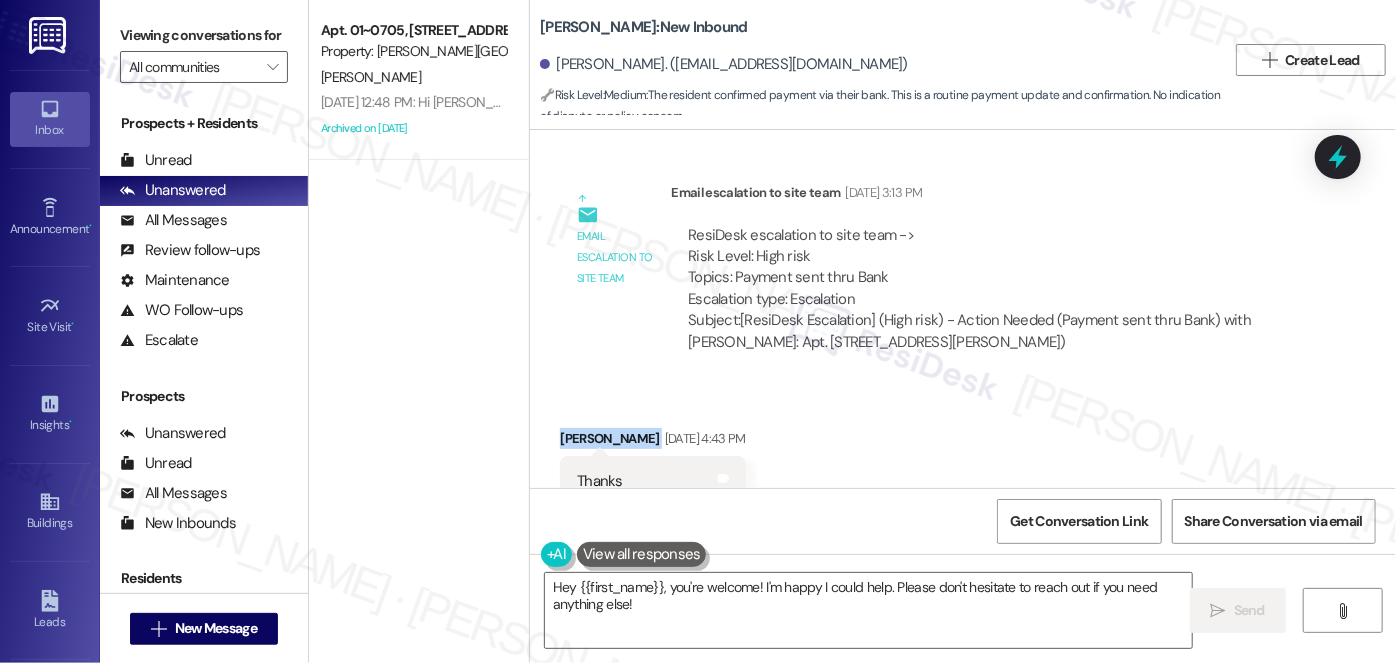 click on "[PERSON_NAME] [DATE] 4:43 PM" at bounding box center (652, 442) 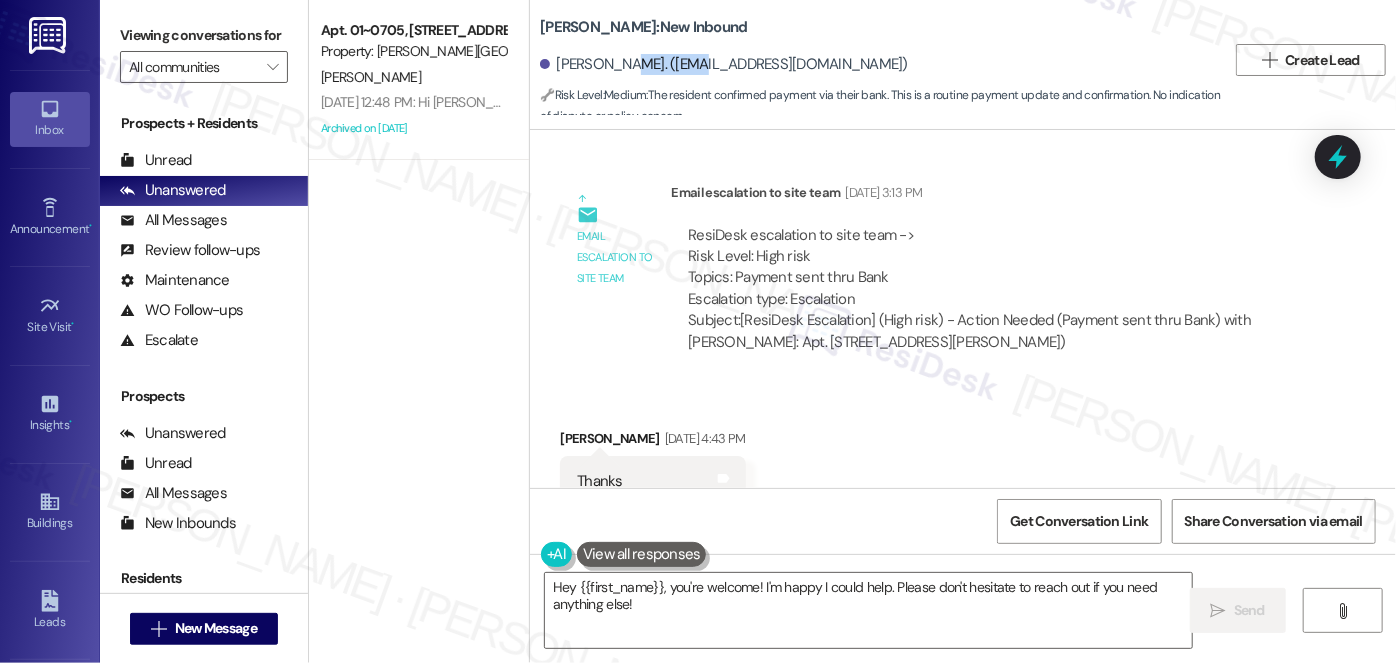 drag, startPoint x: 604, startPoint y: 81, endPoint x: 658, endPoint y: 80, distance: 54.00926 